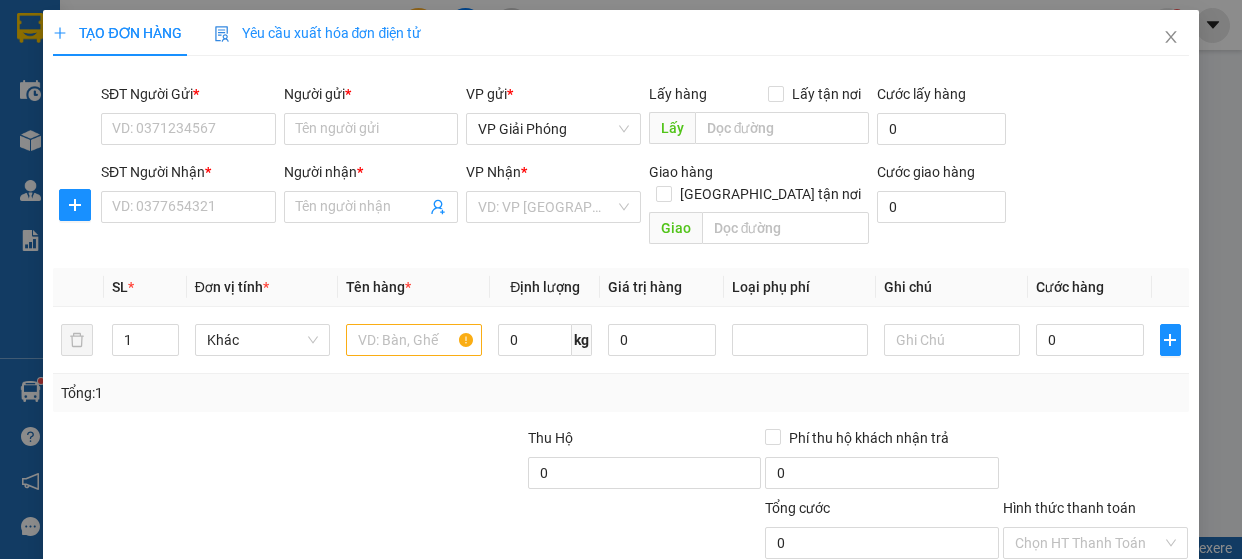 scroll, scrollTop: 0, scrollLeft: 0, axis: both 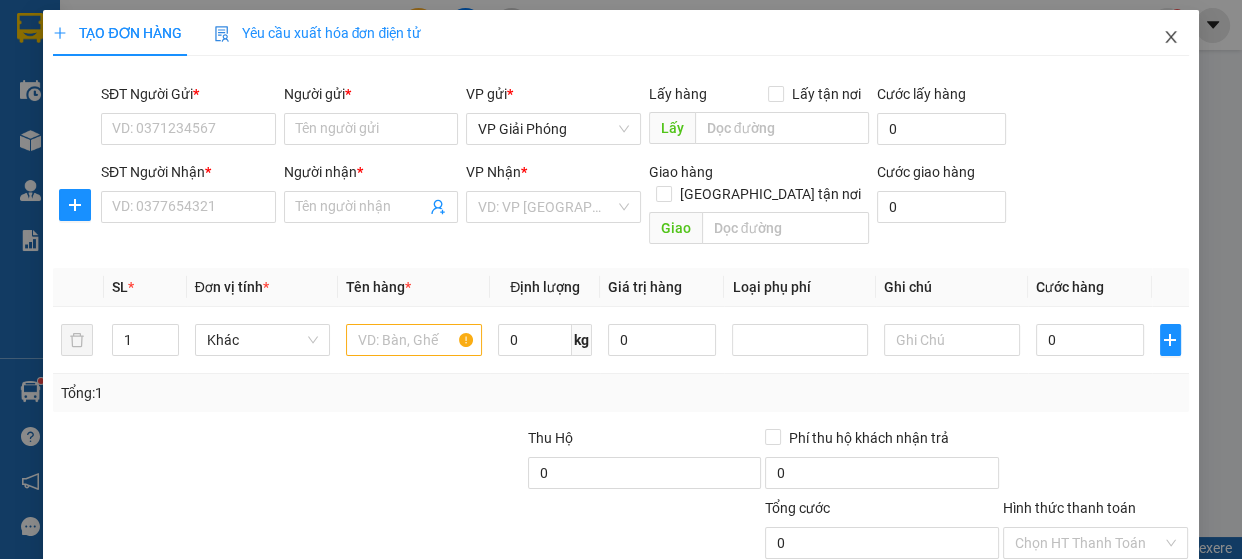 click 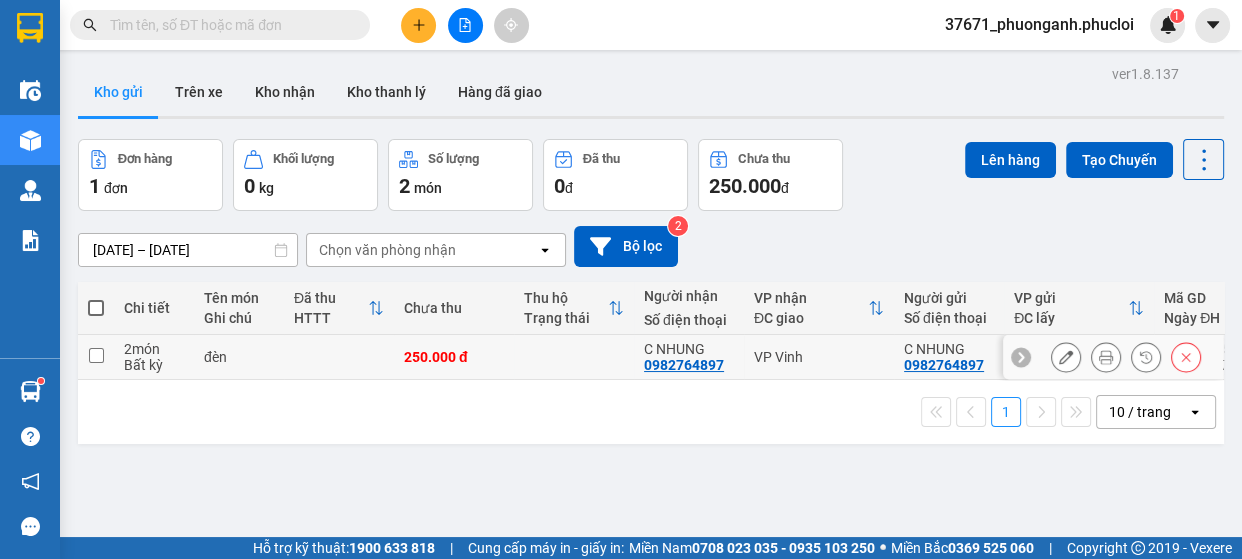 click at bounding box center [1066, 357] 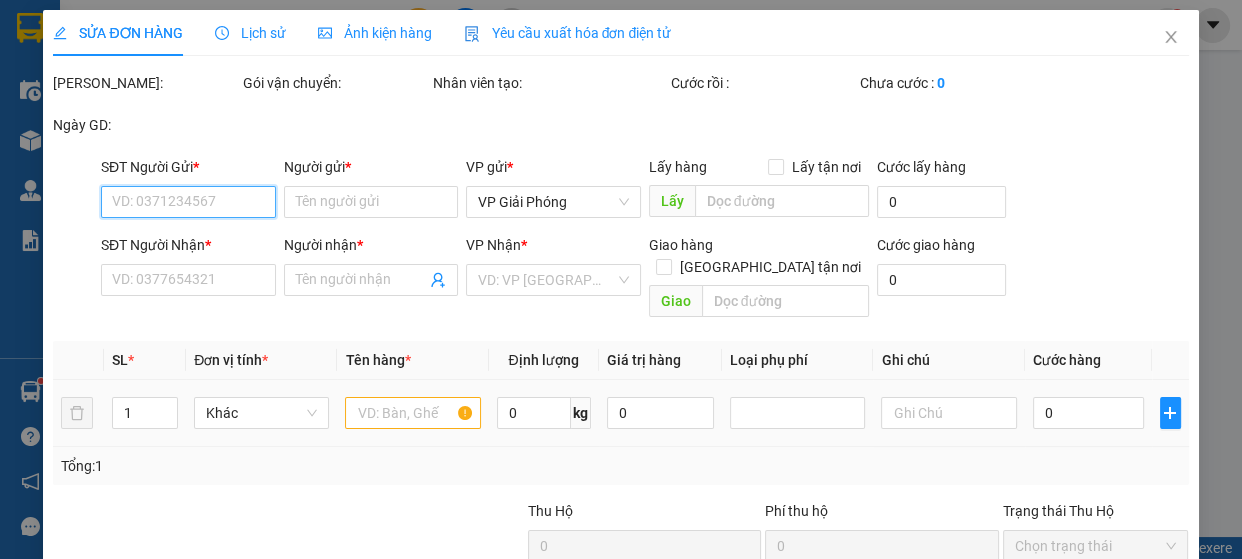 type on "0982764897" 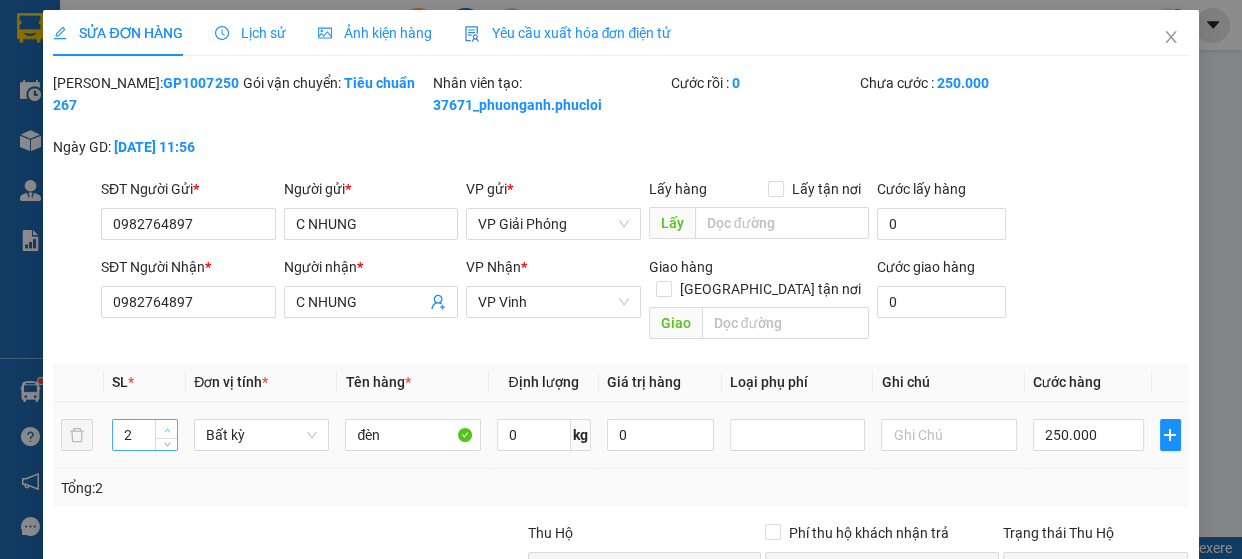 type on "3" 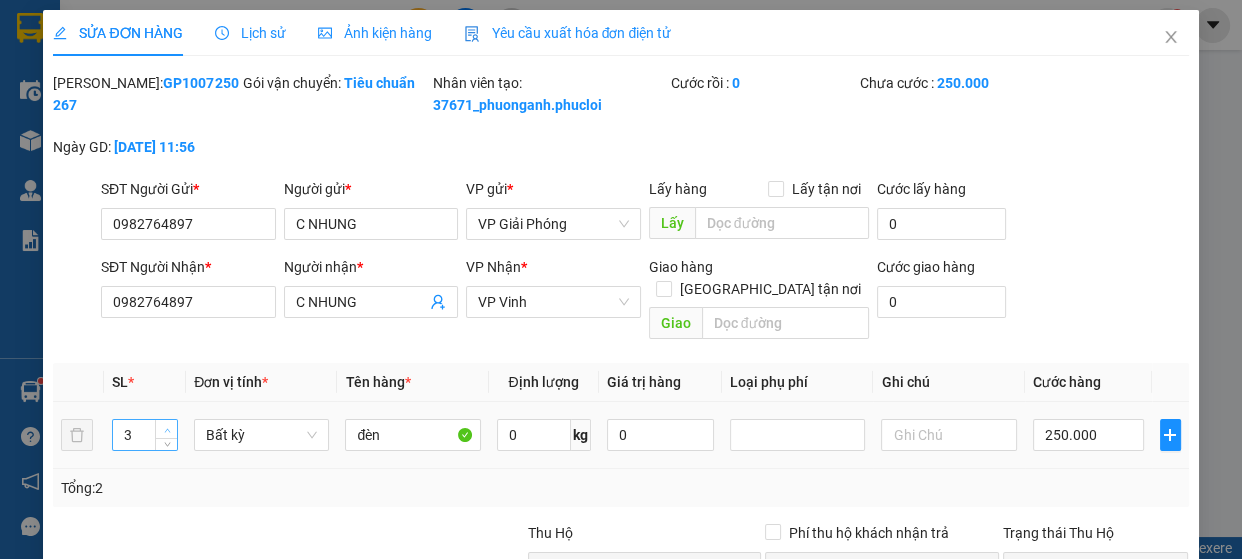 click at bounding box center (166, 429) 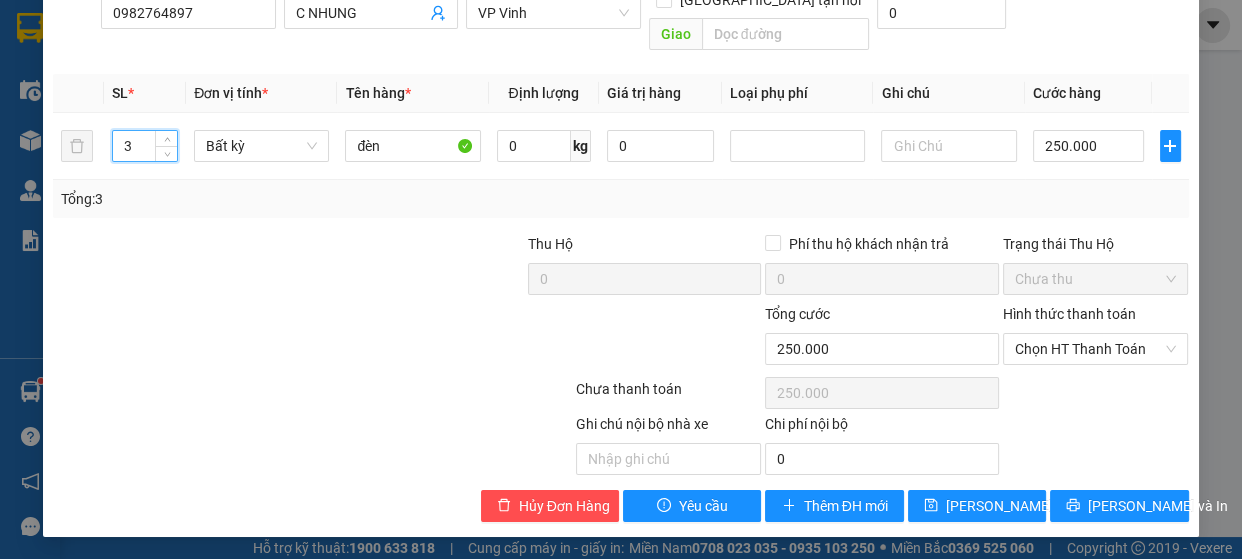 scroll, scrollTop: 290, scrollLeft: 0, axis: vertical 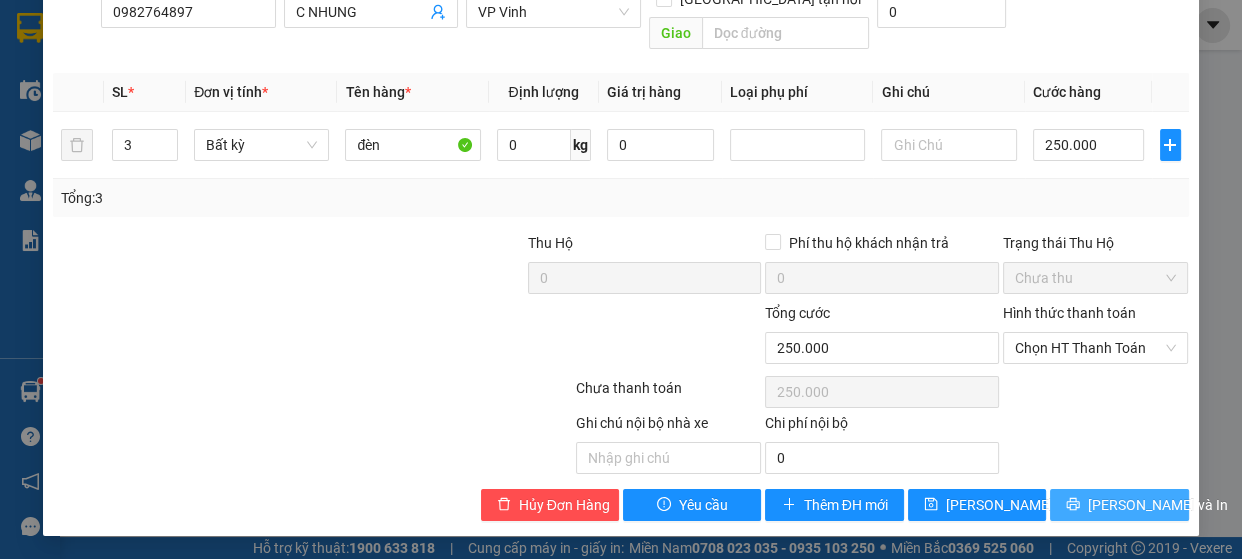 drag, startPoint x: 1083, startPoint y: 509, endPoint x: 1040, endPoint y: 472, distance: 56.727417 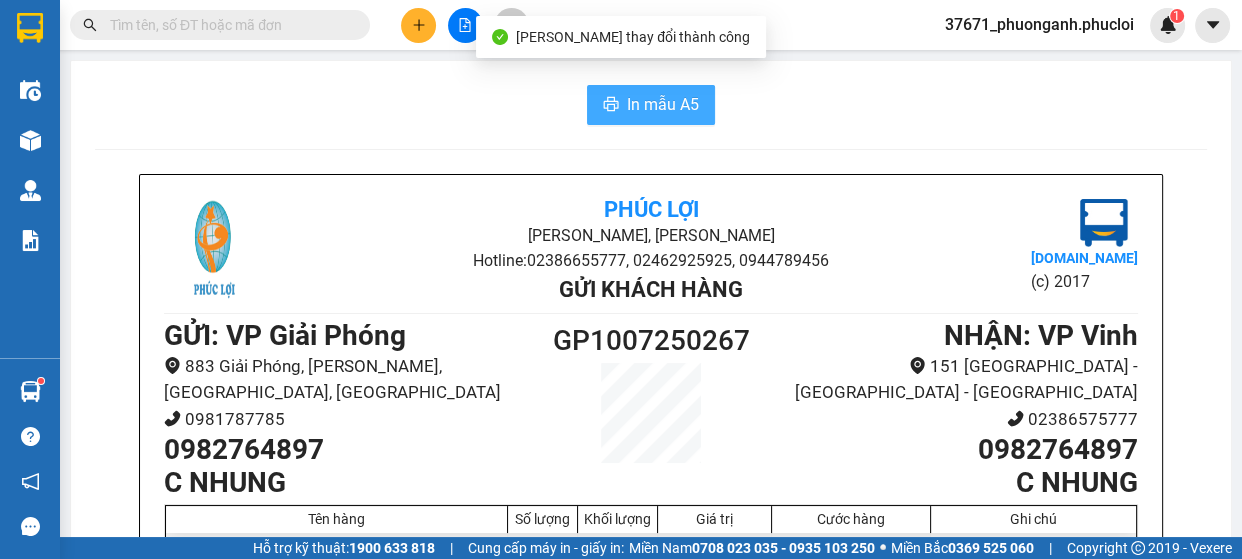 click on "In mẫu A5" at bounding box center [651, 105] 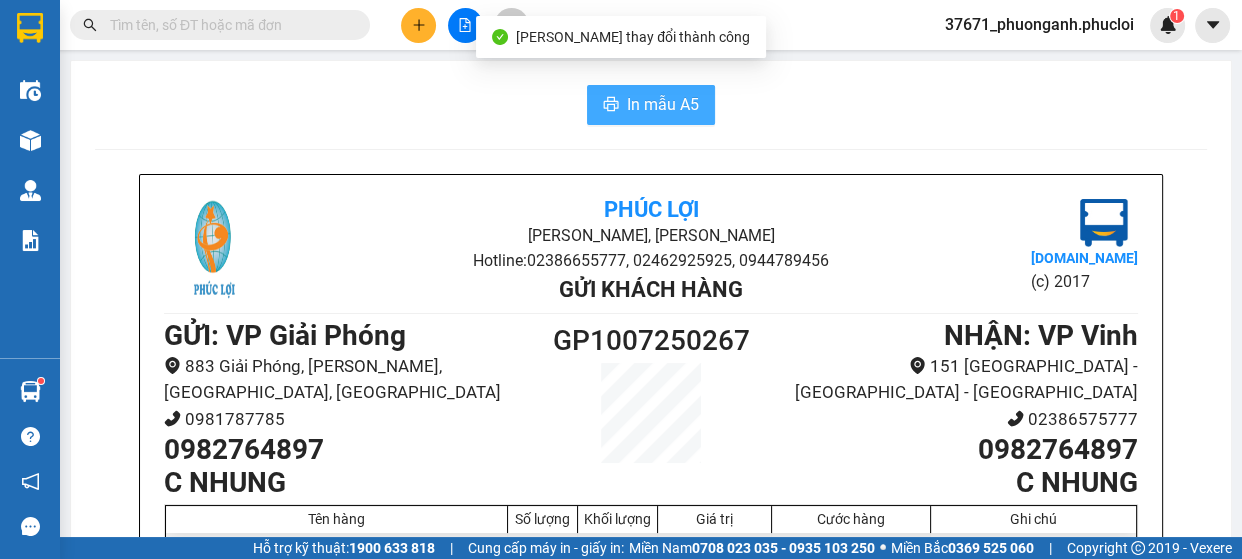scroll, scrollTop: 0, scrollLeft: 0, axis: both 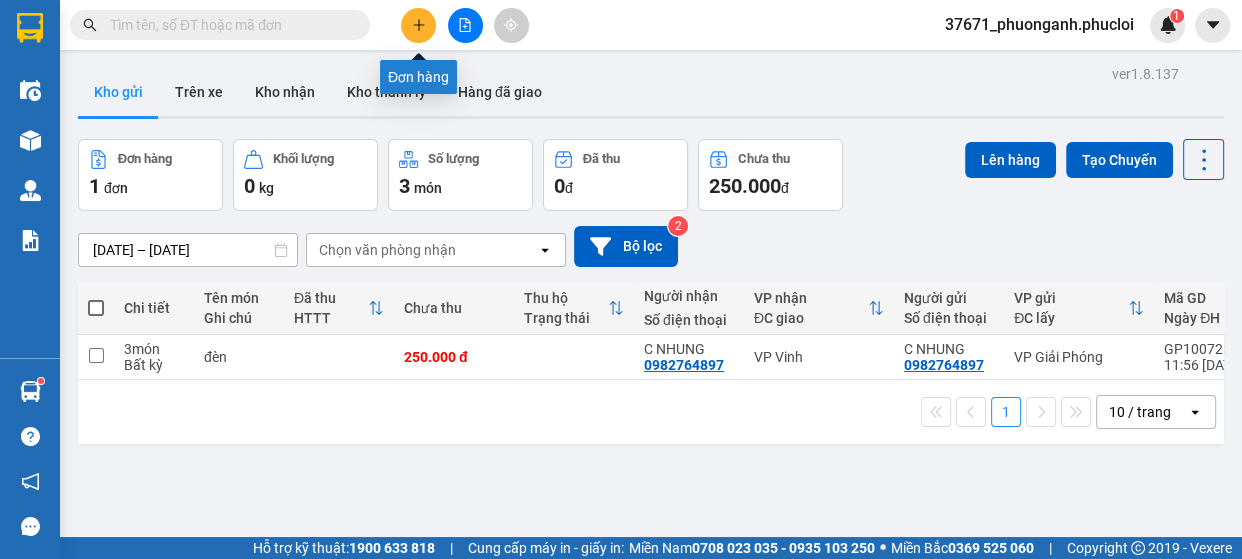 click 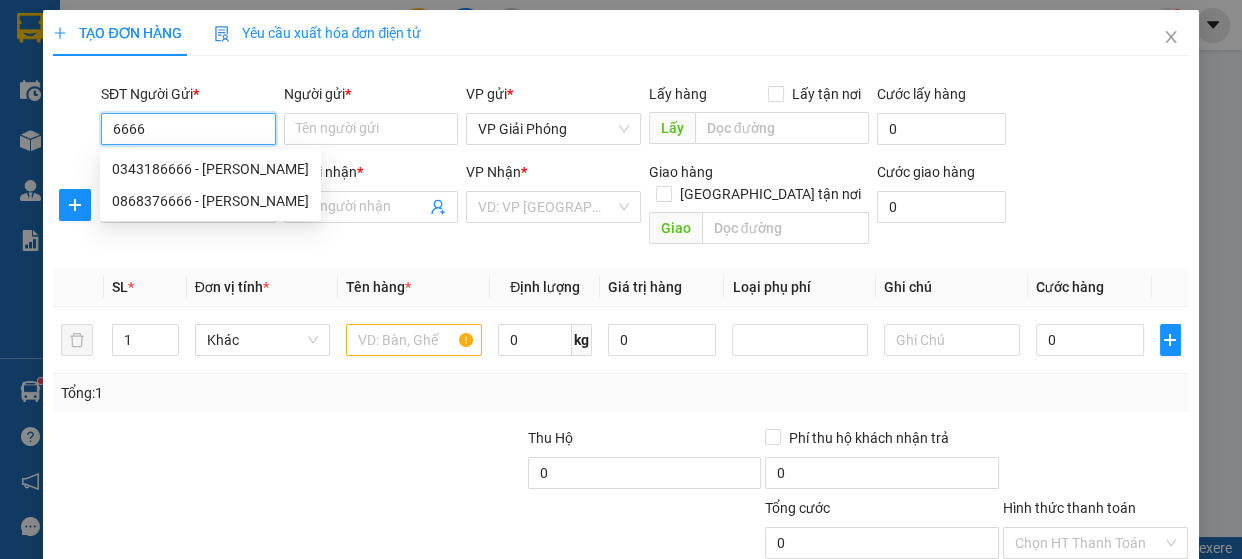 click on "0343186666 - duy đức" at bounding box center (210, 169) 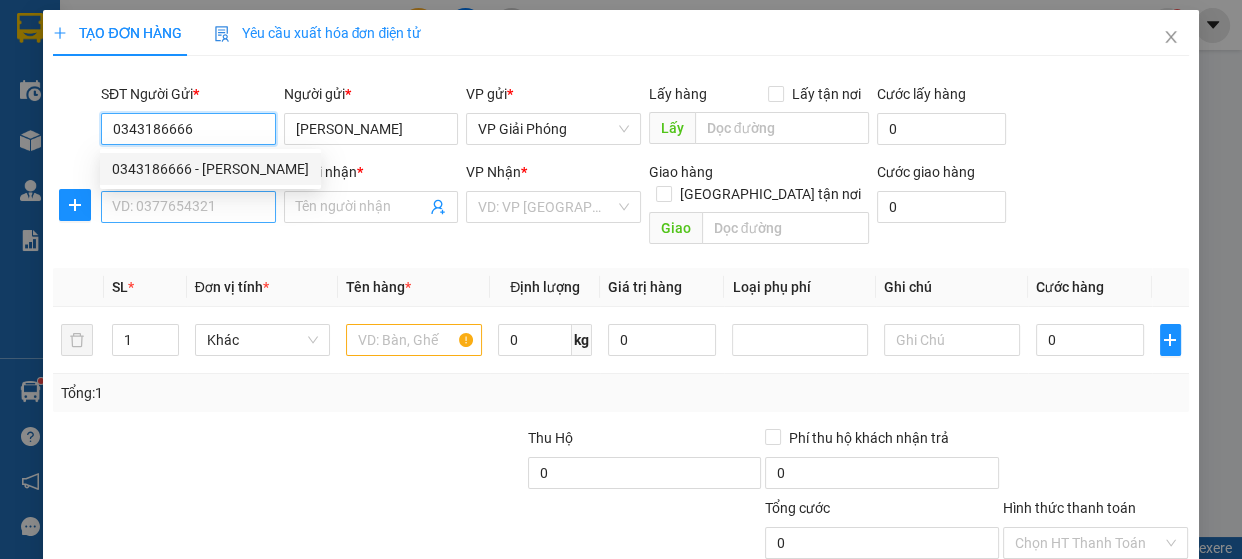 type on "0343186666" 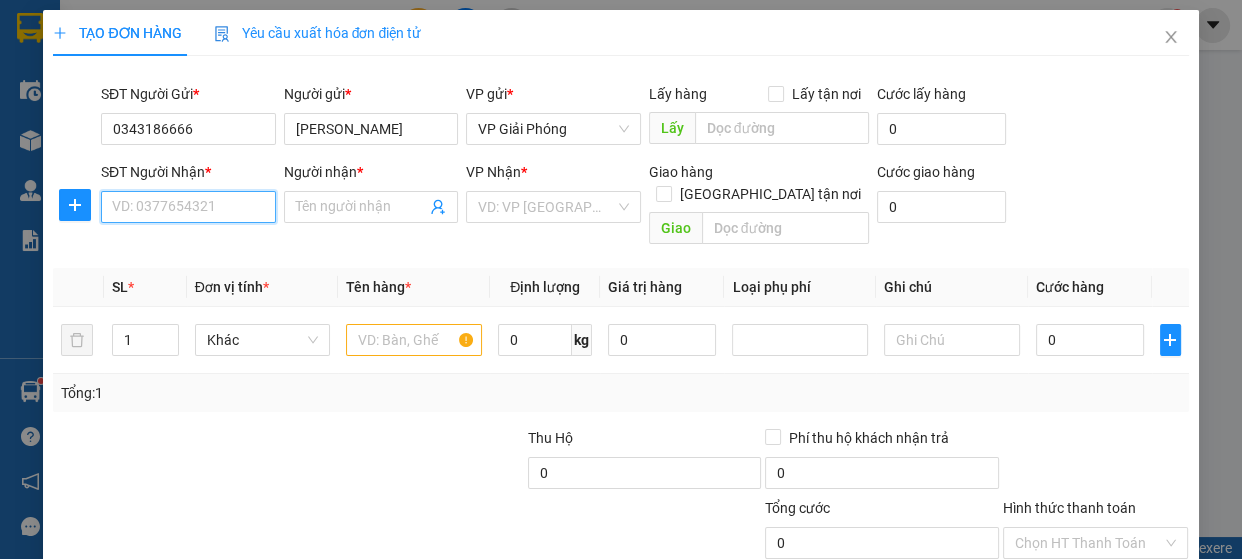click on "SĐT Người Nhận  *" at bounding box center [188, 207] 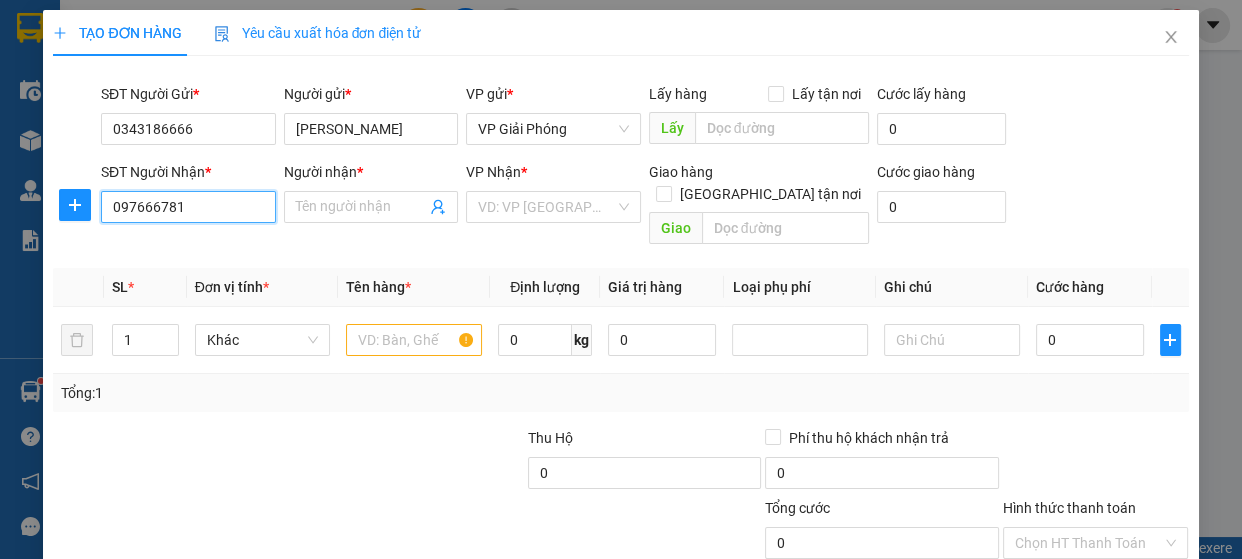 type on "0976667819" 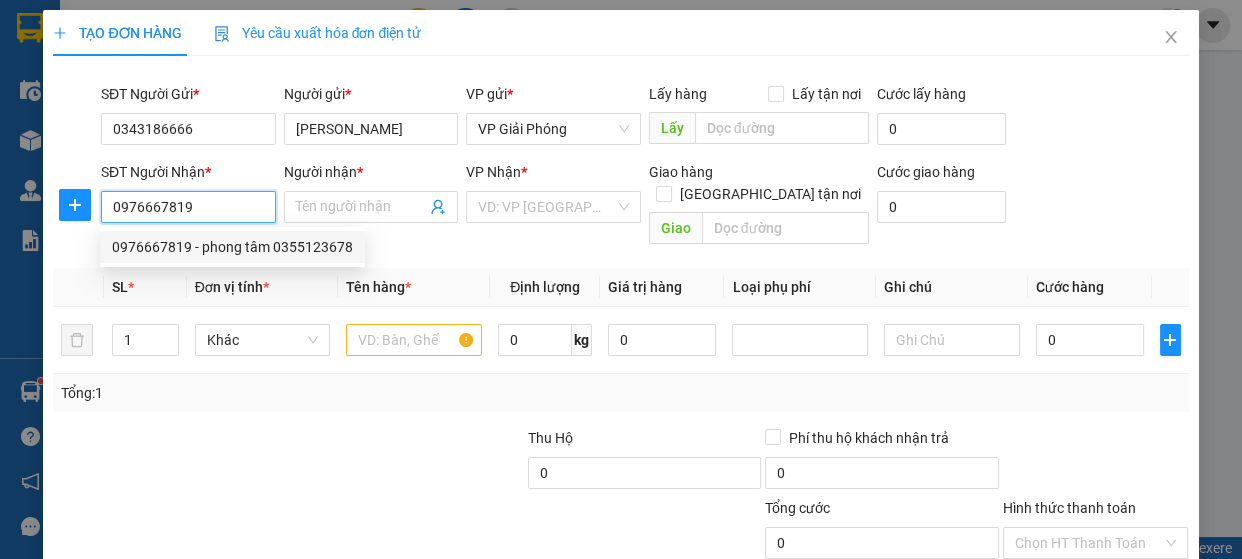 click on "0976667819 - phong tâm 0355123678" at bounding box center (232, 247) 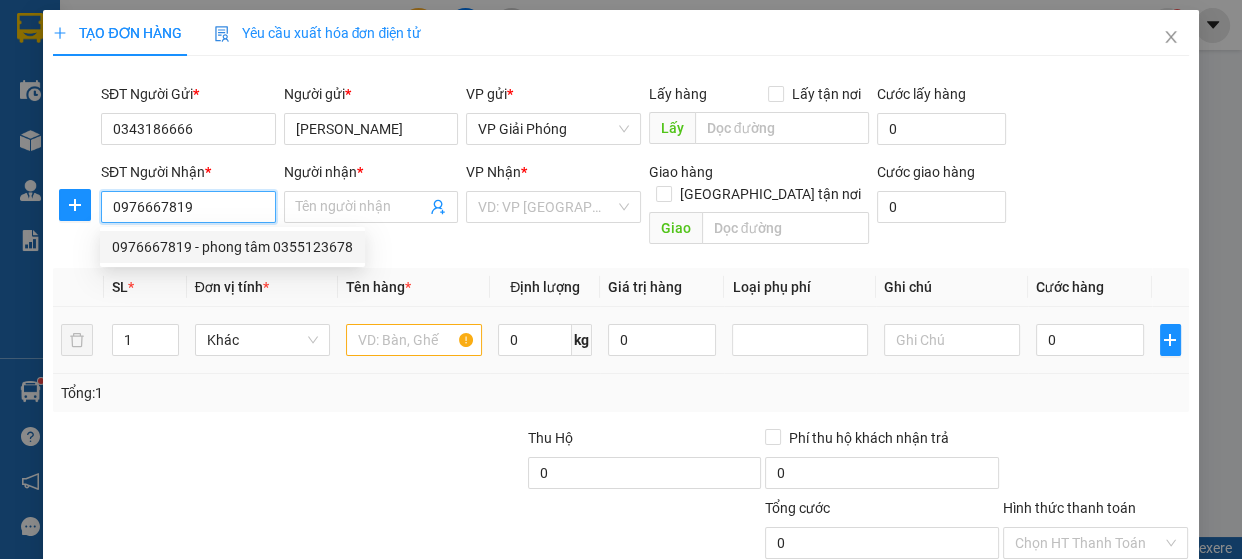 type on "phong tâm 0355123678" 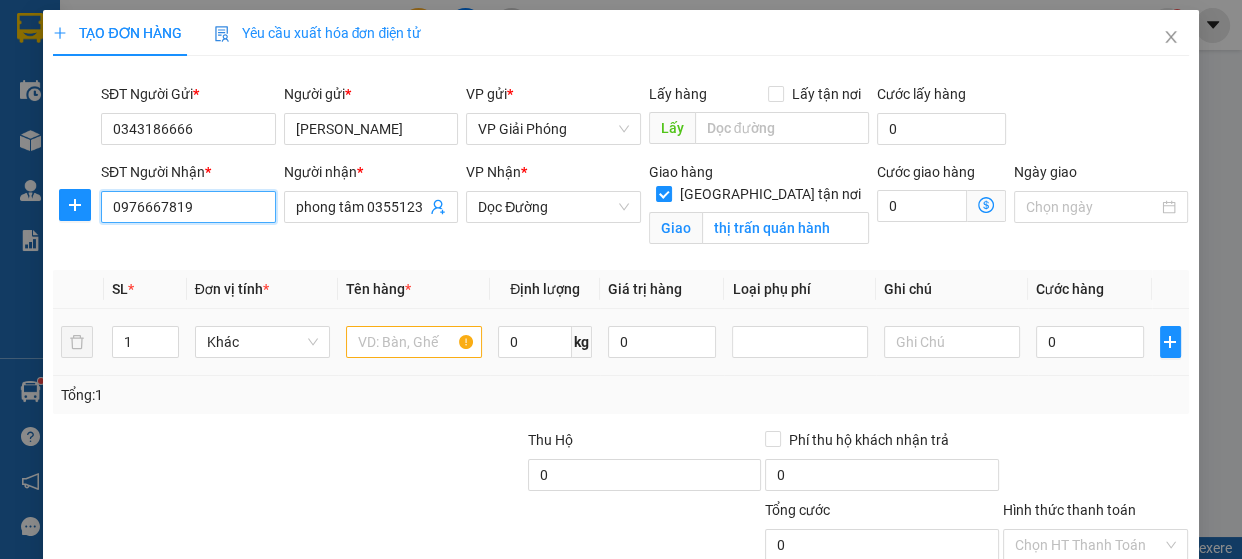 type on "0976667819" 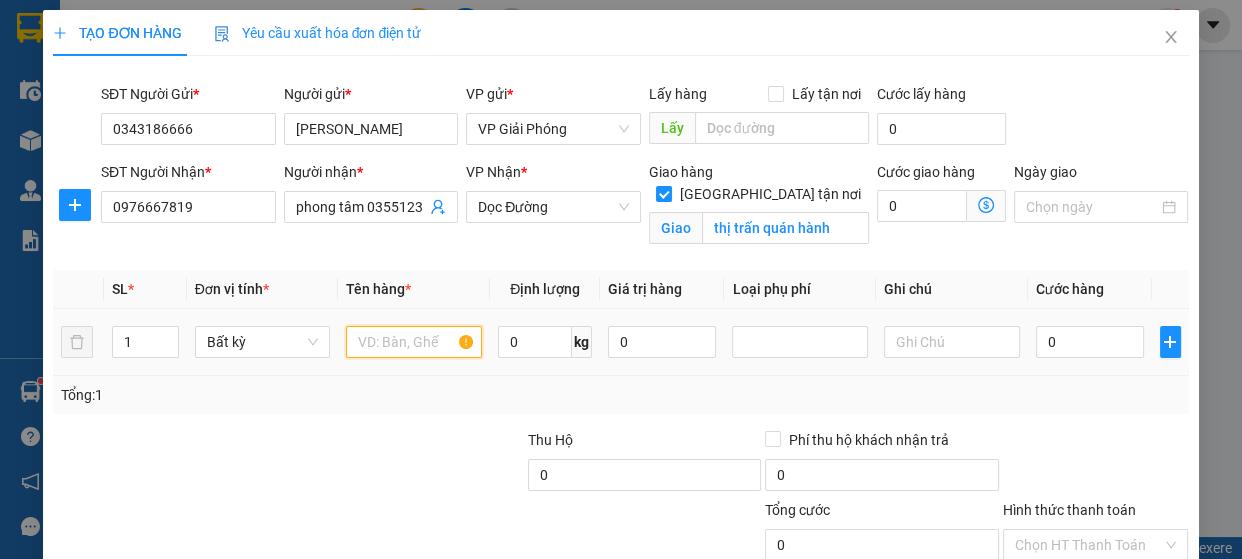 click at bounding box center (414, 342) 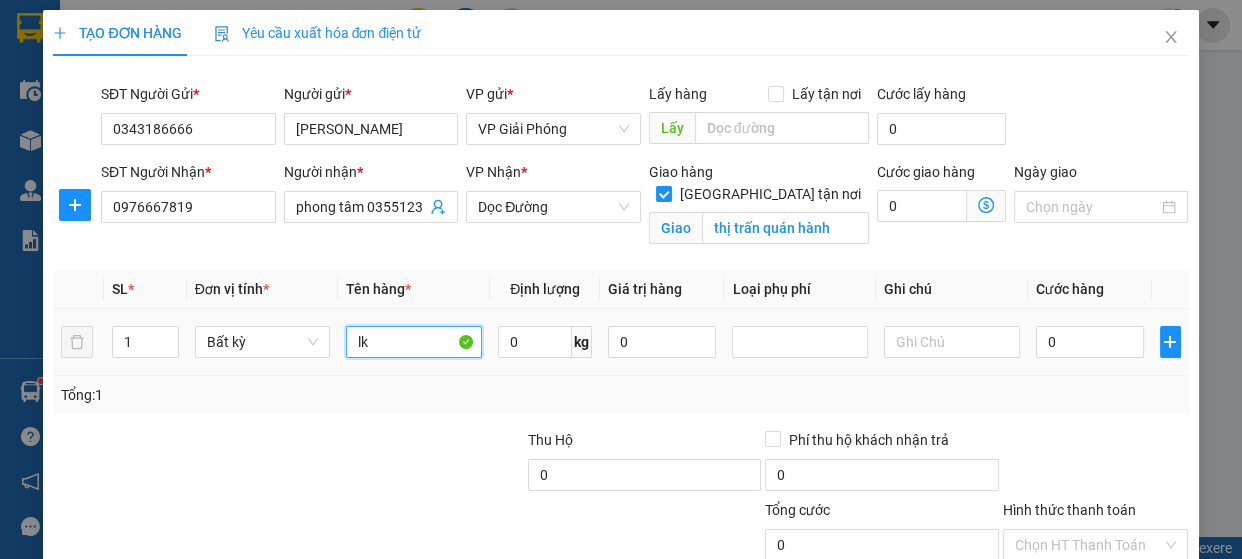 type on "lk" 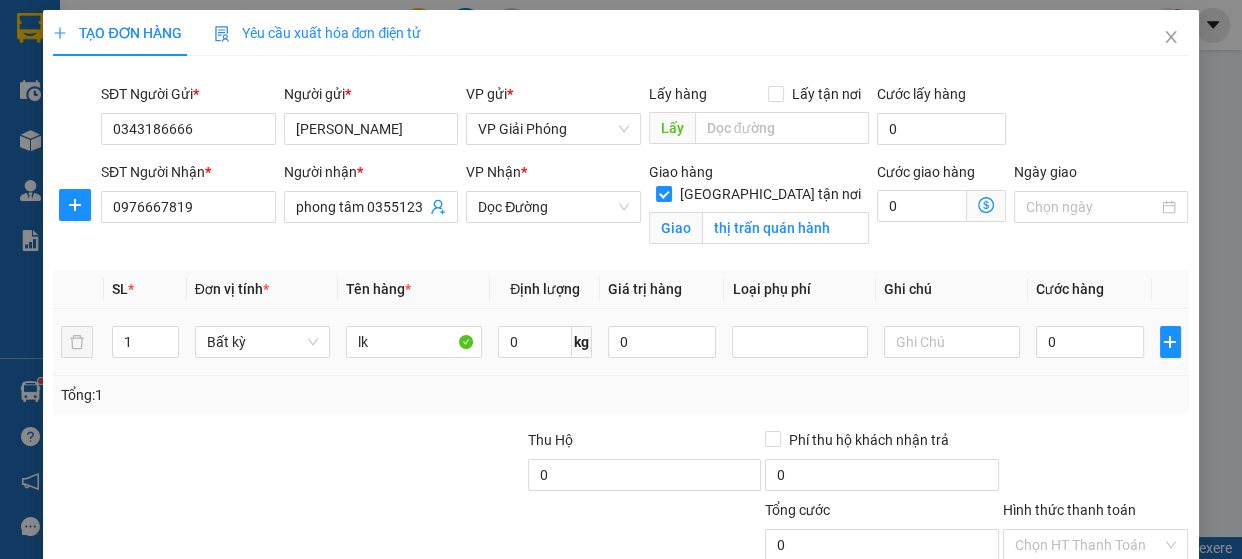 click on "0" at bounding box center (1090, 342) 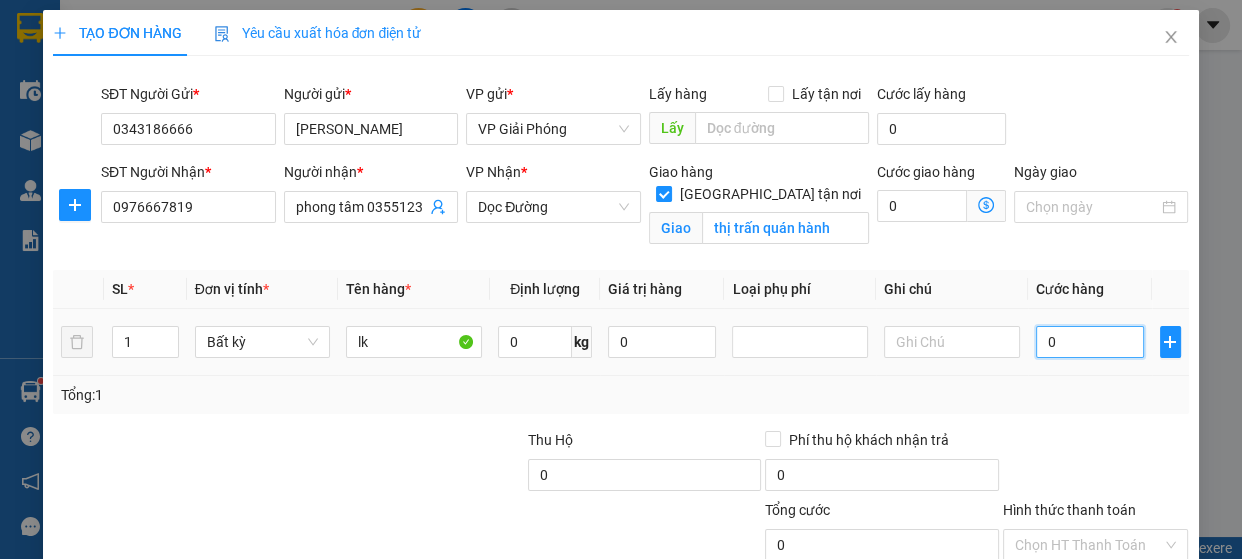 click on "0" at bounding box center [1090, 342] 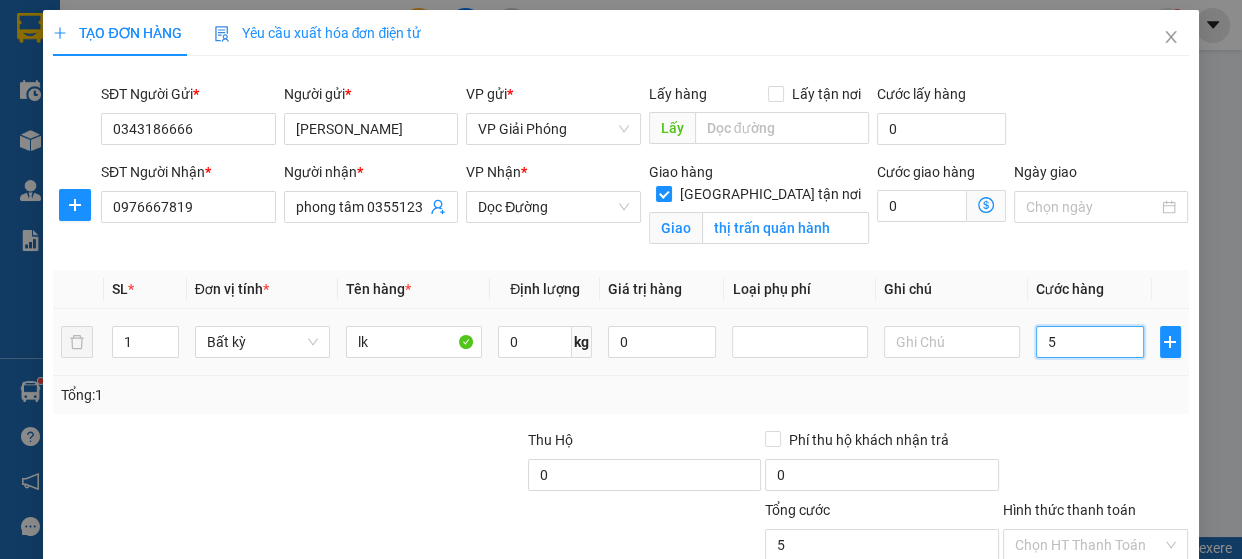 type on "50" 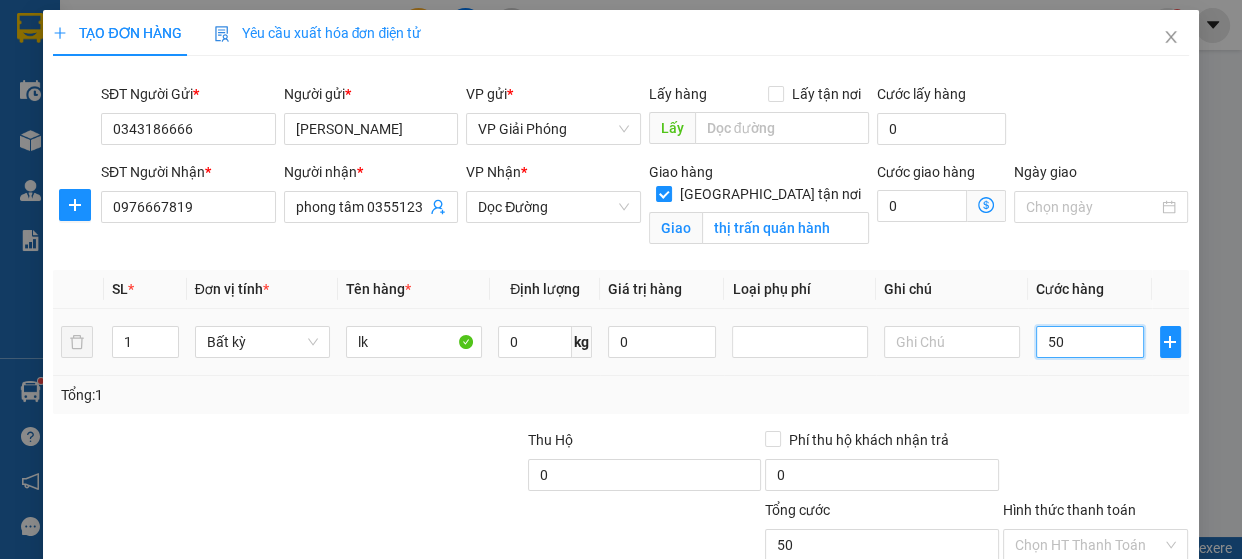 type on "500" 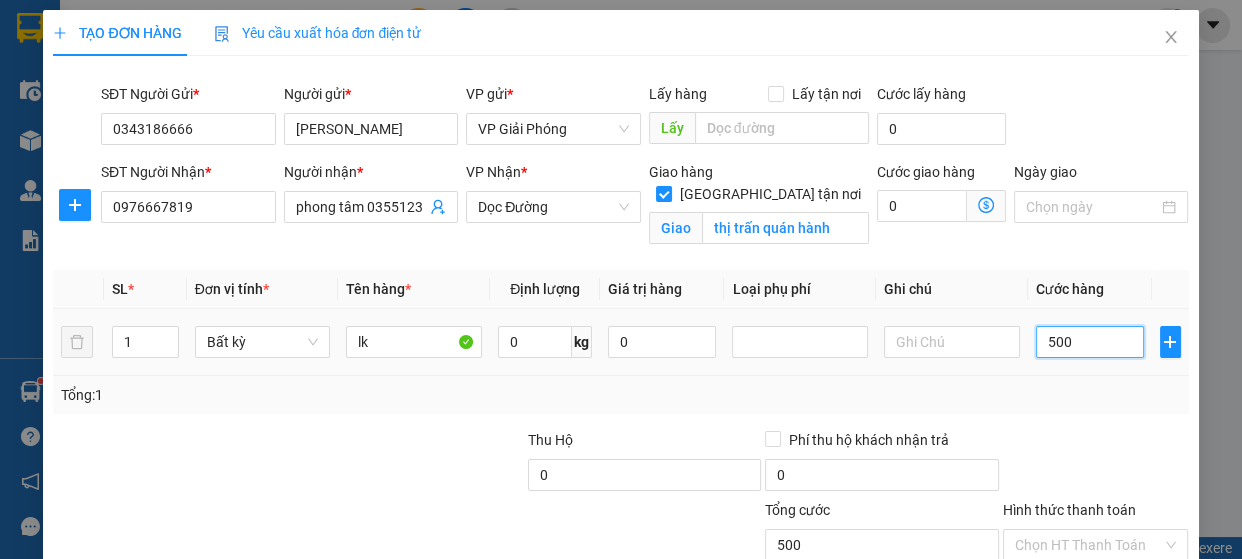 type on "5.000" 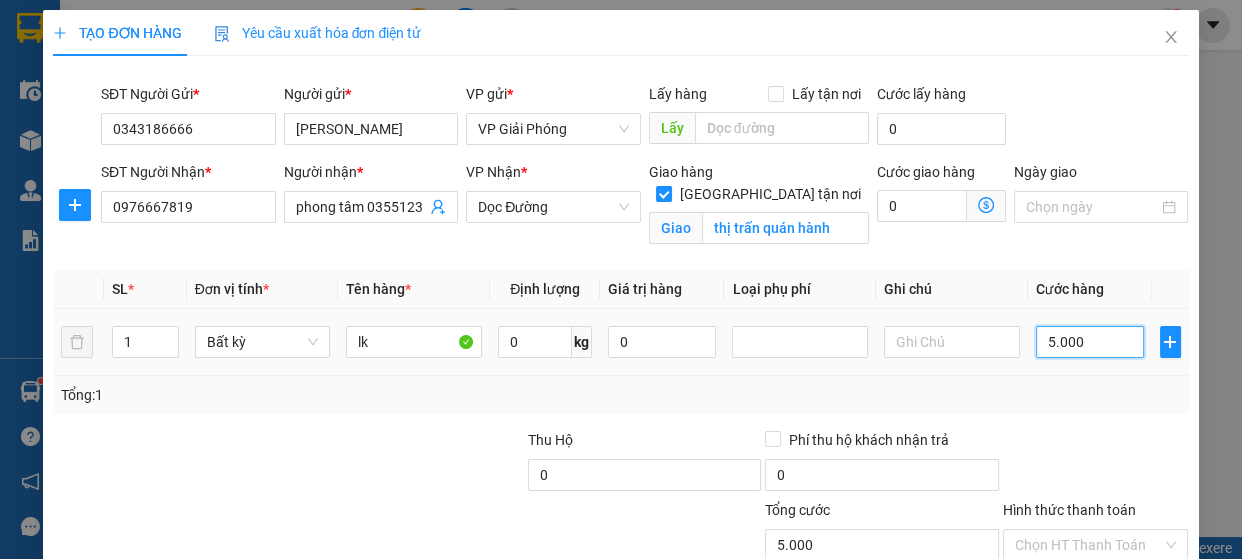 type on "50.000" 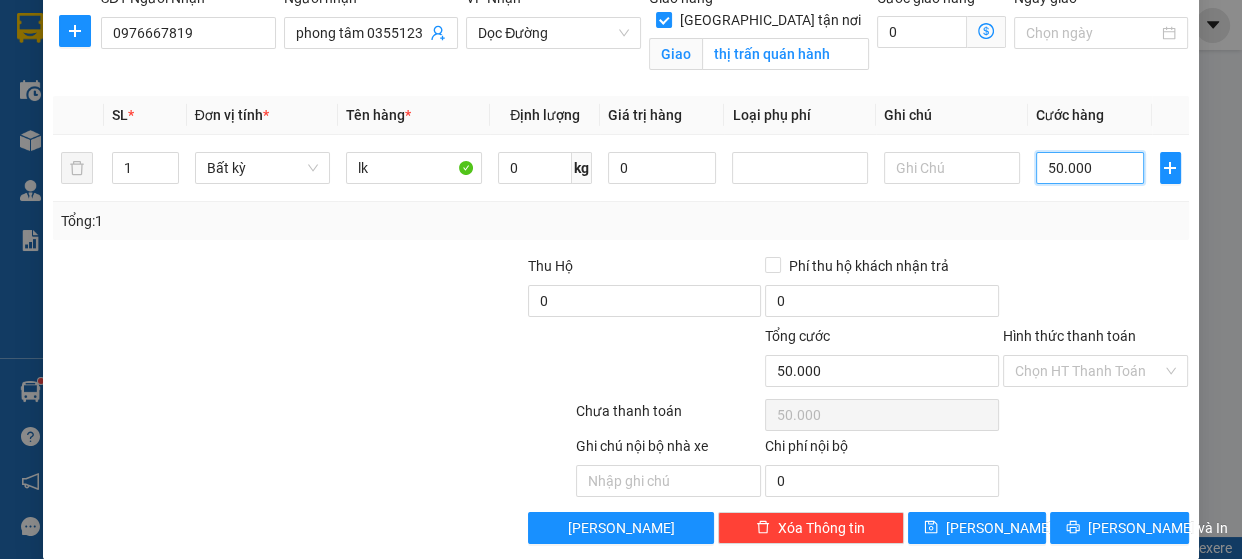 scroll, scrollTop: 196, scrollLeft: 0, axis: vertical 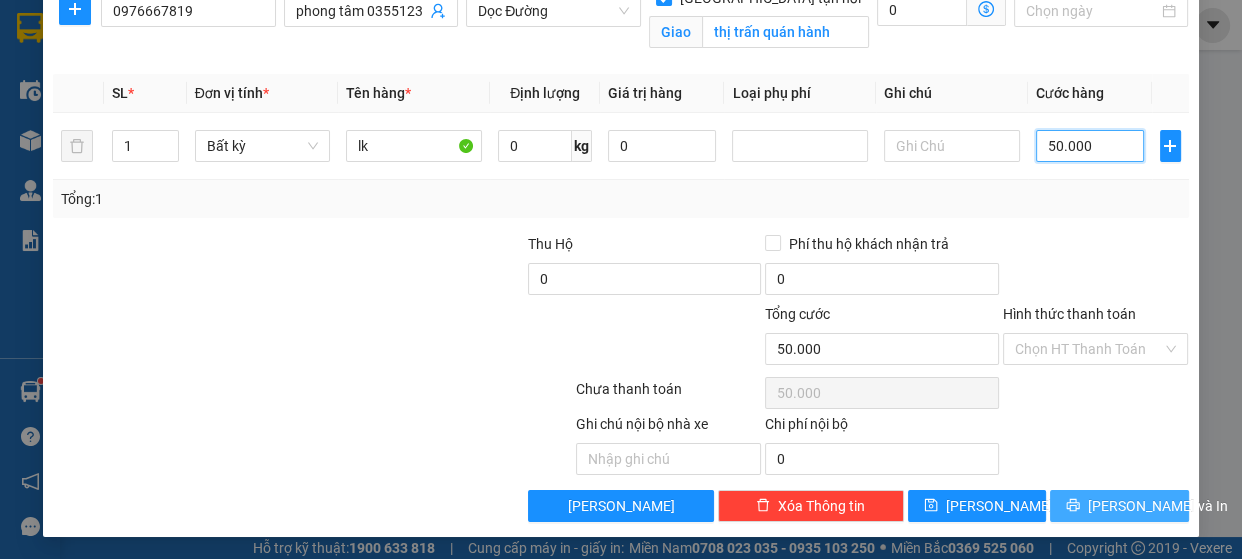 type on "50.000" 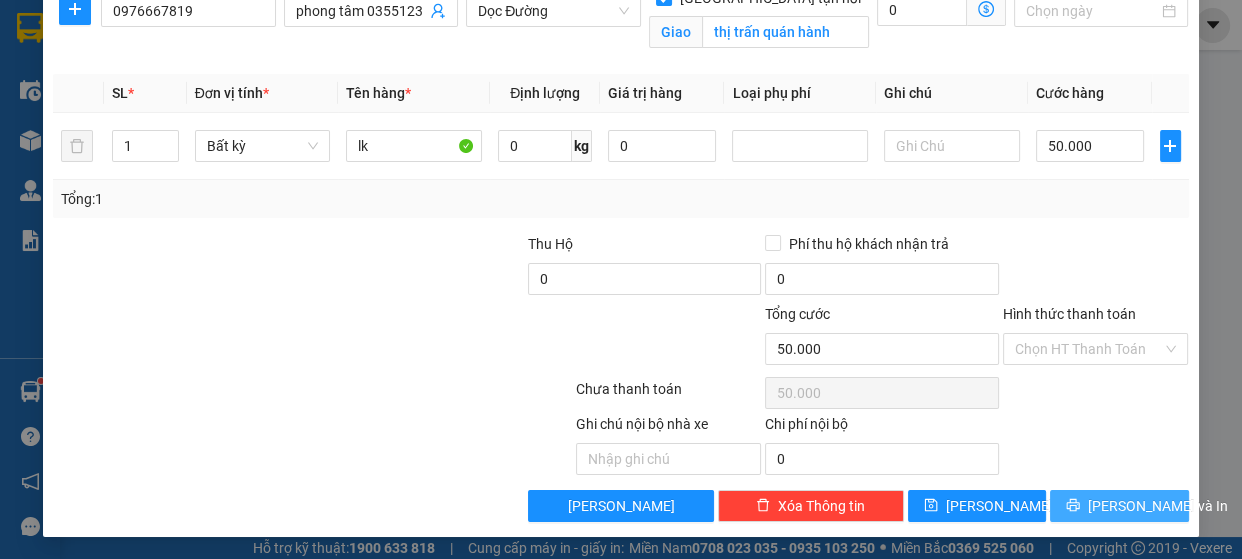 click on "Lưu và In" at bounding box center (1158, 506) 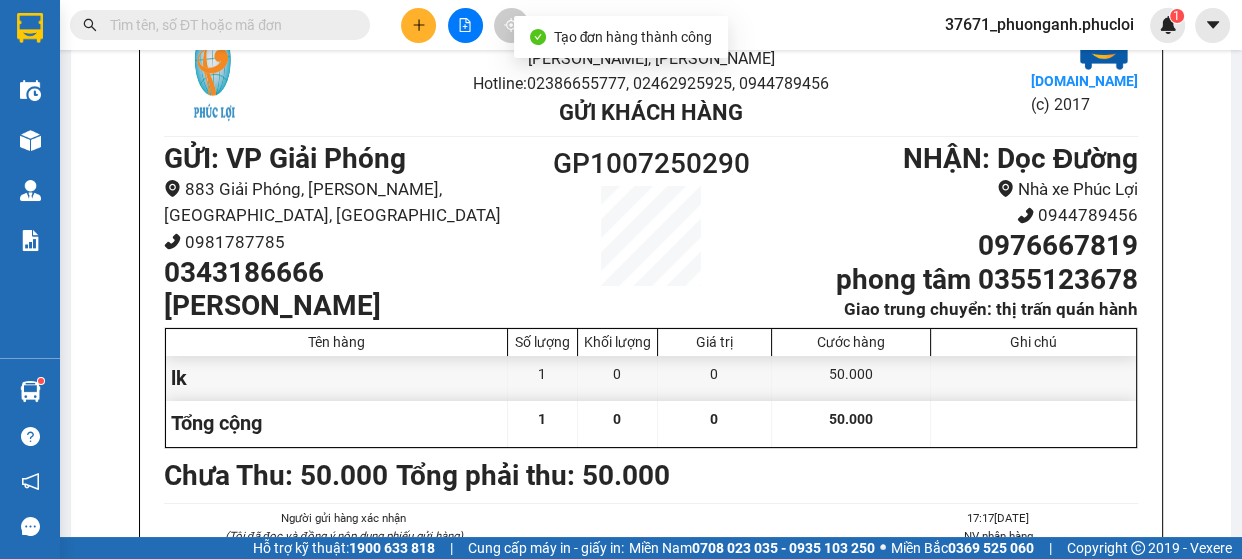 scroll, scrollTop: 133, scrollLeft: 0, axis: vertical 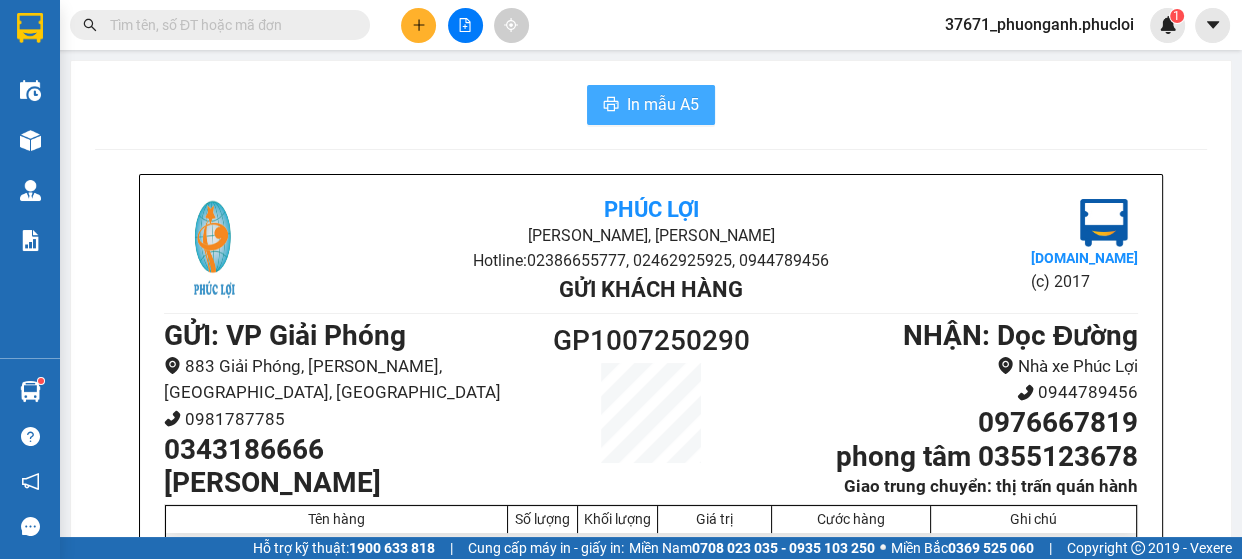 click on "In mẫu A5" at bounding box center (663, 104) 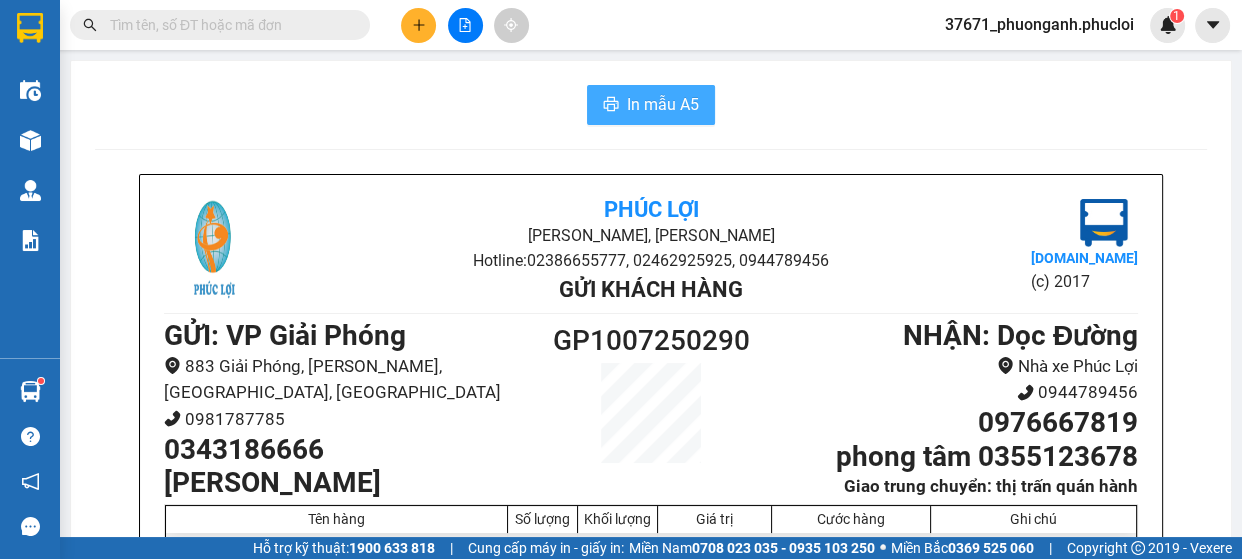 scroll, scrollTop: 0, scrollLeft: 0, axis: both 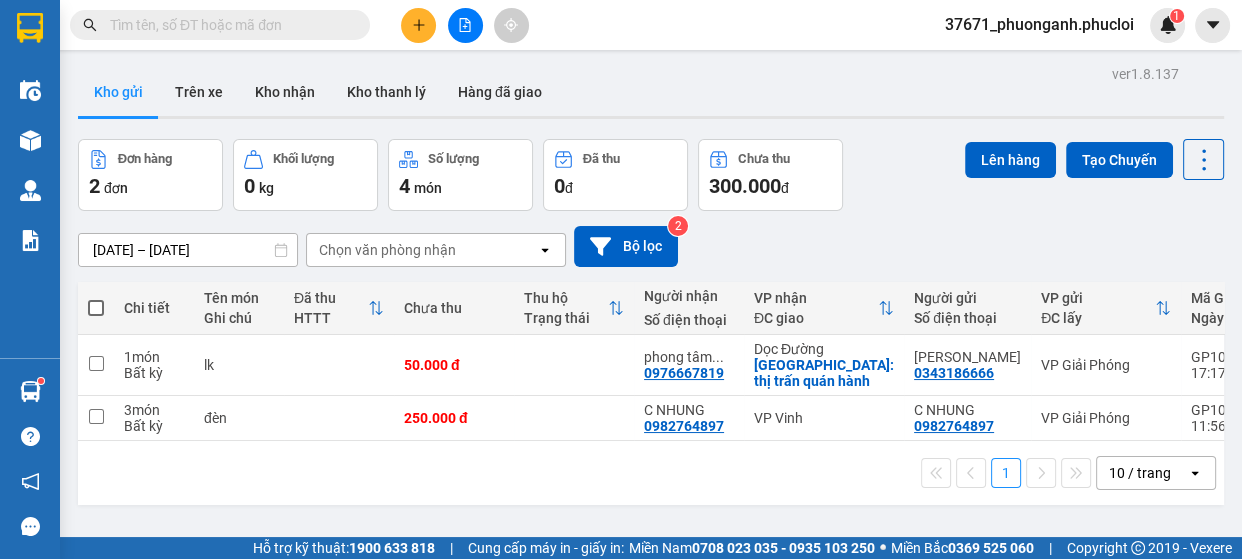 click at bounding box center (418, 25) 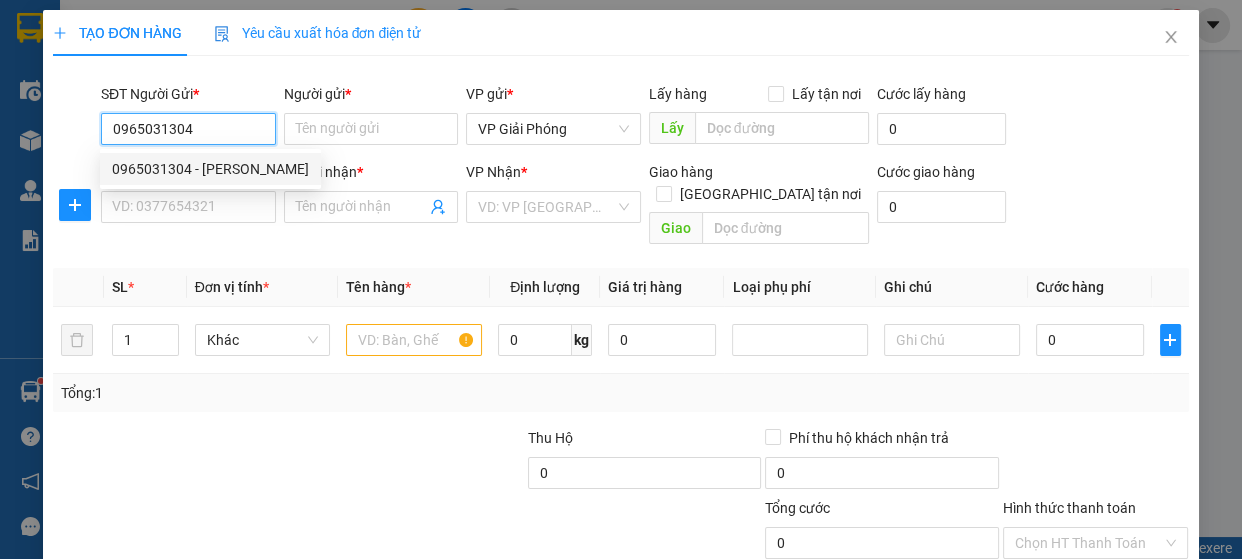 type on "0965031304" 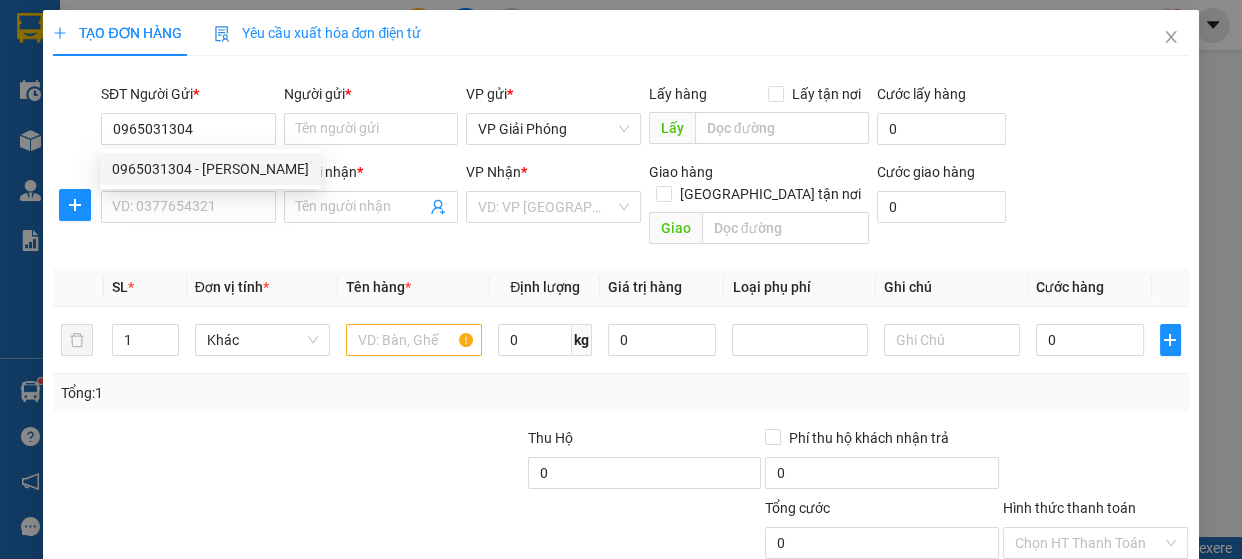 click on "0965031304 0965031304 - Linh" at bounding box center (210, 169) 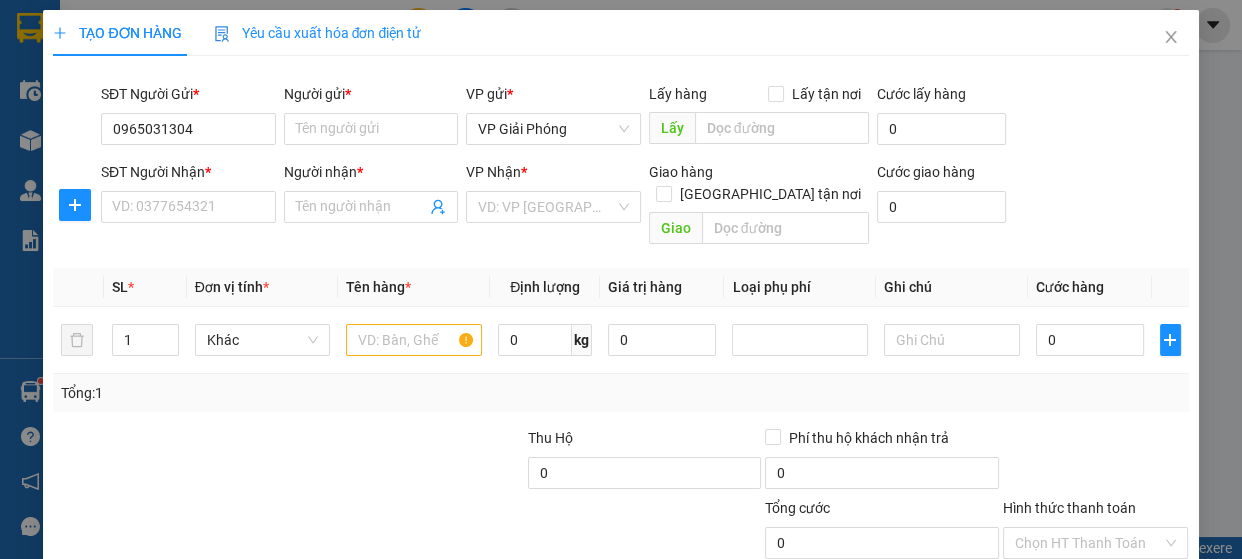 click on "SĐT Người Gửi  * 0965031304 Người gửi  * Tên người gửi VP gửi  * VP Giải Phóng Lấy hàng Lấy tận nơi Lấy Cước lấy hàng 0 SĐT Người Nhận  * VD: 0377654321 Người nhận  * Tên người nhận VP Nhận  * VD: VP Sài Gòn Giao hàng Giao tận nơi Giao Cước giao hàng 0" at bounding box center [620, 168] 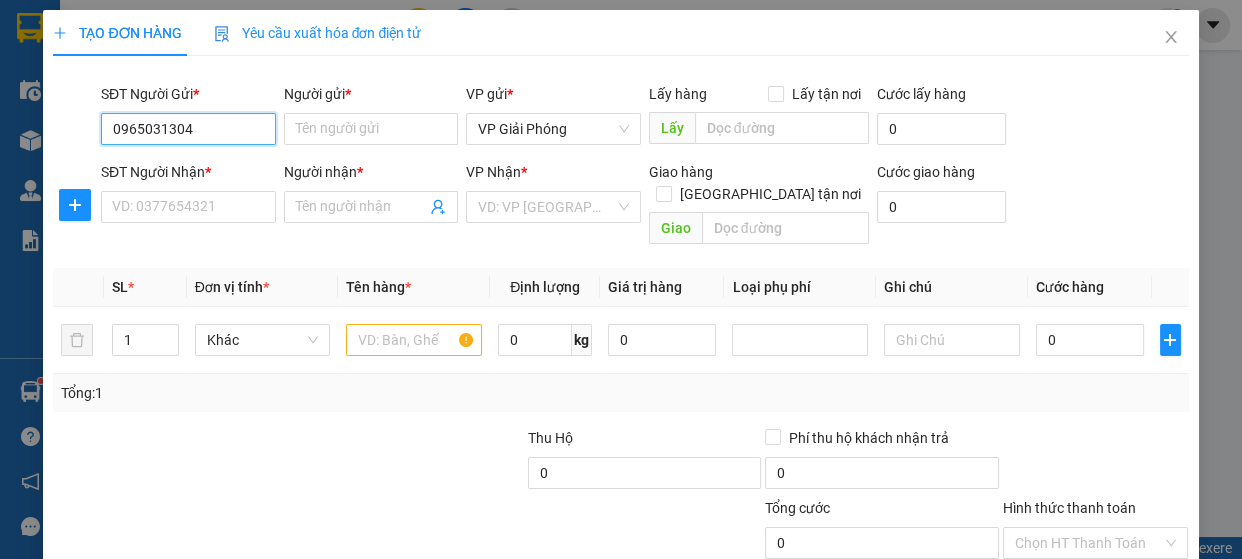 drag, startPoint x: 219, startPoint y: 140, endPoint x: 222, endPoint y: 170, distance: 30.149628 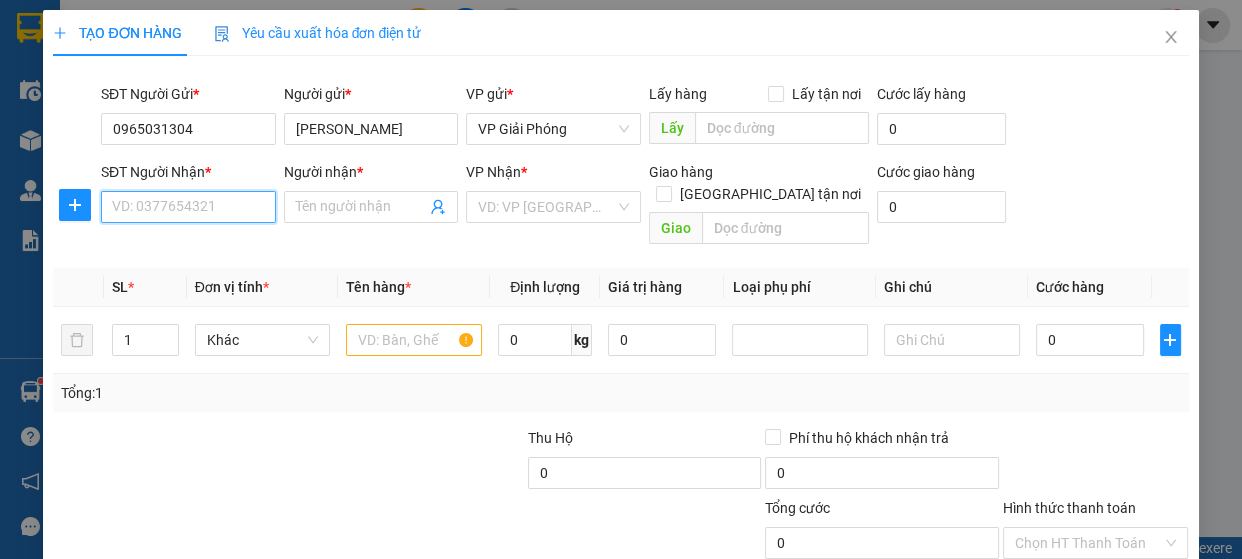 click on "SĐT Người Nhận  *" at bounding box center (188, 207) 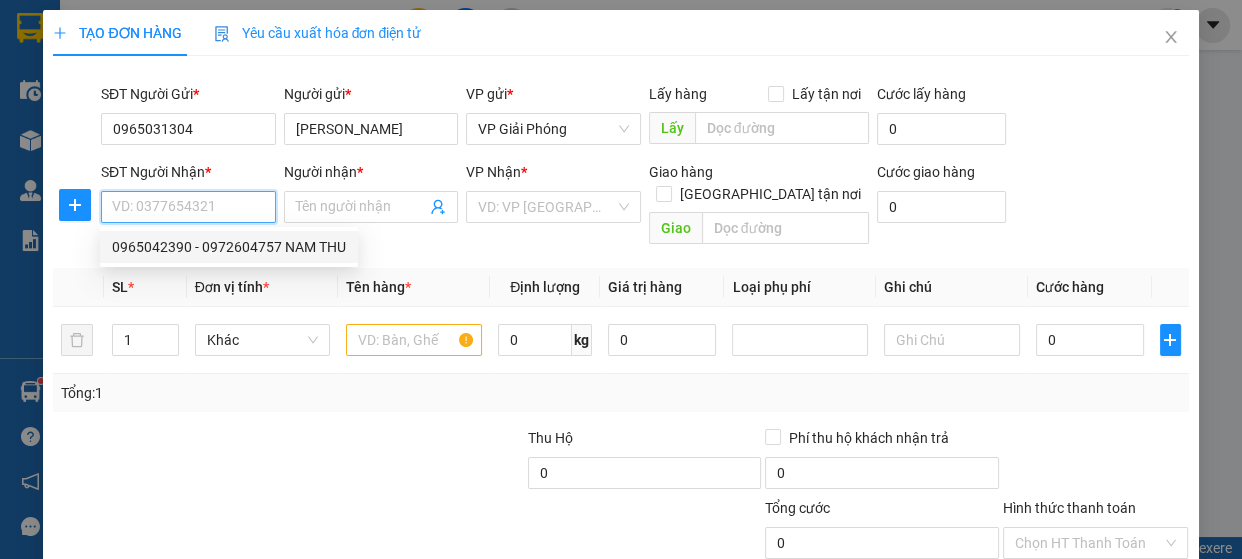 click on "0965042390 - 0972604757 NAM THU" at bounding box center [229, 247] 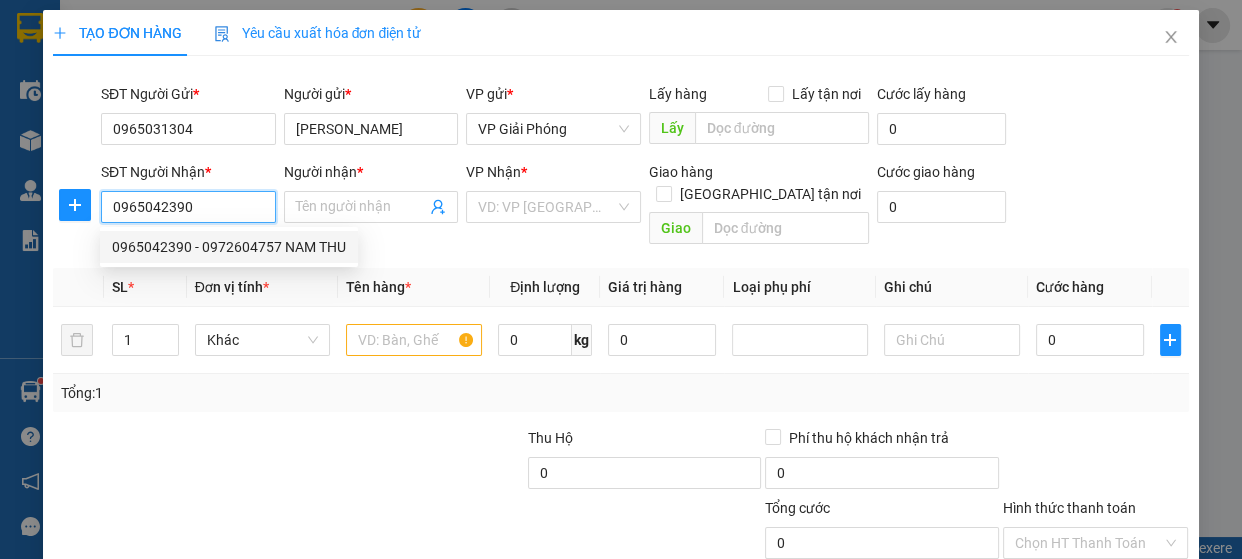 type on "0972604757 NAM THU" 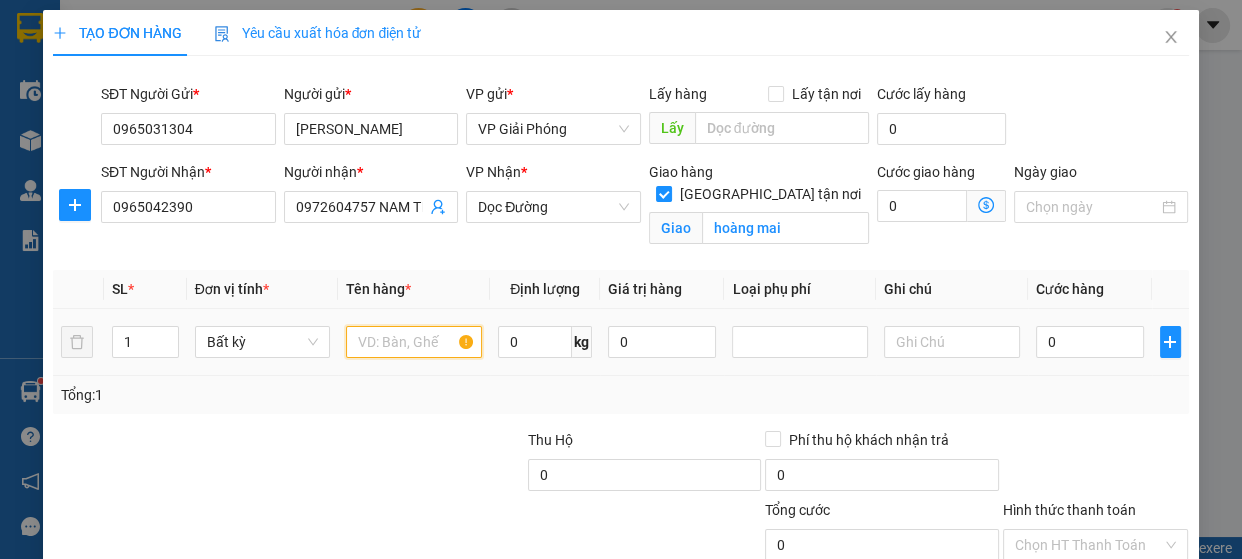 click at bounding box center (414, 342) 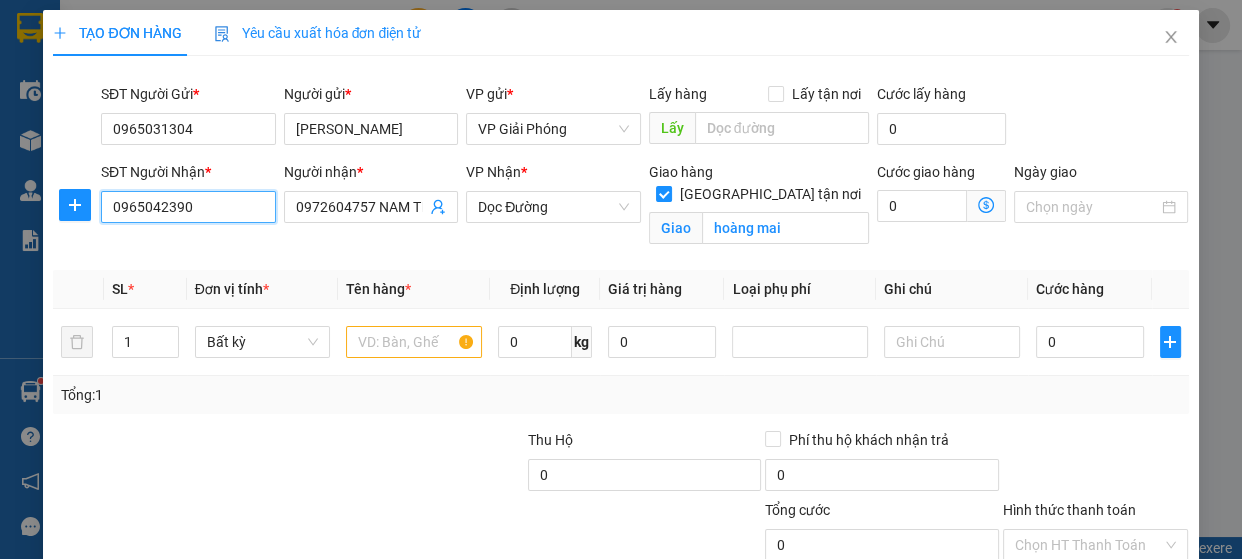 click on "0965042390" at bounding box center [188, 207] 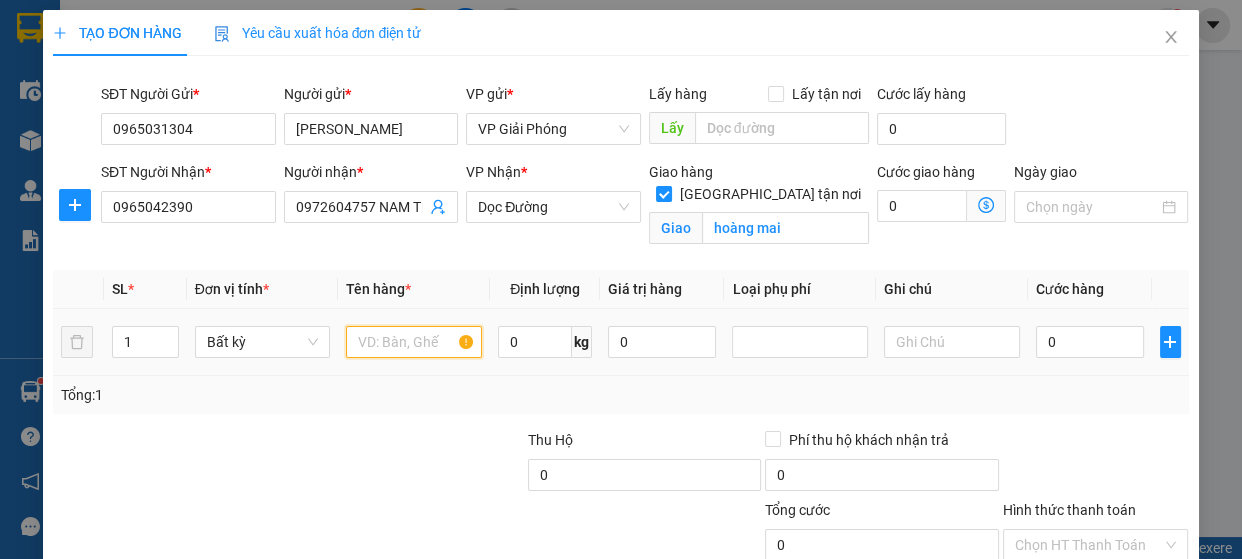 drag, startPoint x: 404, startPoint y: 340, endPoint x: 389, endPoint y: 337, distance: 15.297058 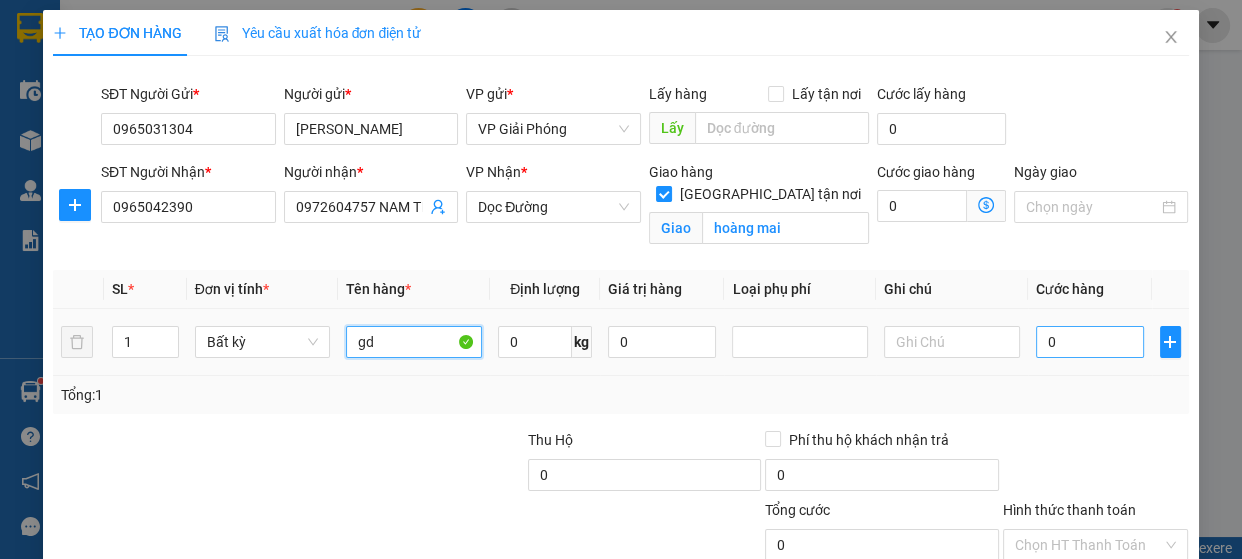 type on "gd" 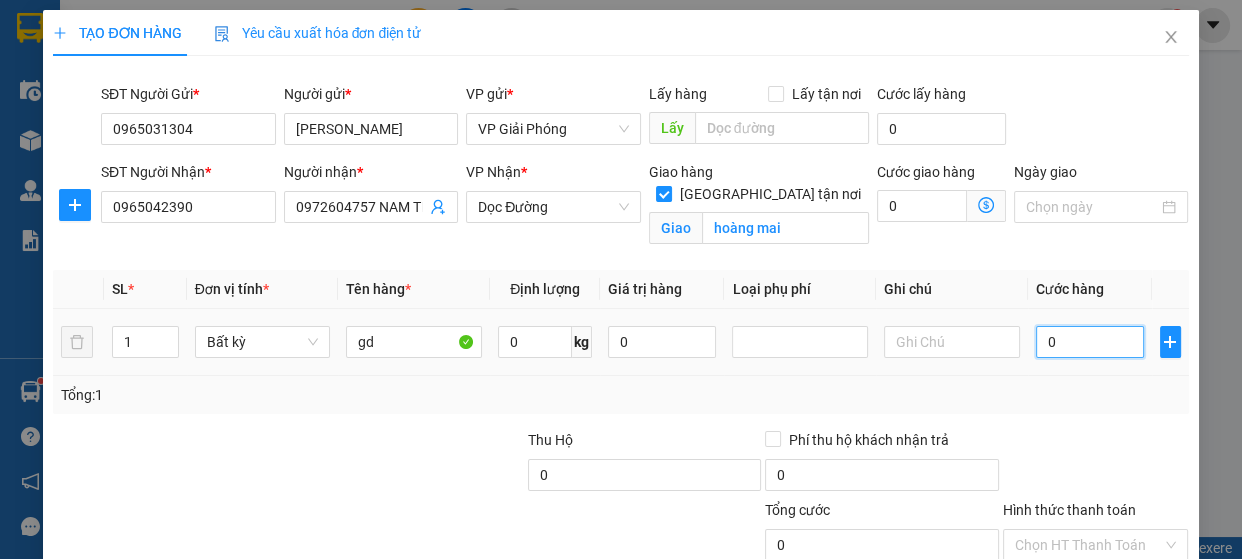 drag, startPoint x: 1067, startPoint y: 348, endPoint x: 1081, endPoint y: 333, distance: 20.518284 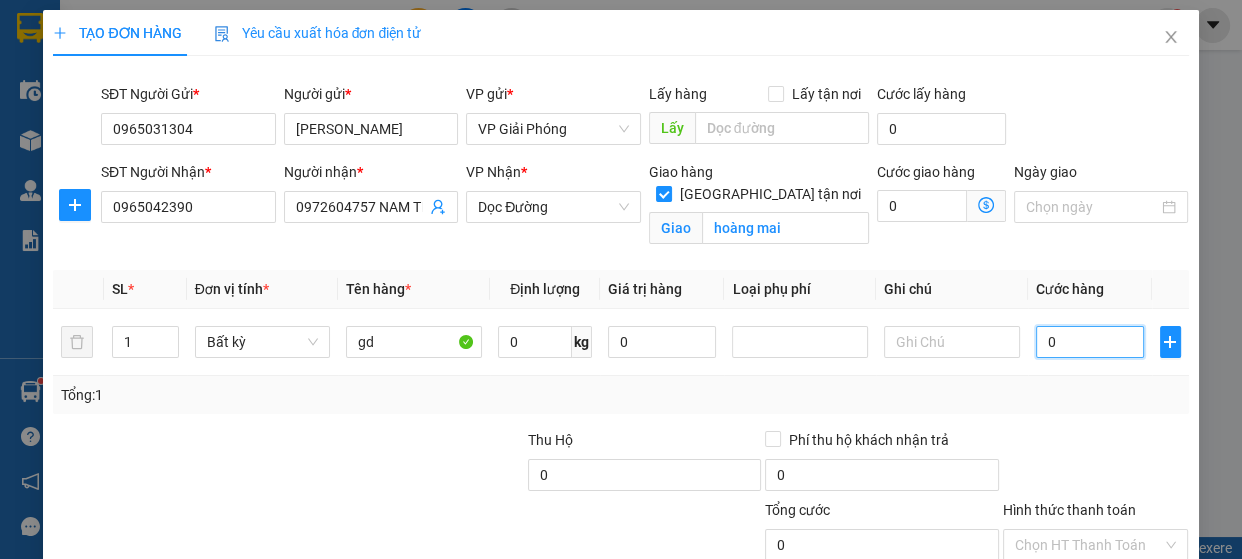 type on "7" 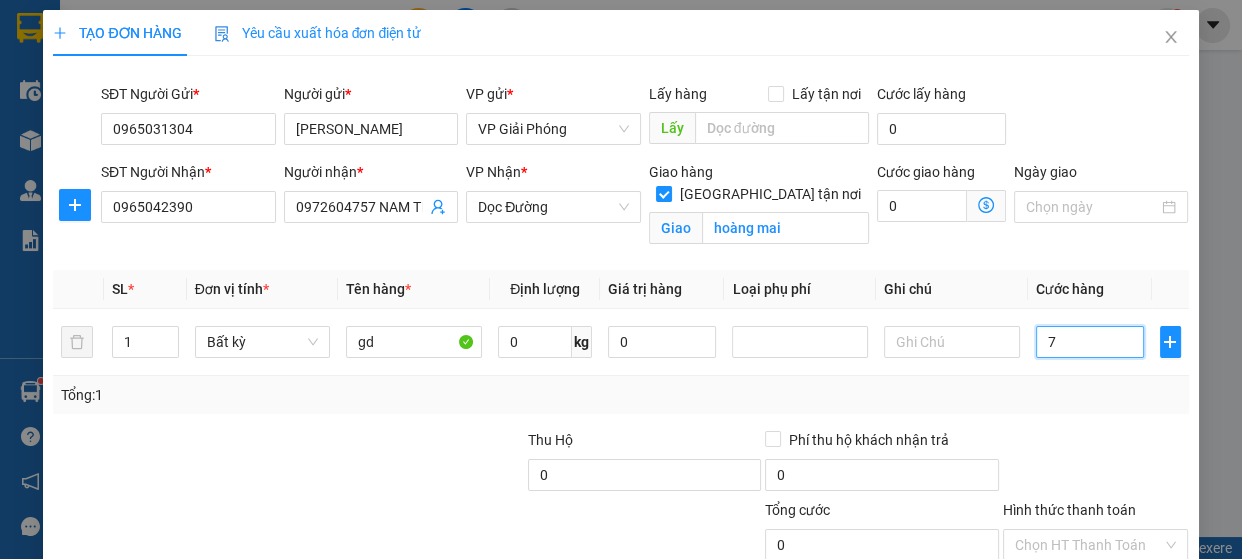 type on "7" 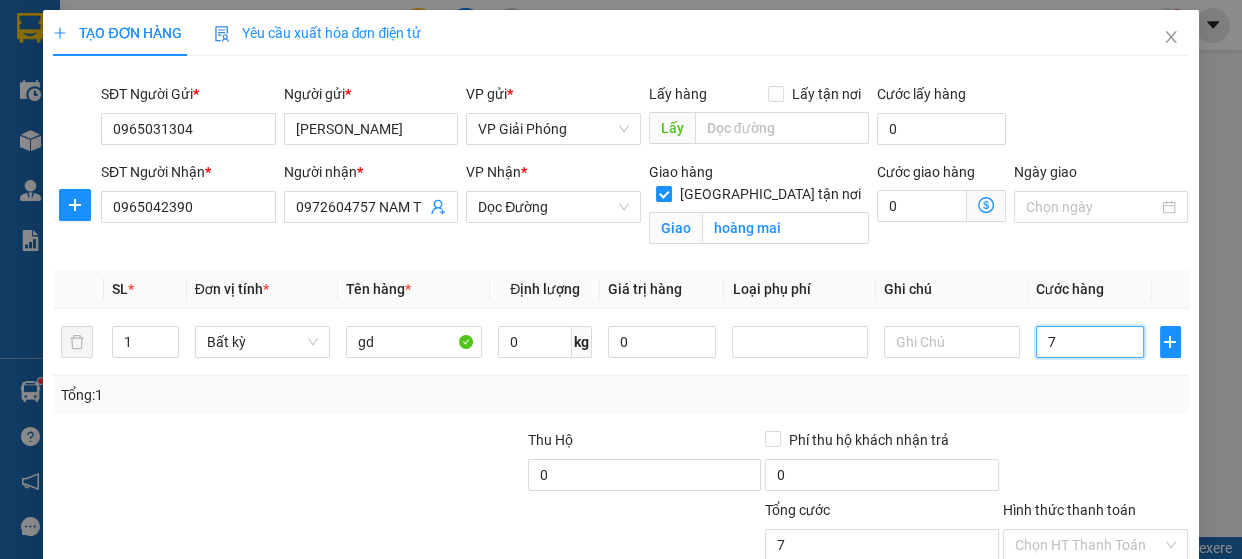 type on "70" 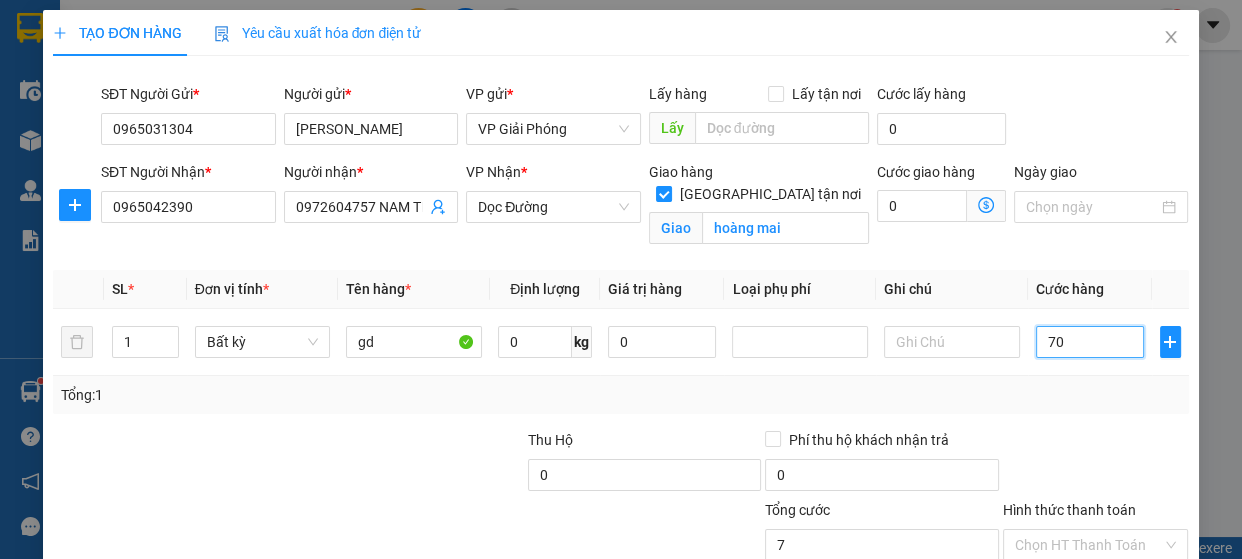 type on "70" 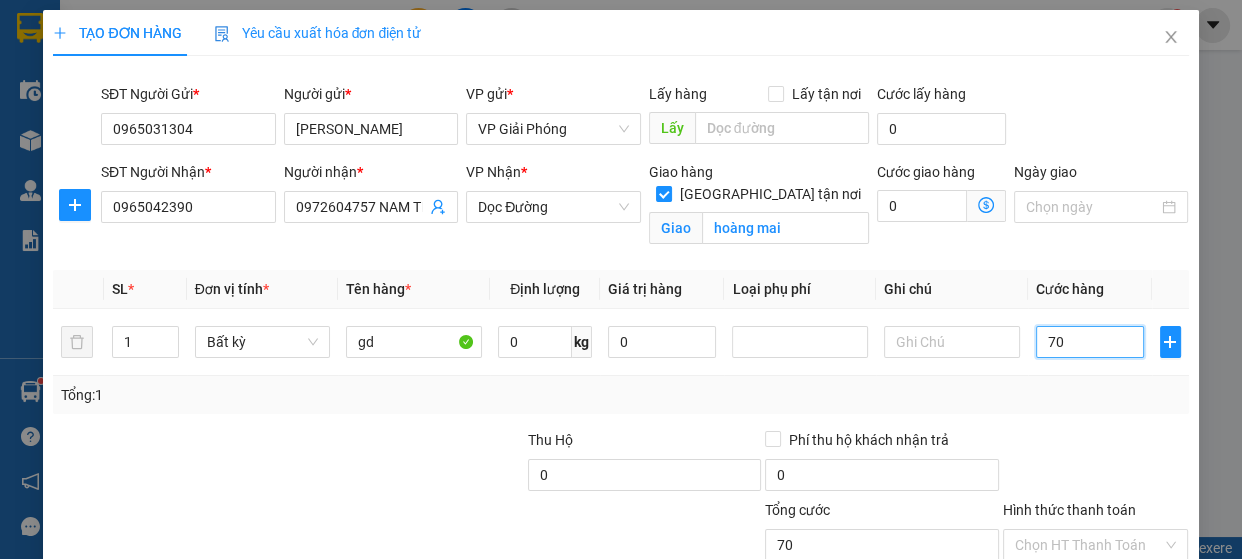 type on "700" 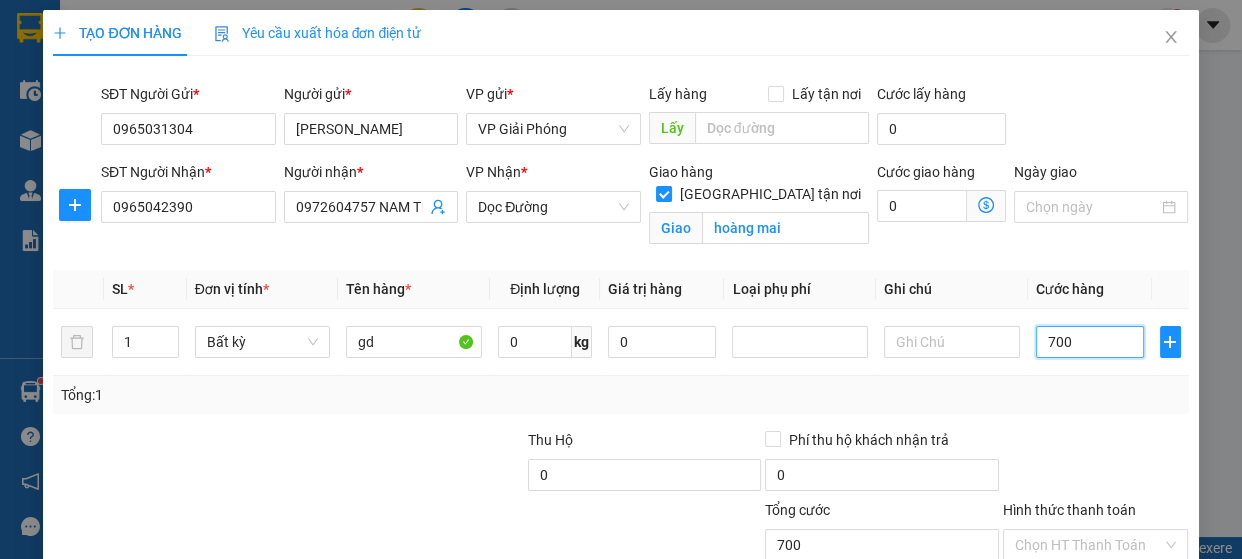type on "7.000" 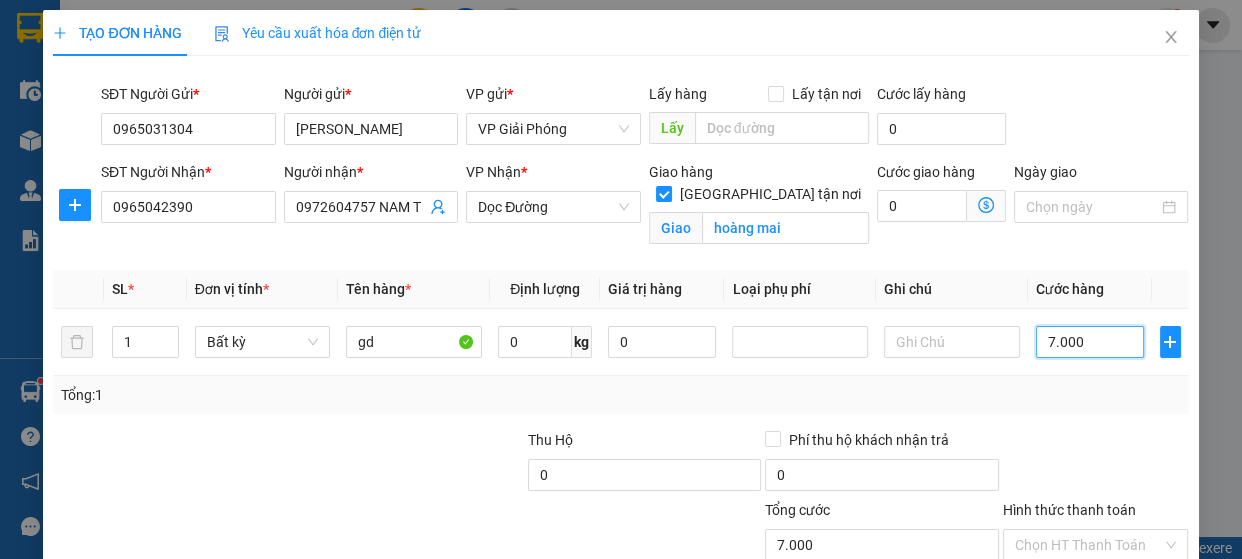 type on "70.000" 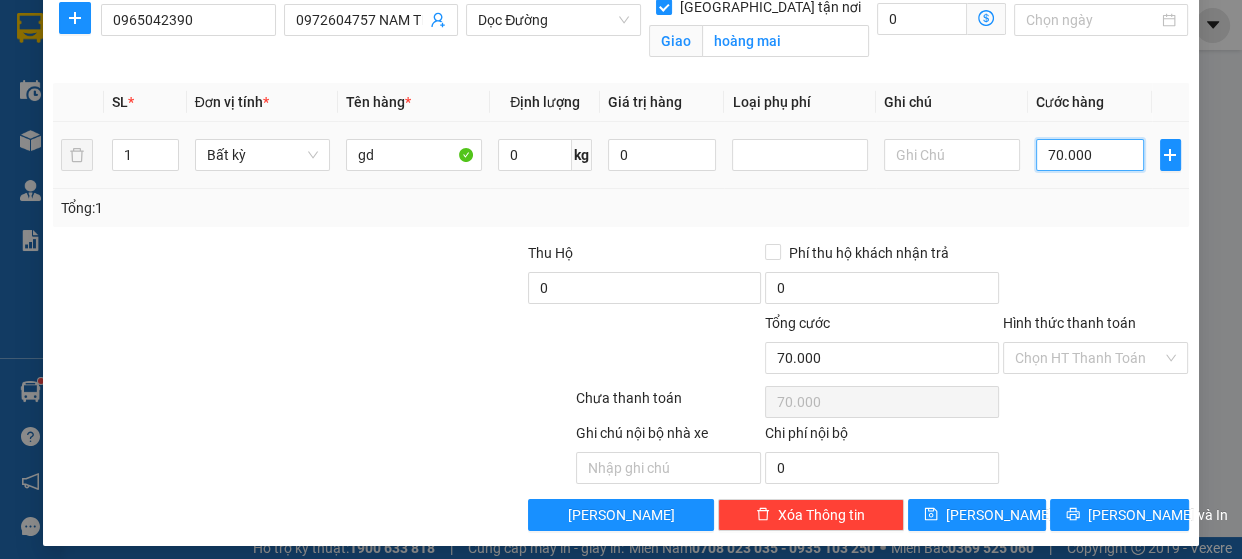 scroll, scrollTop: 196, scrollLeft: 0, axis: vertical 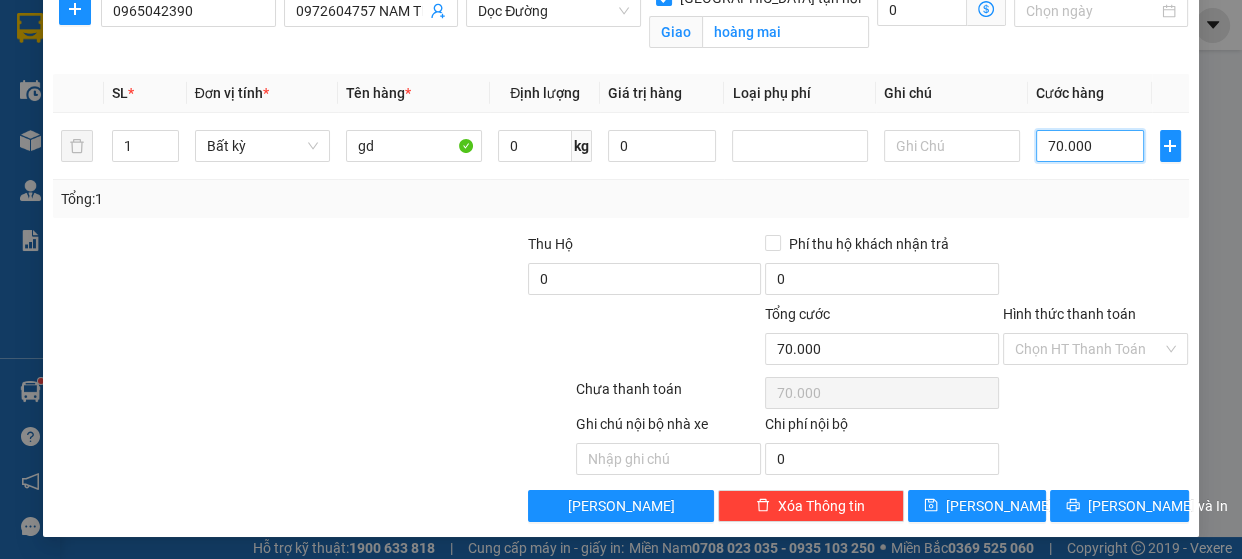 type on "70.000" 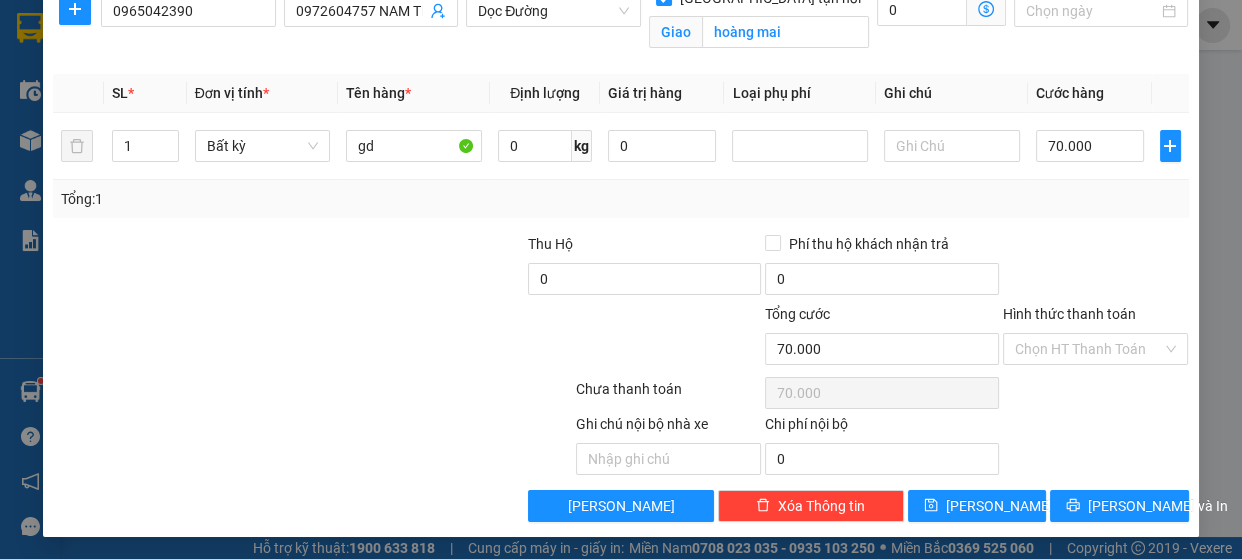 click on "TẠO ĐƠN HÀNG Yêu cầu xuất hóa đơn điện tử Transit Pickup Surcharge Ids Transit Deliver Surcharge Ids Transit Deliver Surcharge Transit Deliver Surcharge Gói vận chuyển  * Tiêu chuẩn SĐT Người Gửi  * 0965031304 Người gửi  * Linh VP gửi  * VP Giải Phóng Lấy hàng Lấy tận nơi Lấy Cước lấy hàng 0 SĐT Người Nhận  * 0965042390 Người nhận  * 0972604757 NAM THU VP Nhận  * Dọc Đường Giao hàng Giao tận nơi Giao hoàng mai Cước giao hàng 0 Ngày giao SL  * Đơn vị tính  * Tên hàng  * Định lượng Giá trị hàng Loại phụ phí Ghi chú Cước hàng                     1 Bất kỳ gd 0 kg 0   70.000 Tổng:  1 Thu Hộ 0 Phí thu hộ khách nhận trả 0 Tổng cước 70.000 Hình thức thanh toán Chọn HT Thanh Toán Số tiền thu trước 0 Chưa thanh toán 70.000 Chọn HT Thanh Toán Ghi chú nội bộ nhà xe Chi phí nội bộ 0 Lưu nháp Xóa Thông tin Lưu Lưu và In" at bounding box center [620, 175] 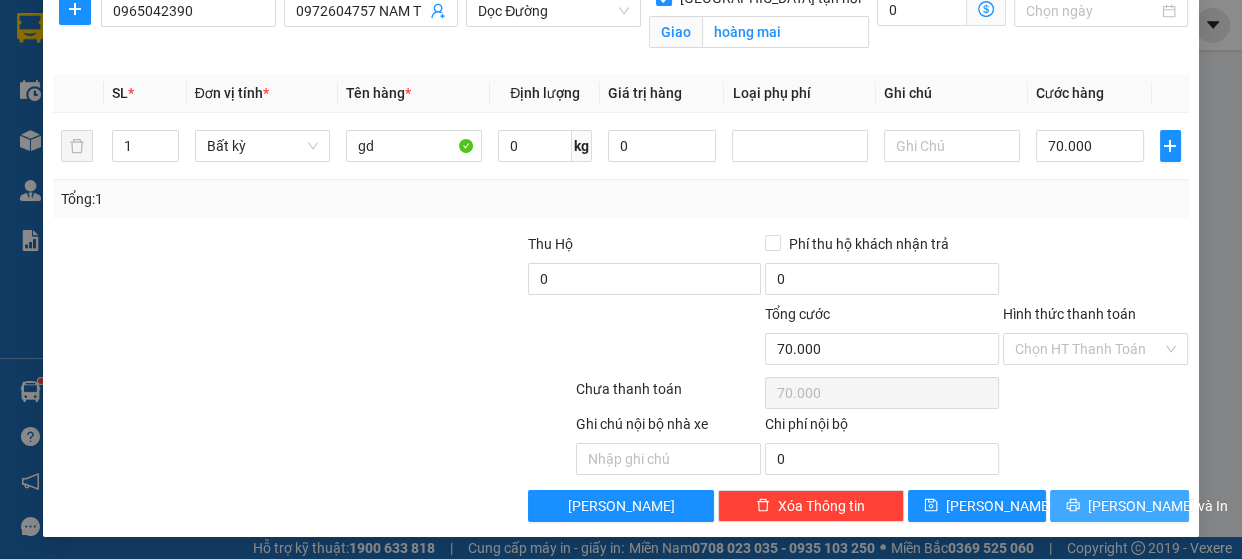 drag, startPoint x: 1113, startPoint y: 502, endPoint x: 1040, endPoint y: 373, distance: 148.22281 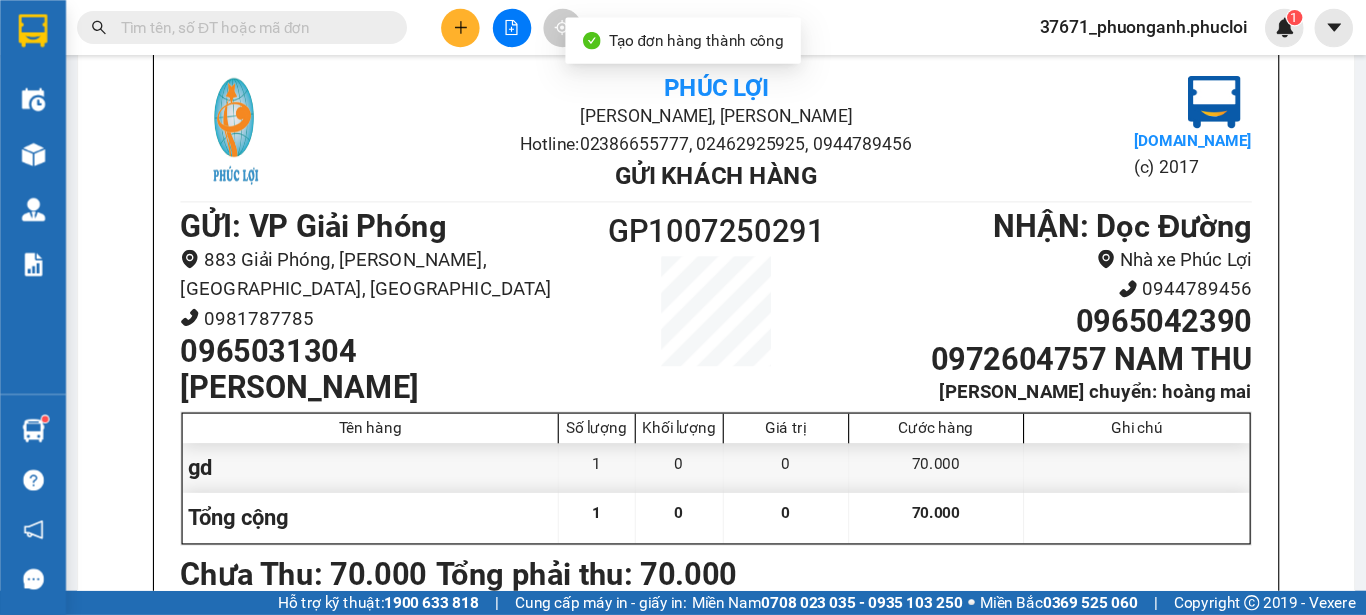 scroll, scrollTop: 131, scrollLeft: 0, axis: vertical 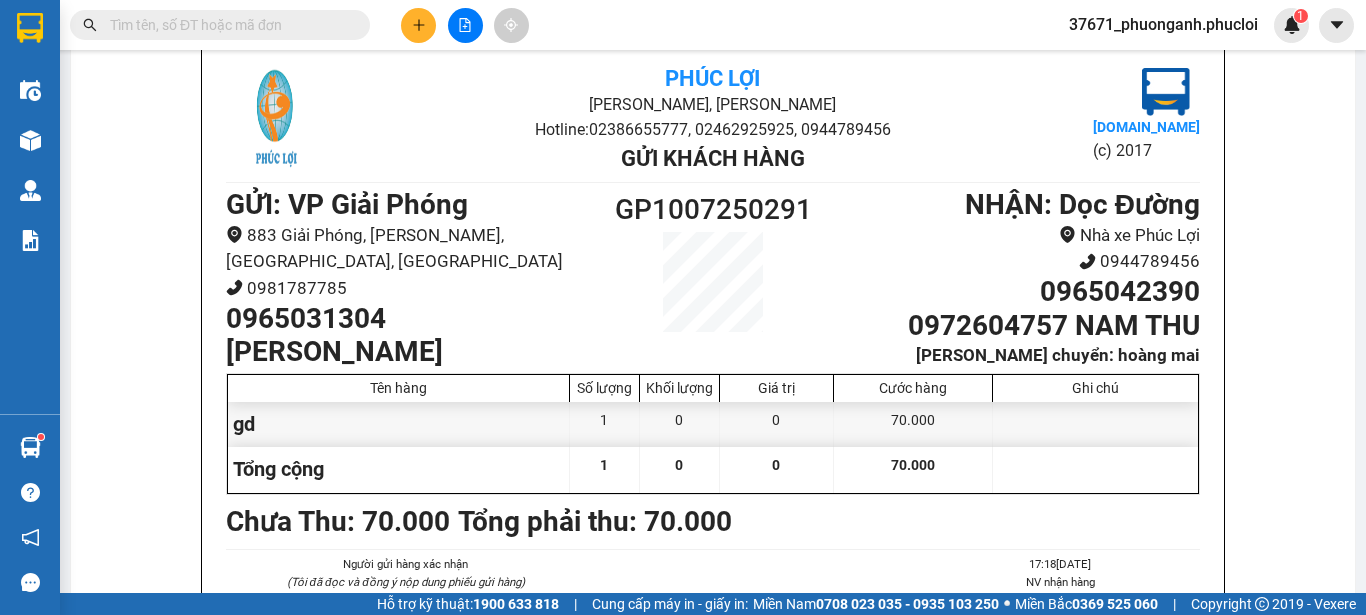 click on "0965031304" at bounding box center (408, 319) 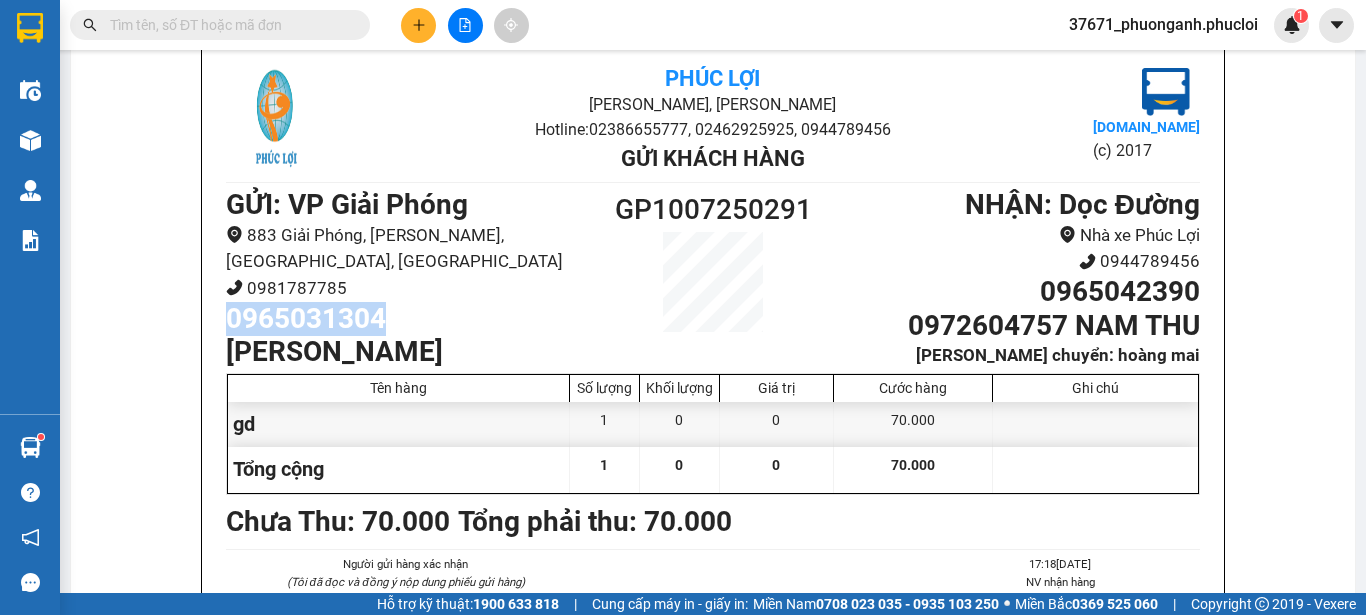 click on "0965031304" at bounding box center [408, 319] 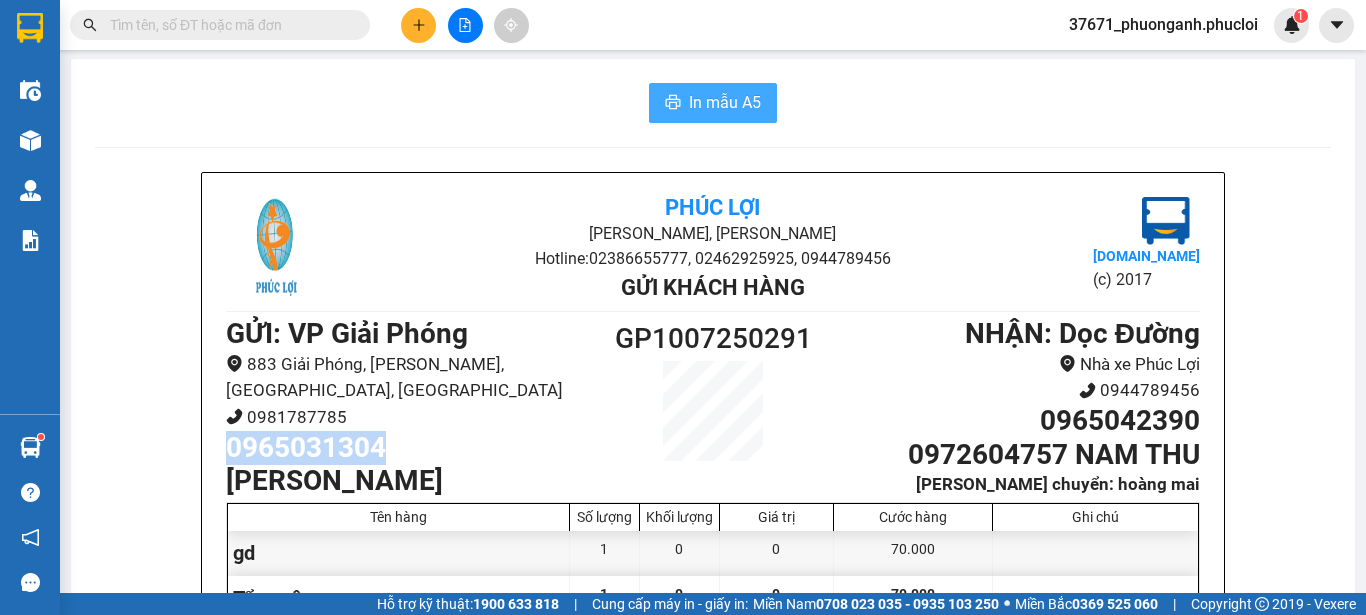 scroll, scrollTop: 0, scrollLeft: 0, axis: both 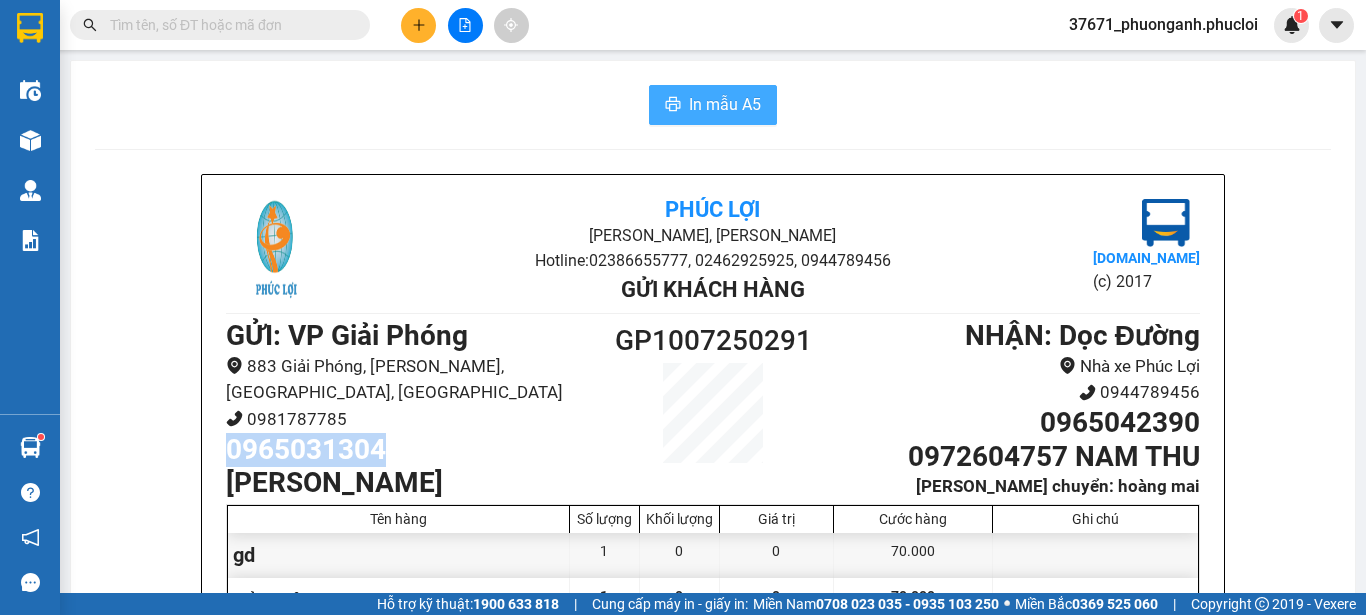 click on "In mẫu A5" at bounding box center (725, 104) 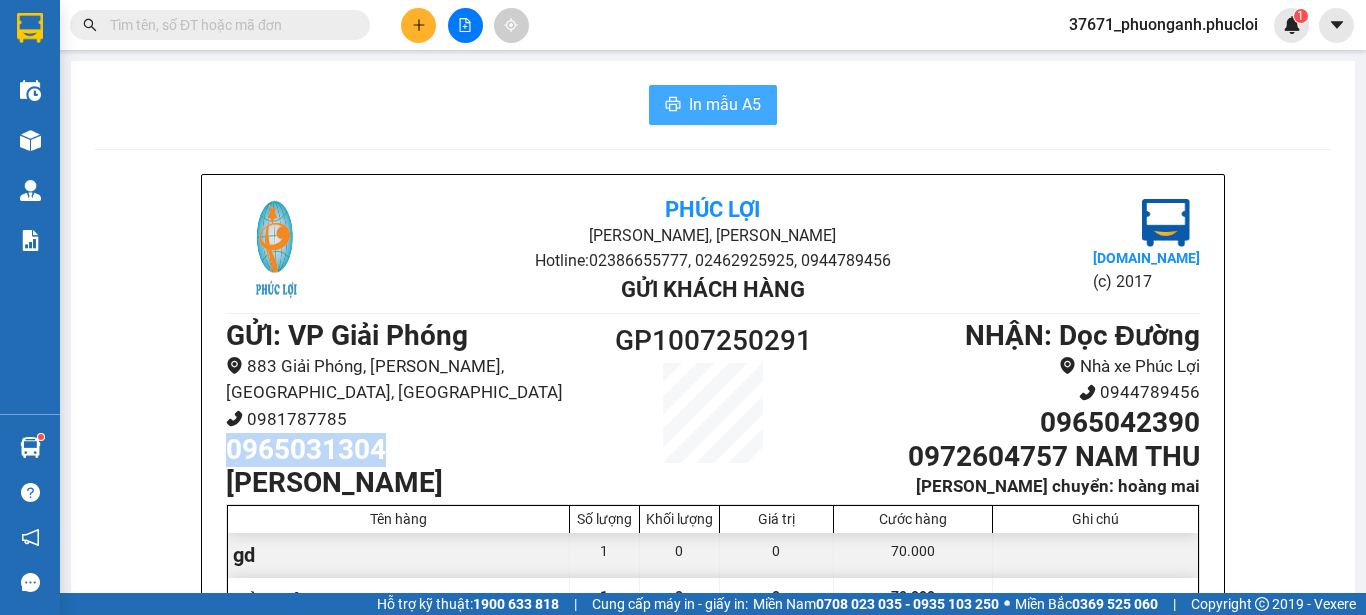 scroll, scrollTop: 0, scrollLeft: 0, axis: both 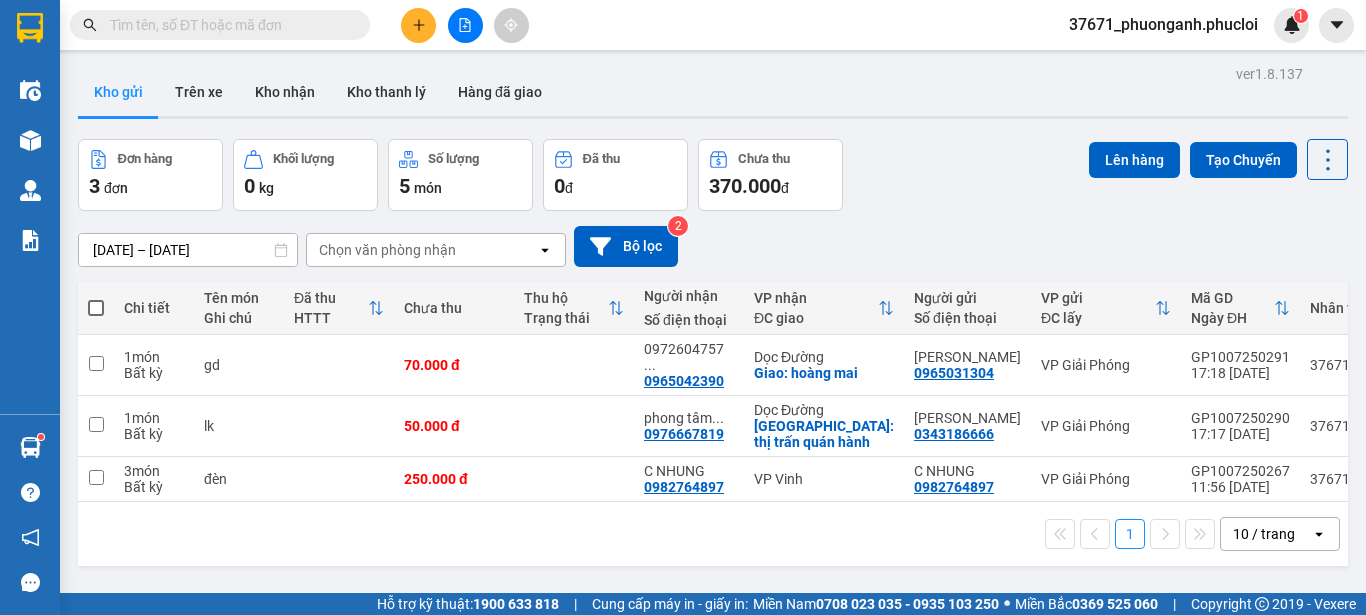 click 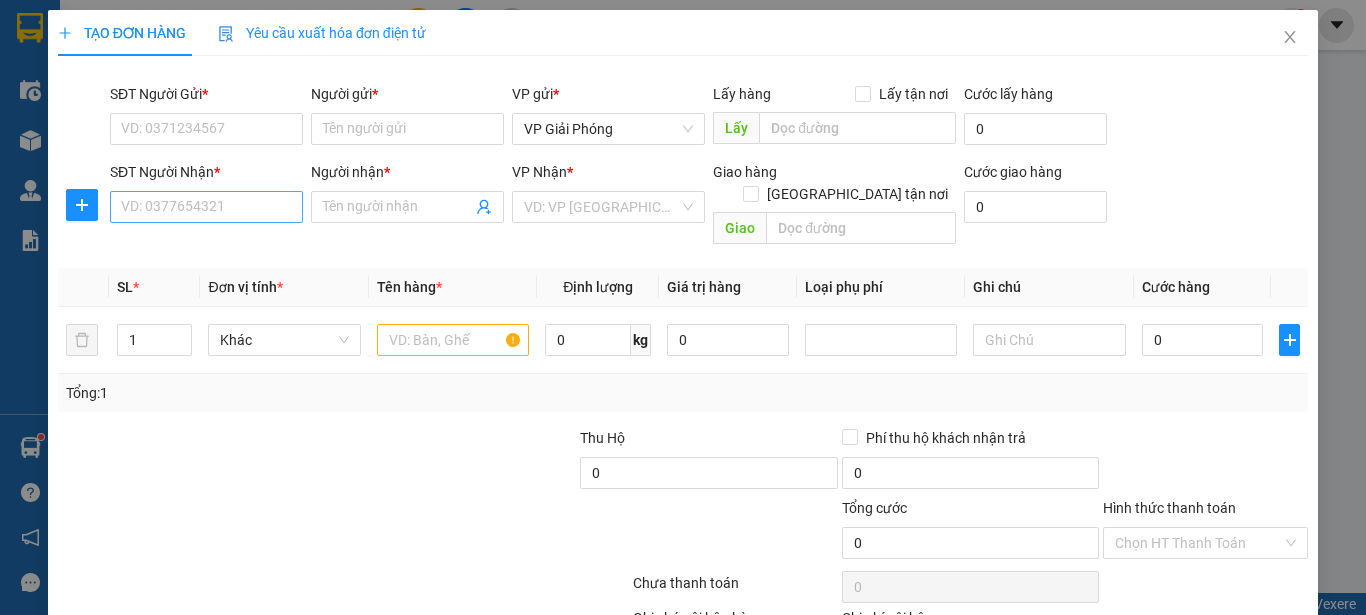 drag, startPoint x: 245, startPoint y: 188, endPoint x: 245, endPoint y: 206, distance: 18 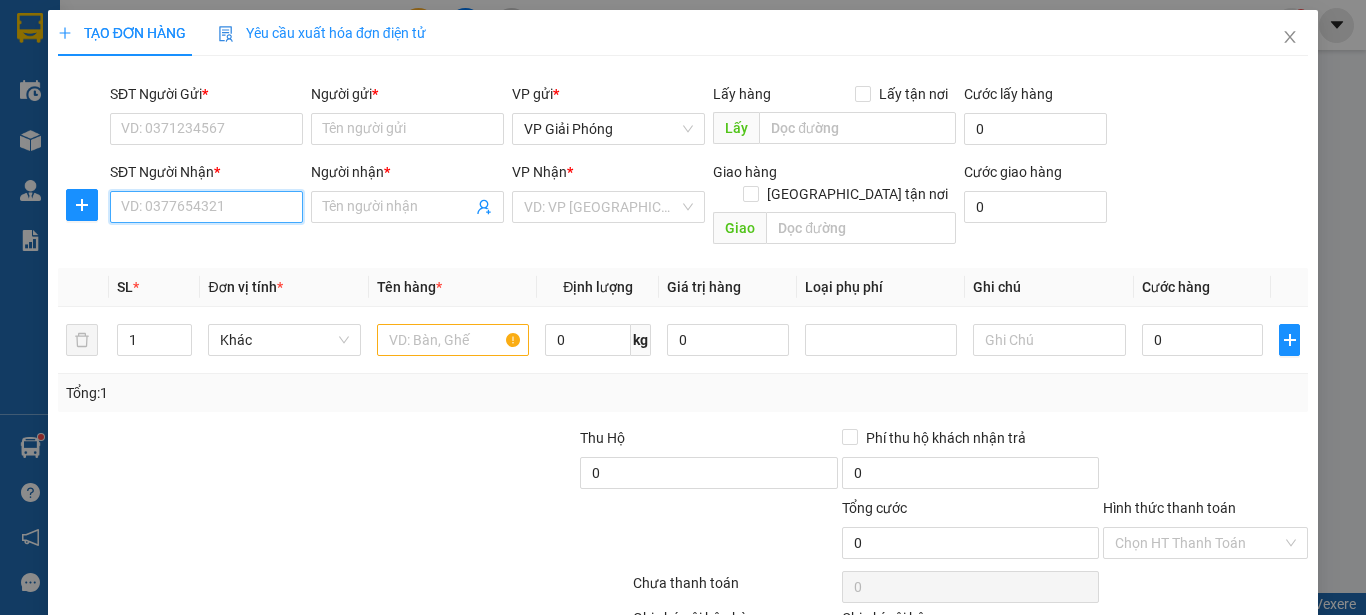 click on "SĐT Người Nhận  *" at bounding box center [206, 207] 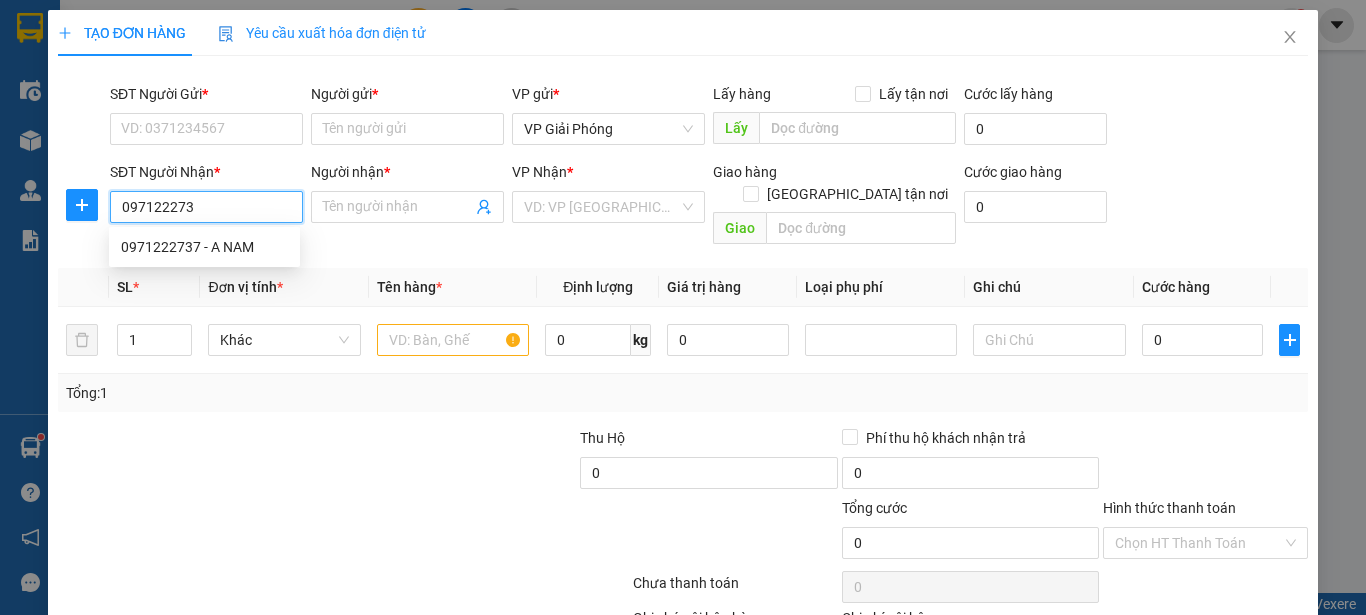 type on "0971222737" 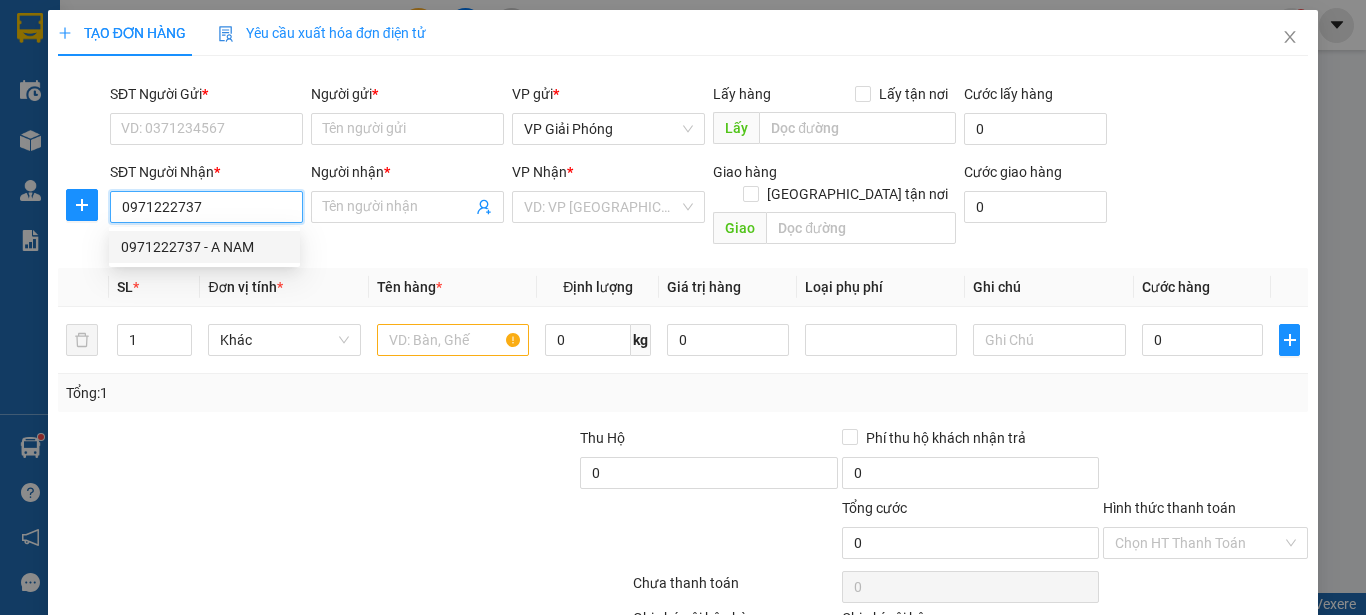 click on "0971222737 - A NAM" at bounding box center (204, 247) 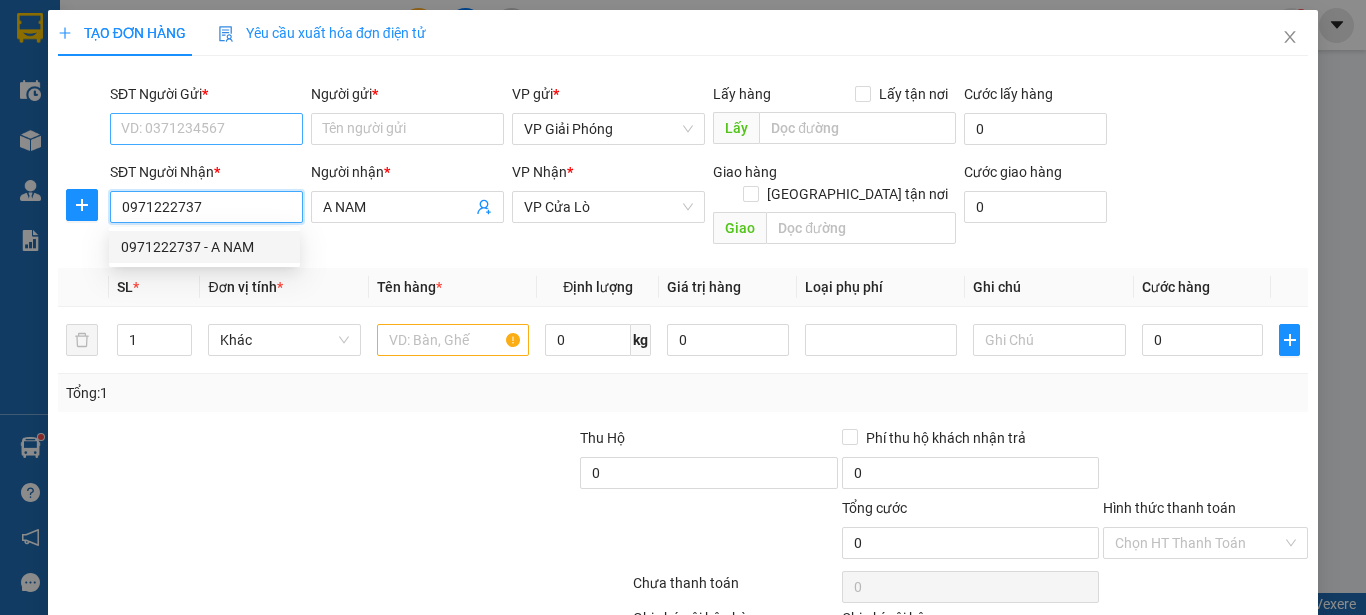 type on "A NAM" 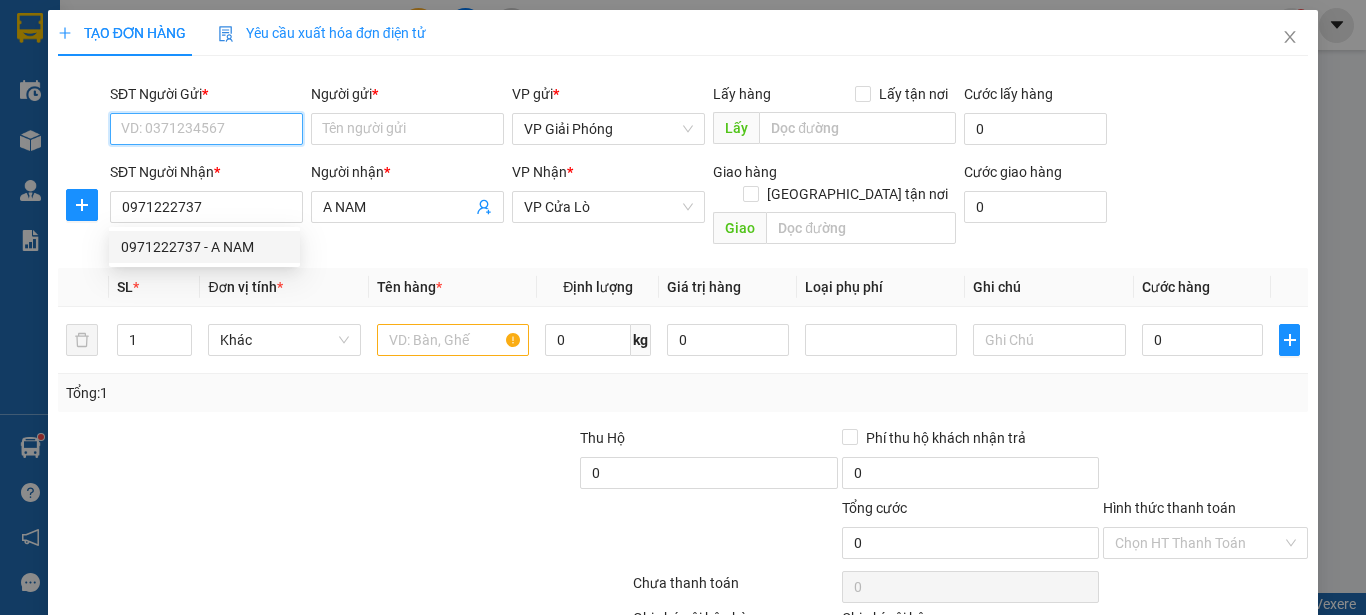 click on "SĐT Người Gửi  *" at bounding box center (206, 129) 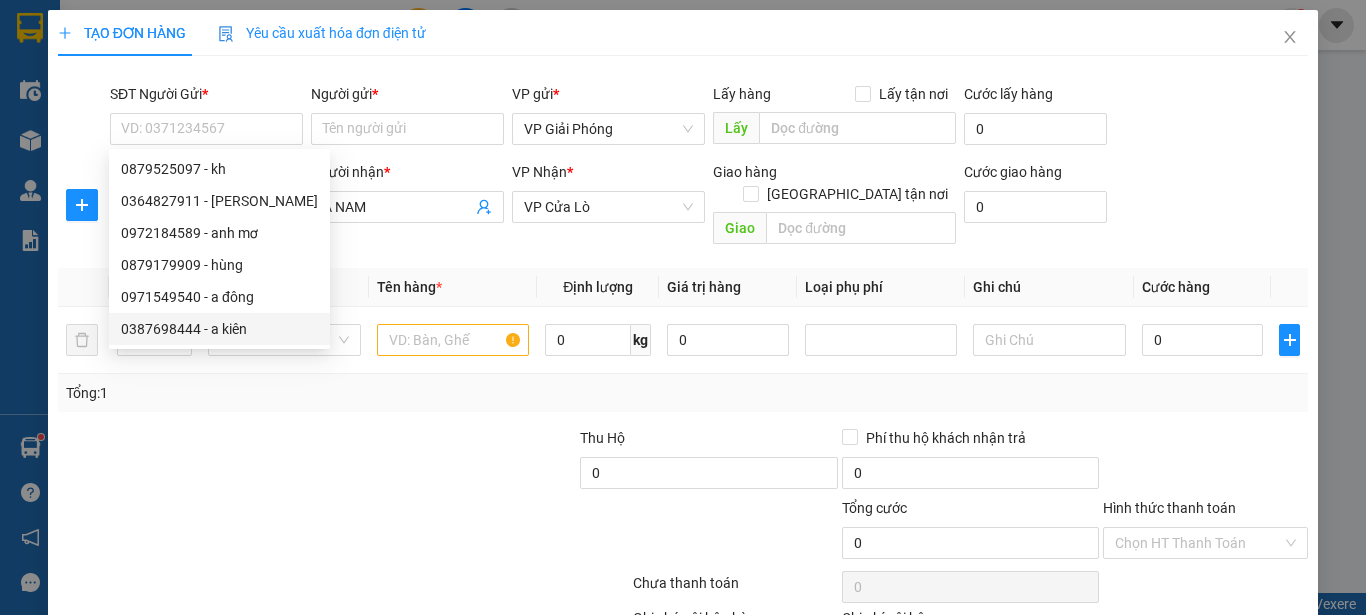 click at bounding box center [186, 462] 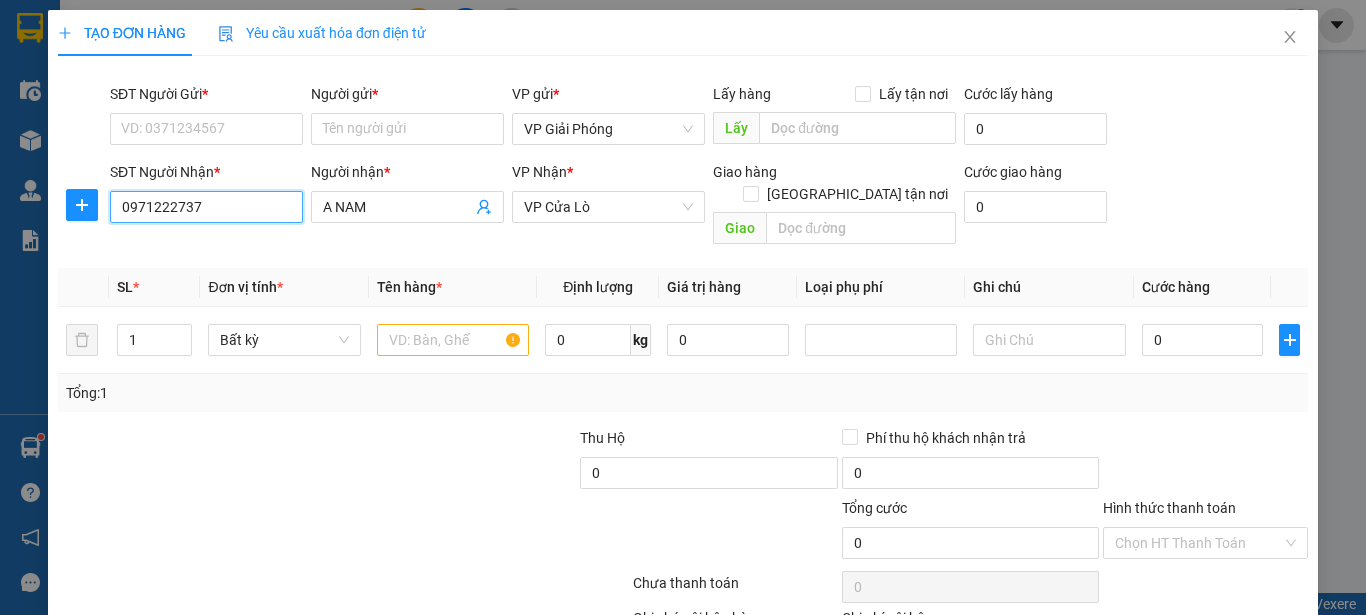 click on "0971222737" at bounding box center [206, 207] 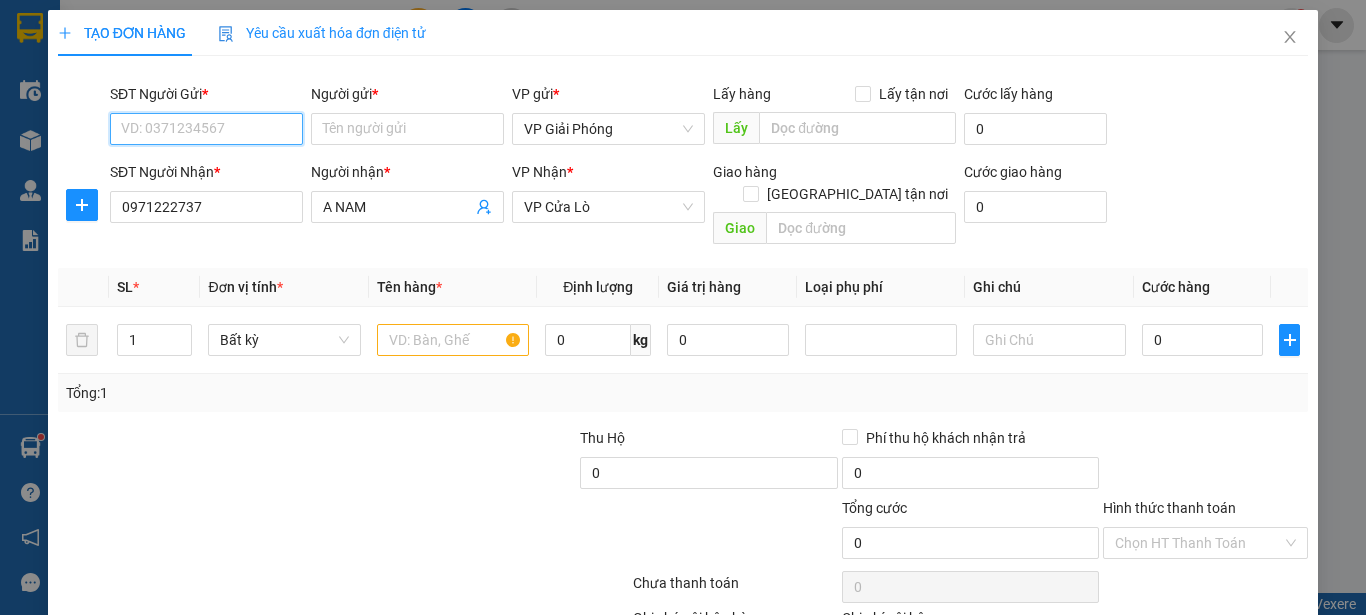 click on "SĐT Người Gửi  *" at bounding box center [206, 129] 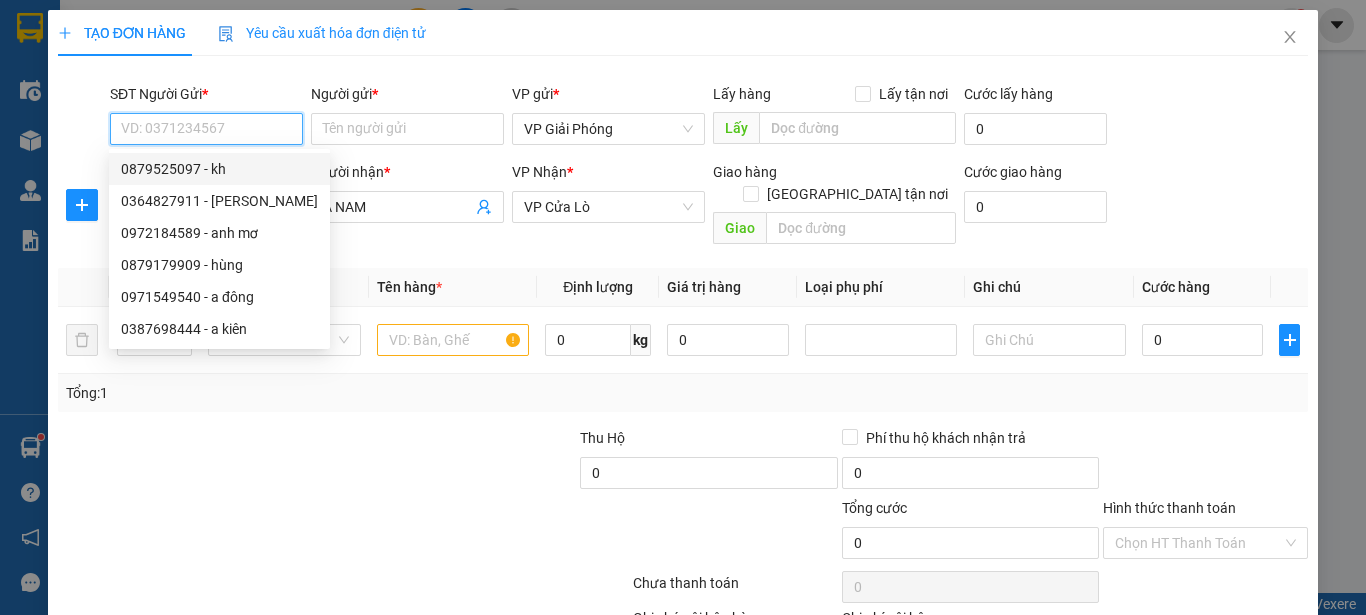 drag, startPoint x: 240, startPoint y: 157, endPoint x: 275, endPoint y: 214, distance: 66.88796 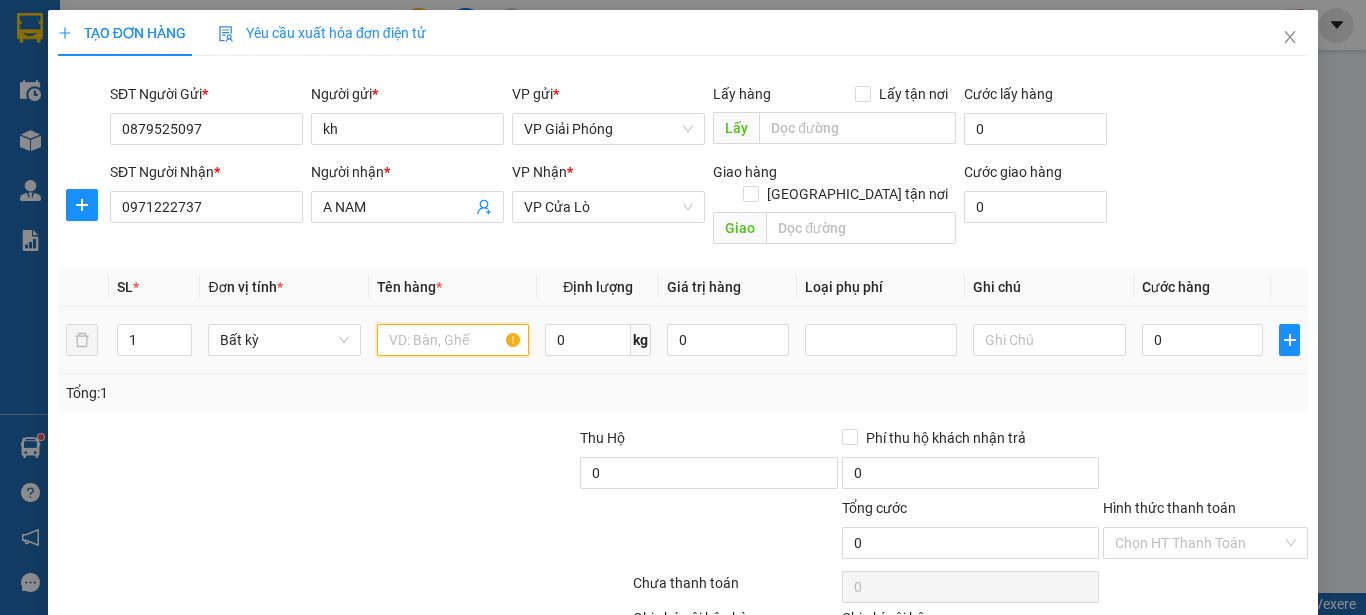 click at bounding box center (453, 340) 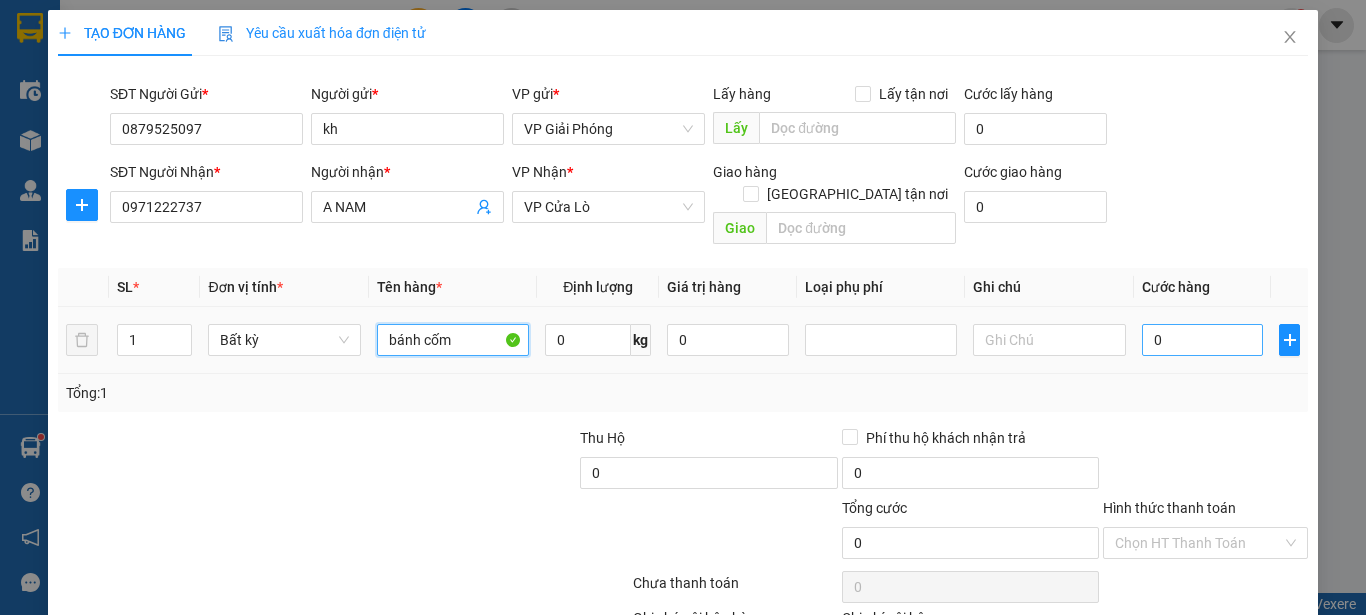 type on "bánh cốm" 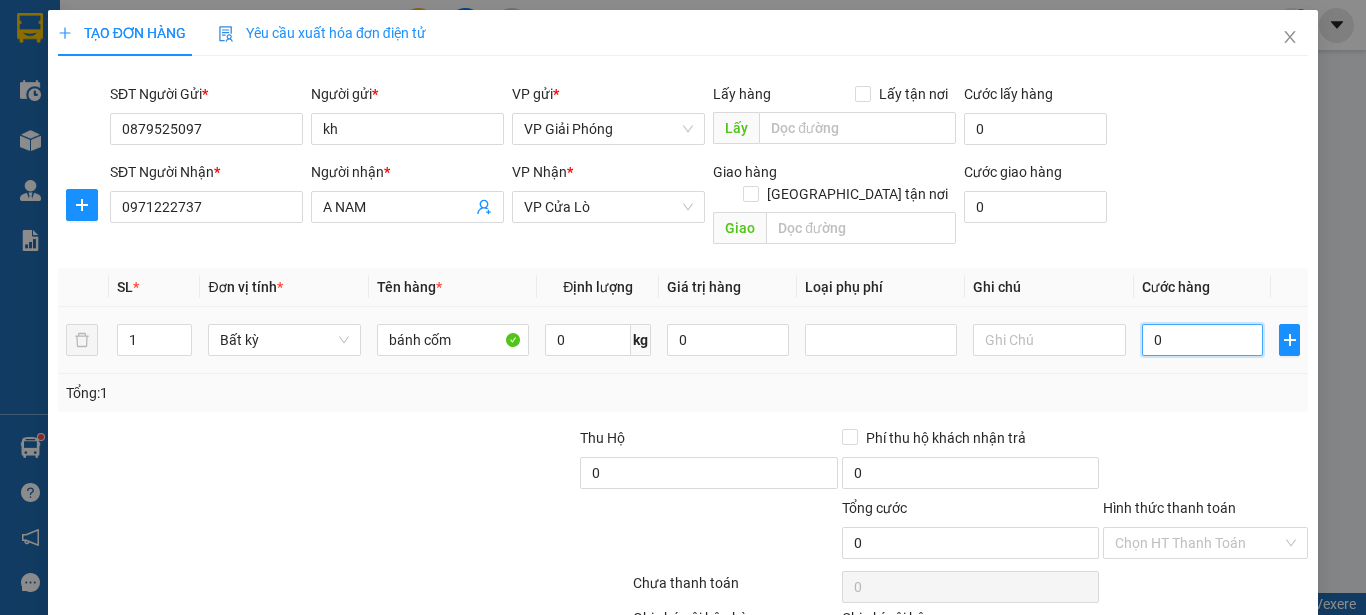 click on "0" at bounding box center (1203, 340) 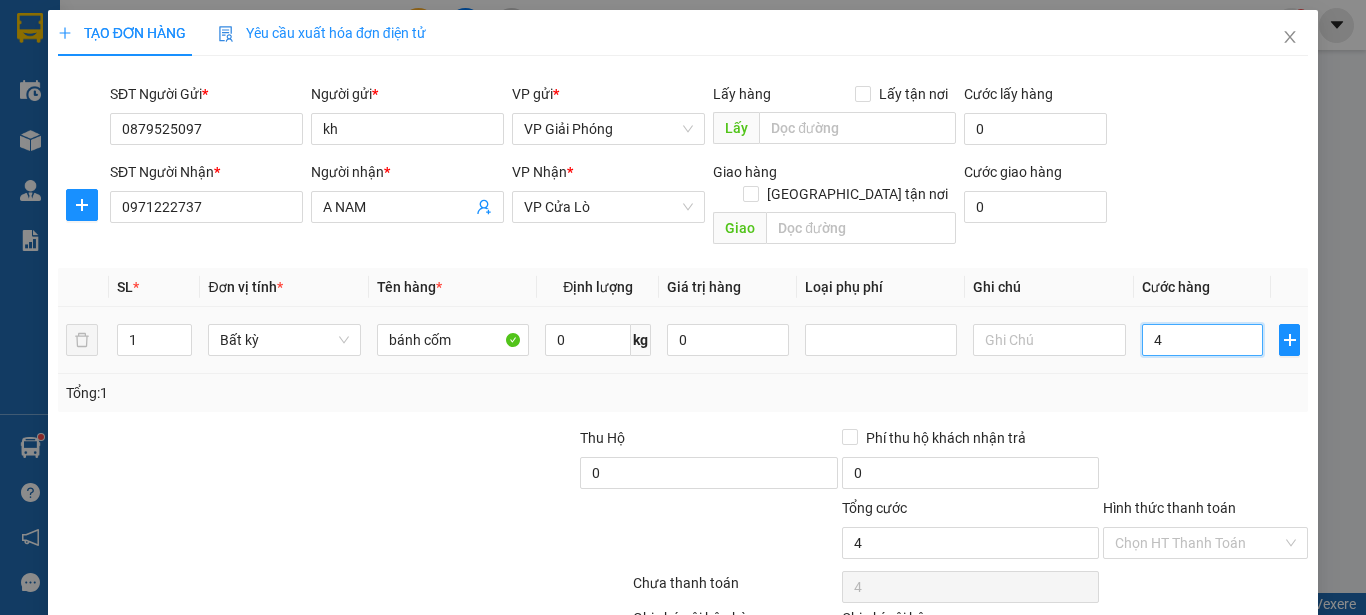 type on "40" 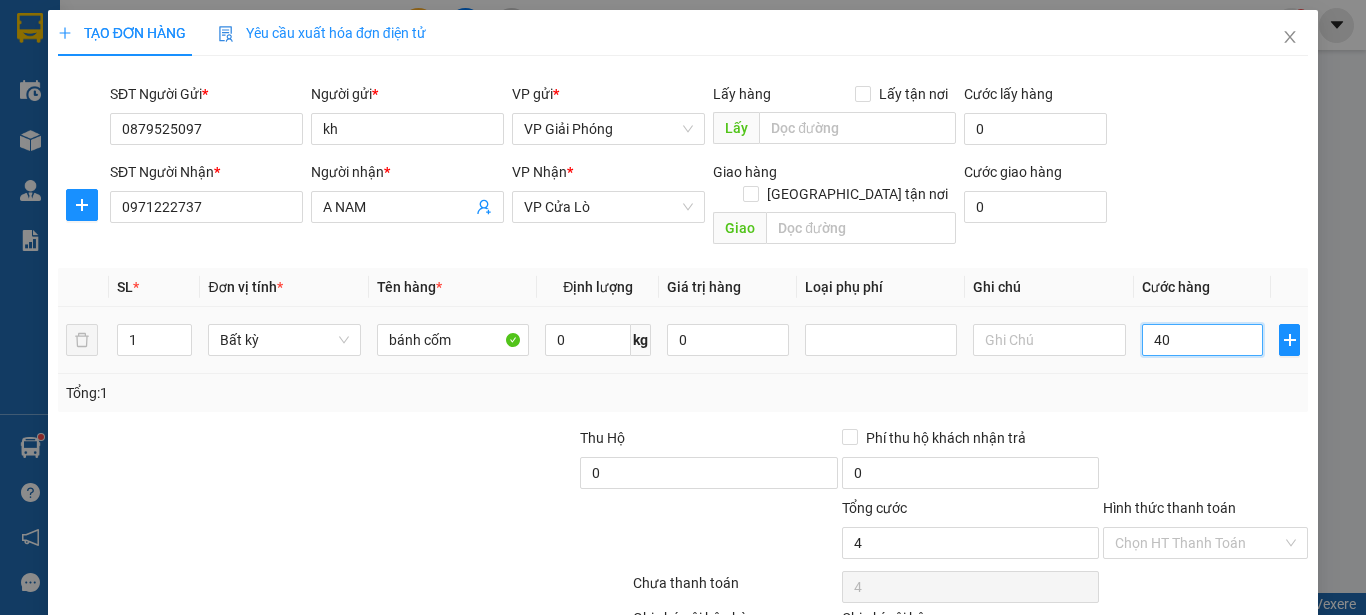 type on "40" 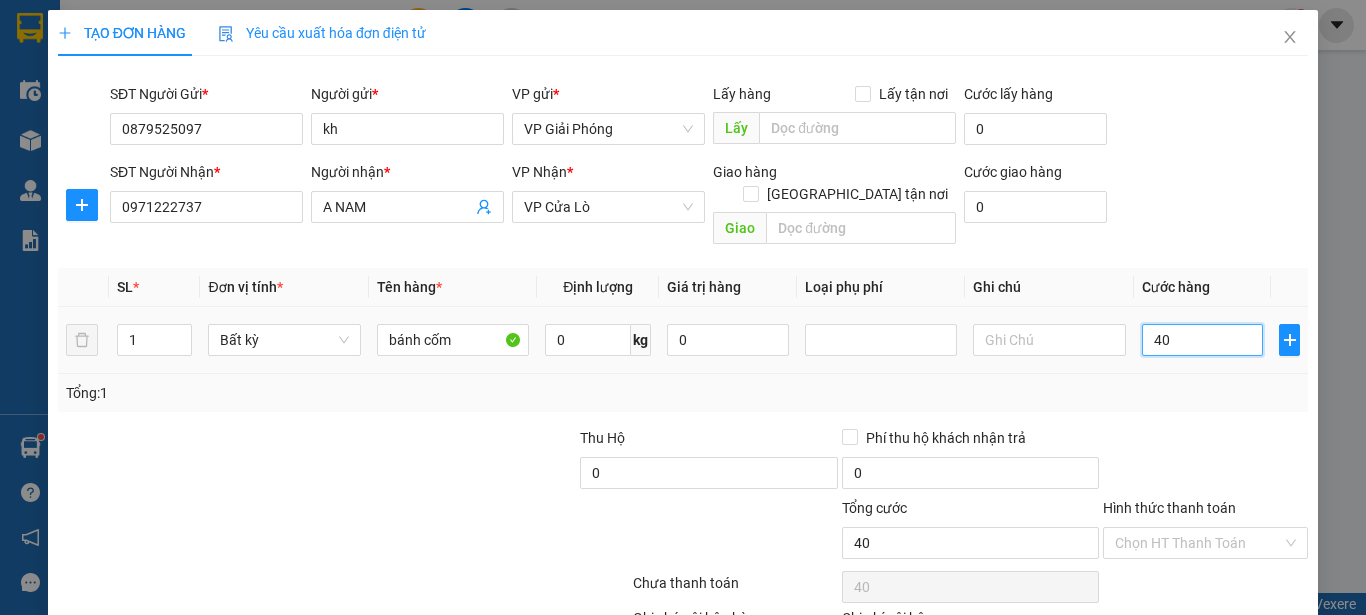 type on "400" 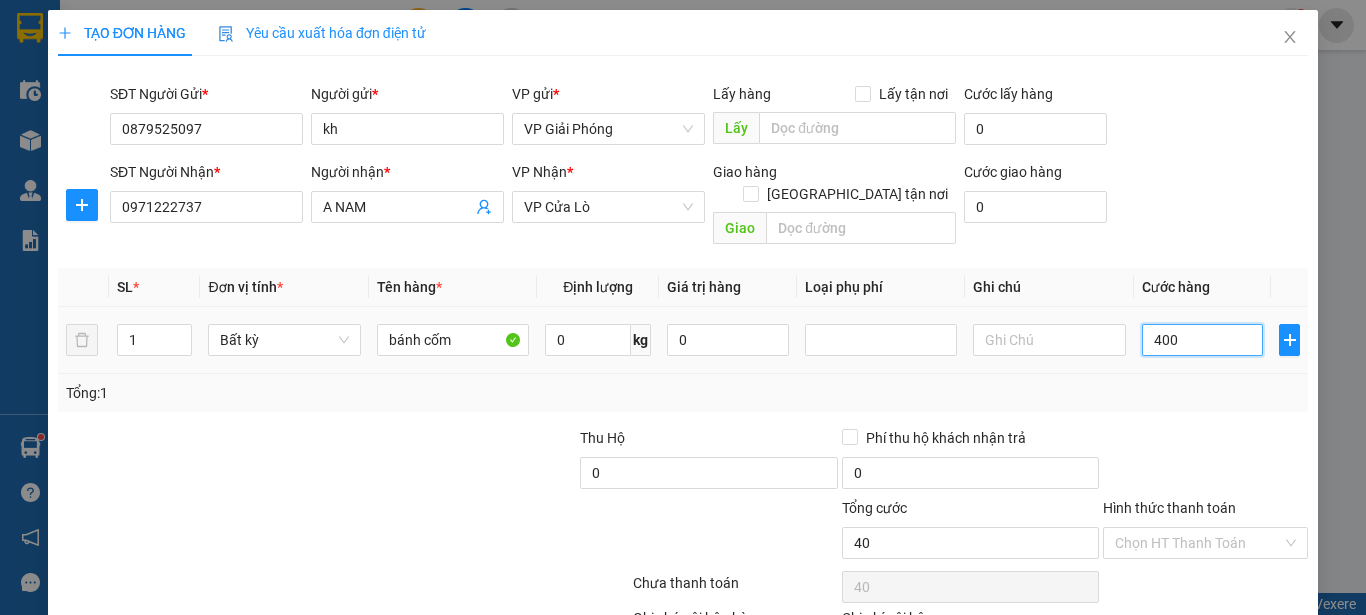 type on "400" 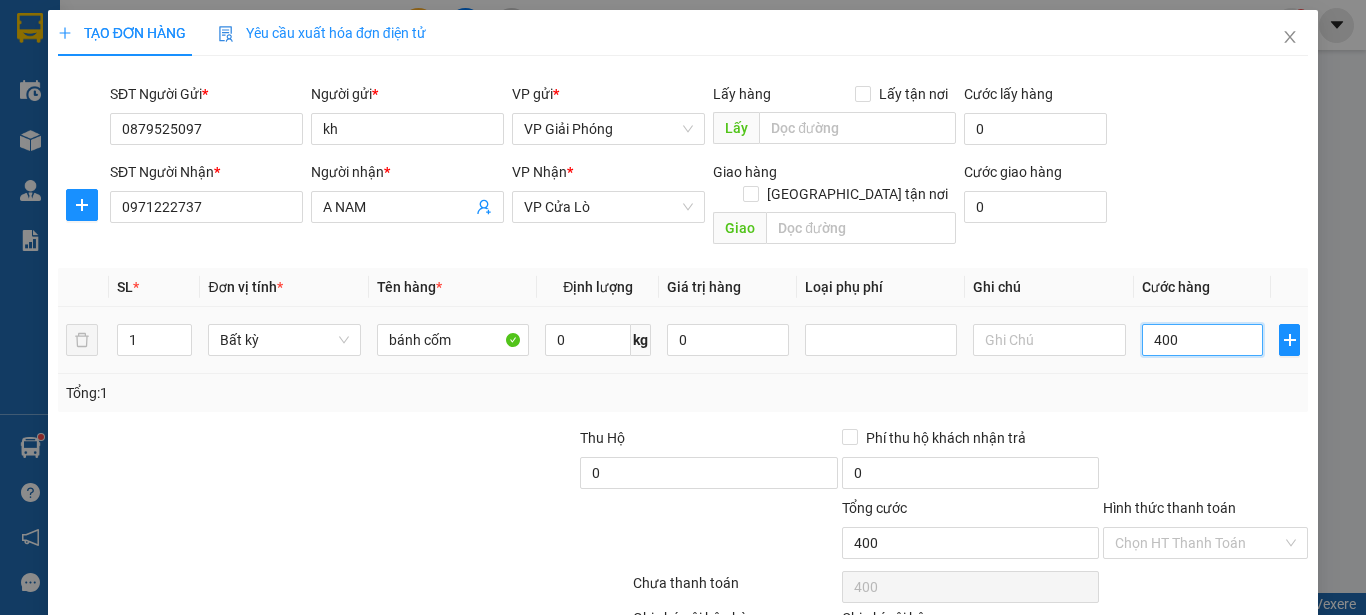 type on "4.000" 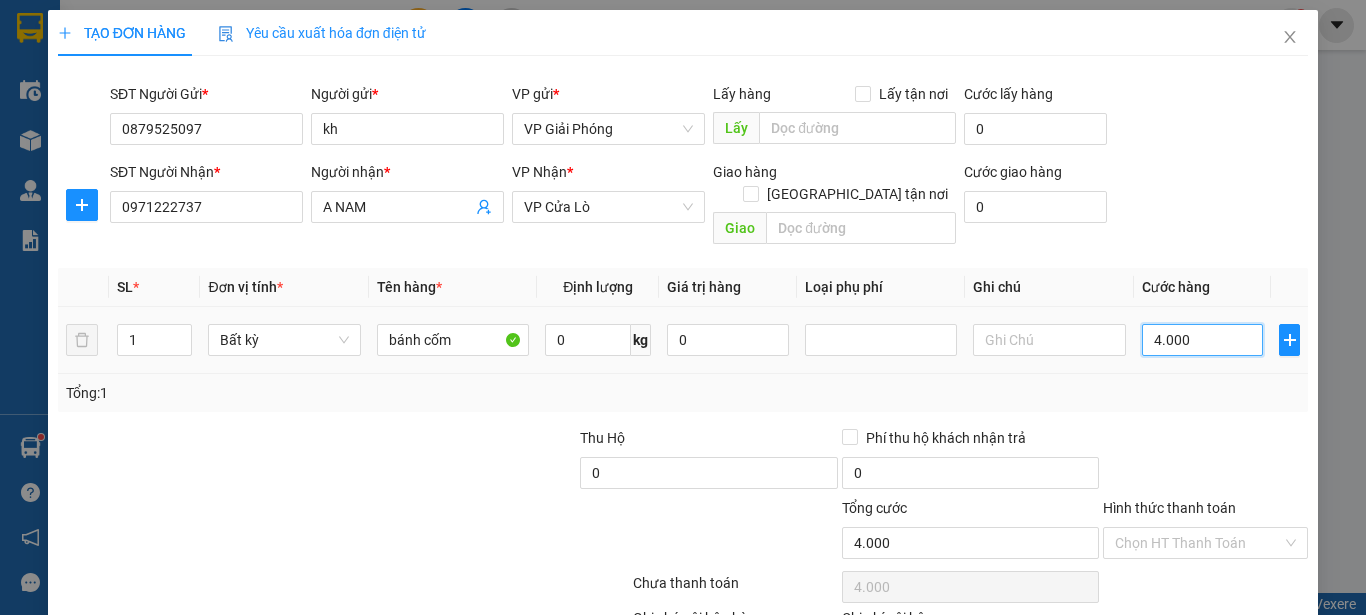 type on "40.000" 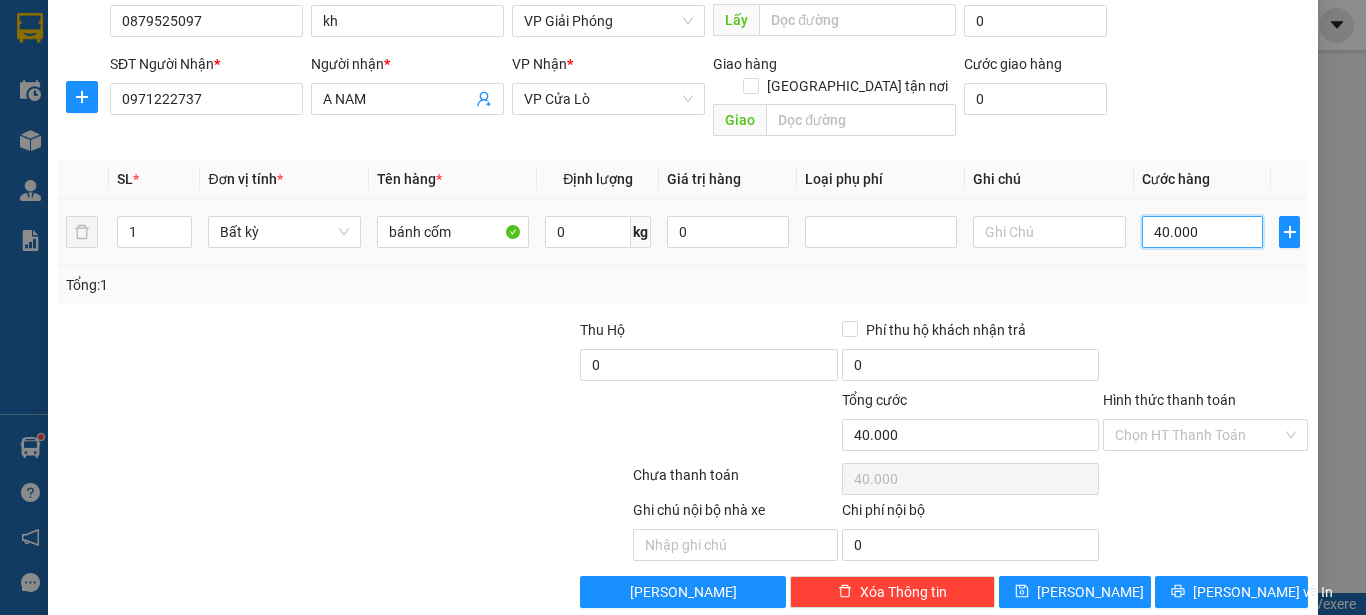 scroll, scrollTop: 118, scrollLeft: 0, axis: vertical 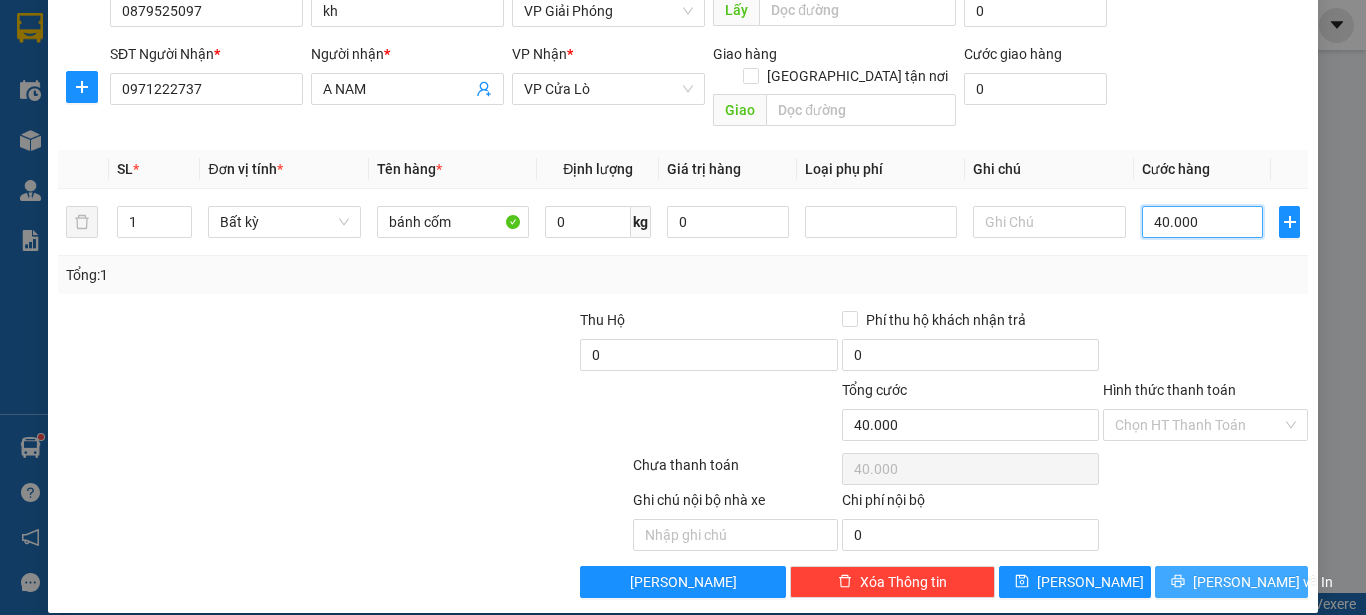 type on "40.000" 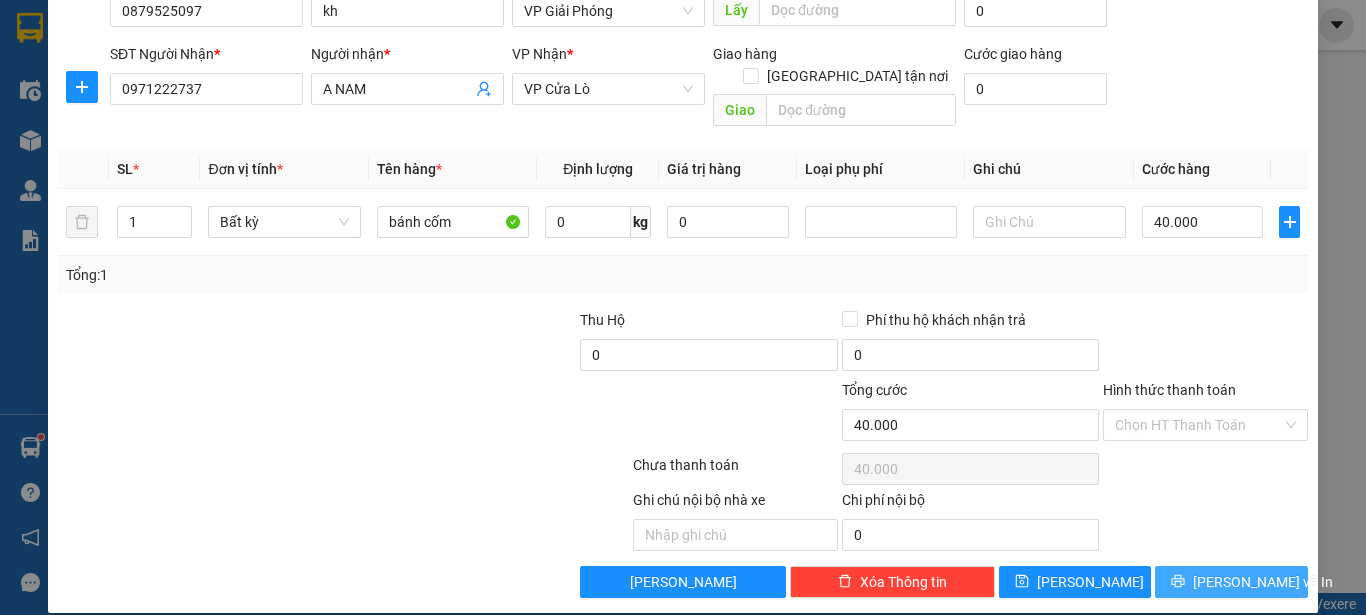 click on "Lưu và In" at bounding box center (1263, 582) 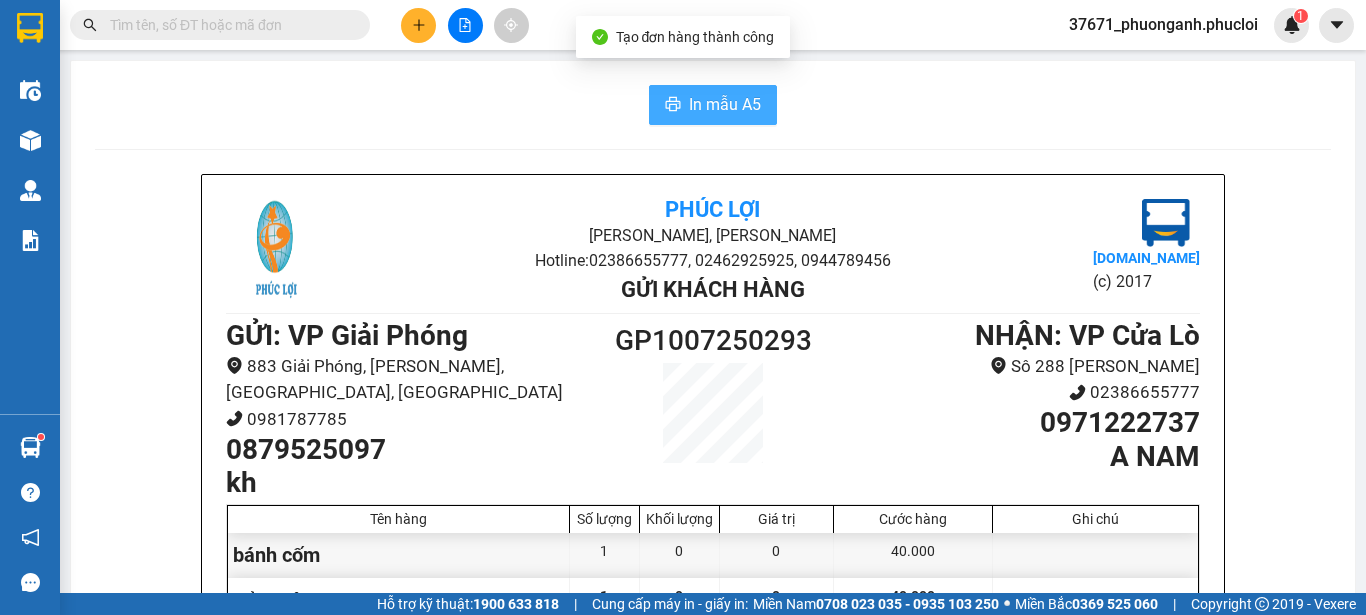 click on "In mẫu A5" at bounding box center [725, 104] 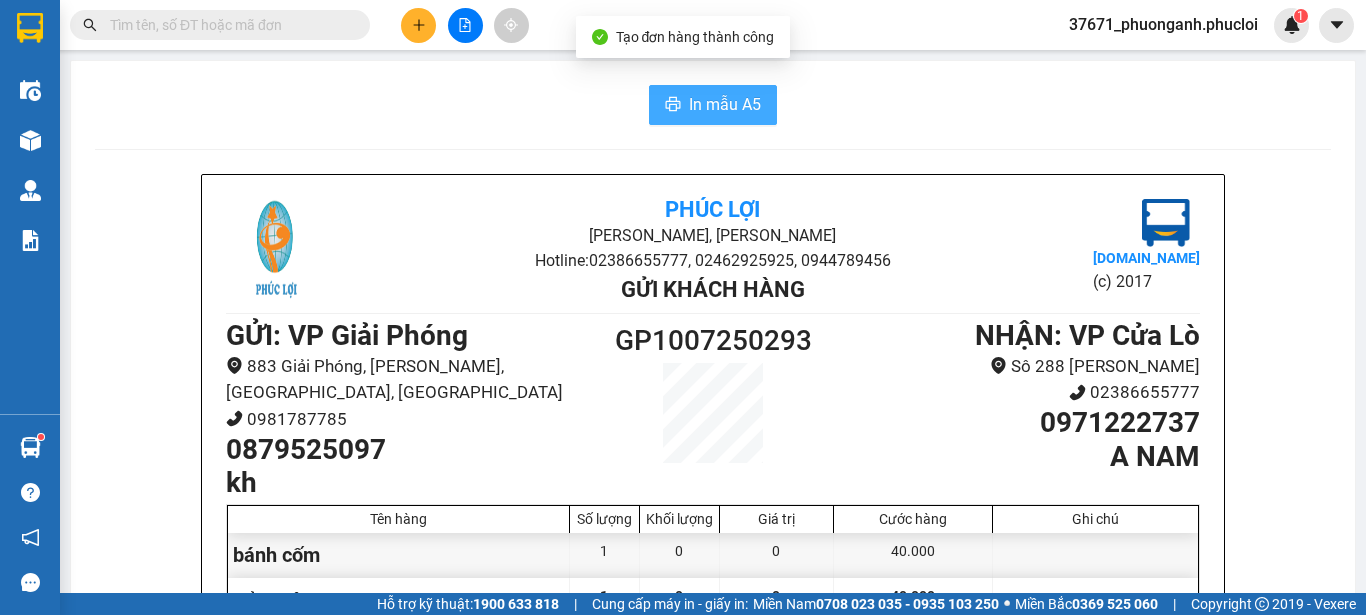 scroll, scrollTop: 0, scrollLeft: 0, axis: both 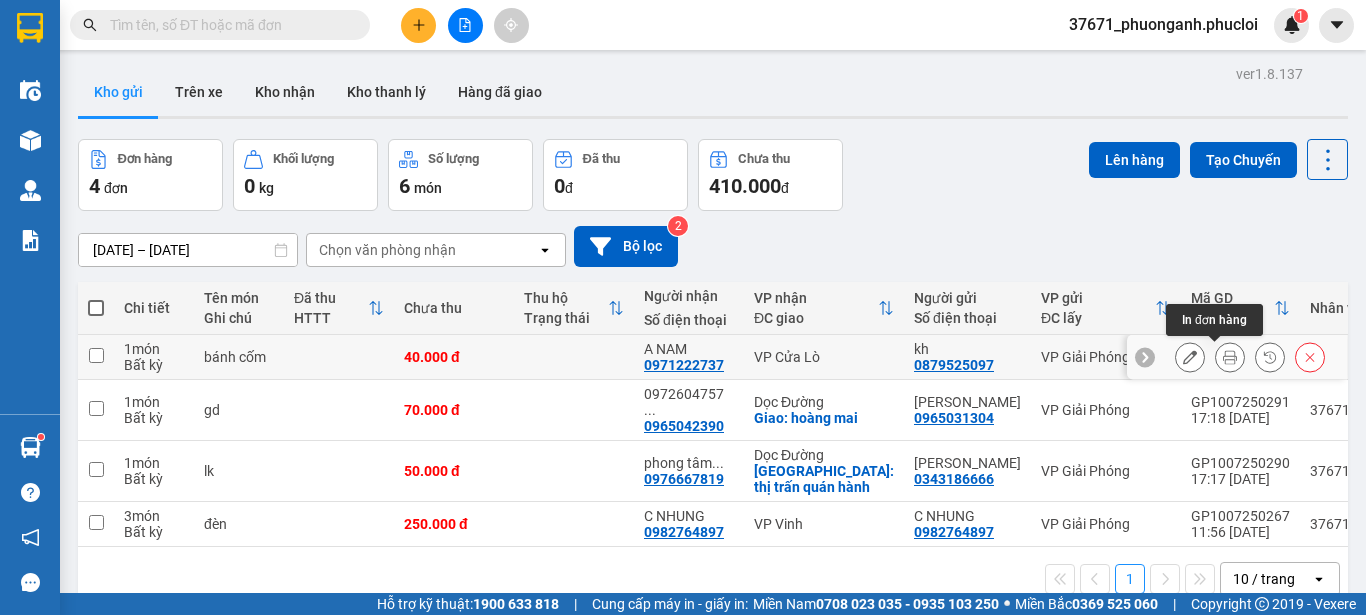 click 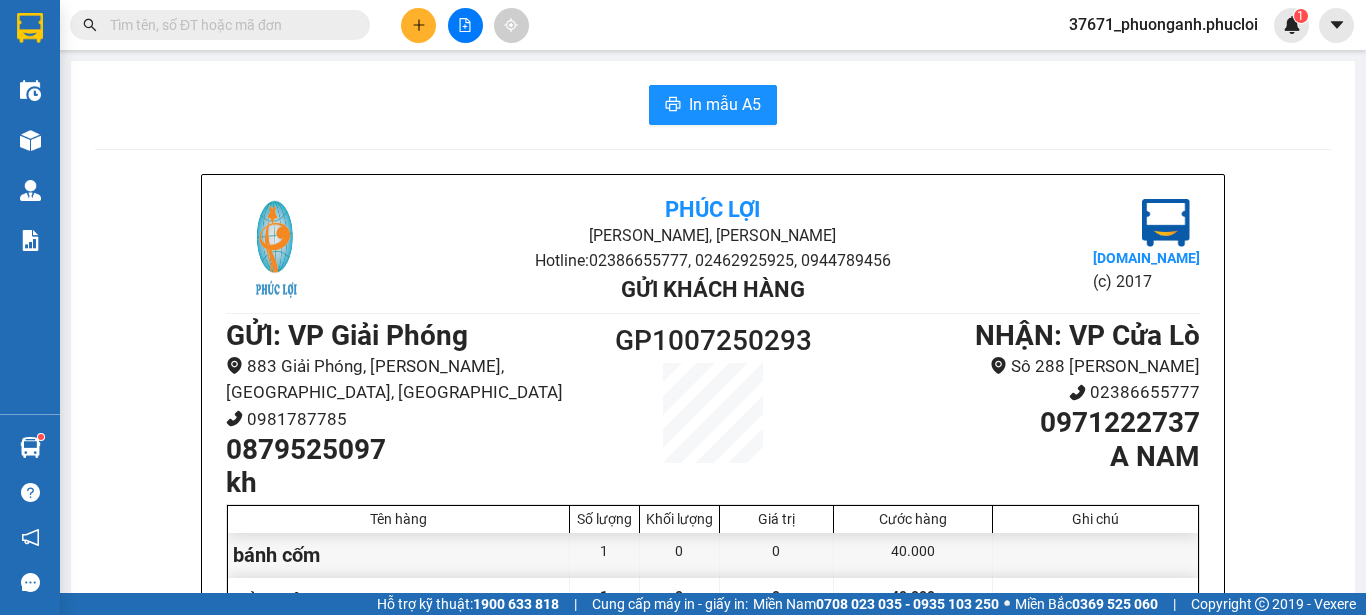 scroll, scrollTop: 108, scrollLeft: 0, axis: vertical 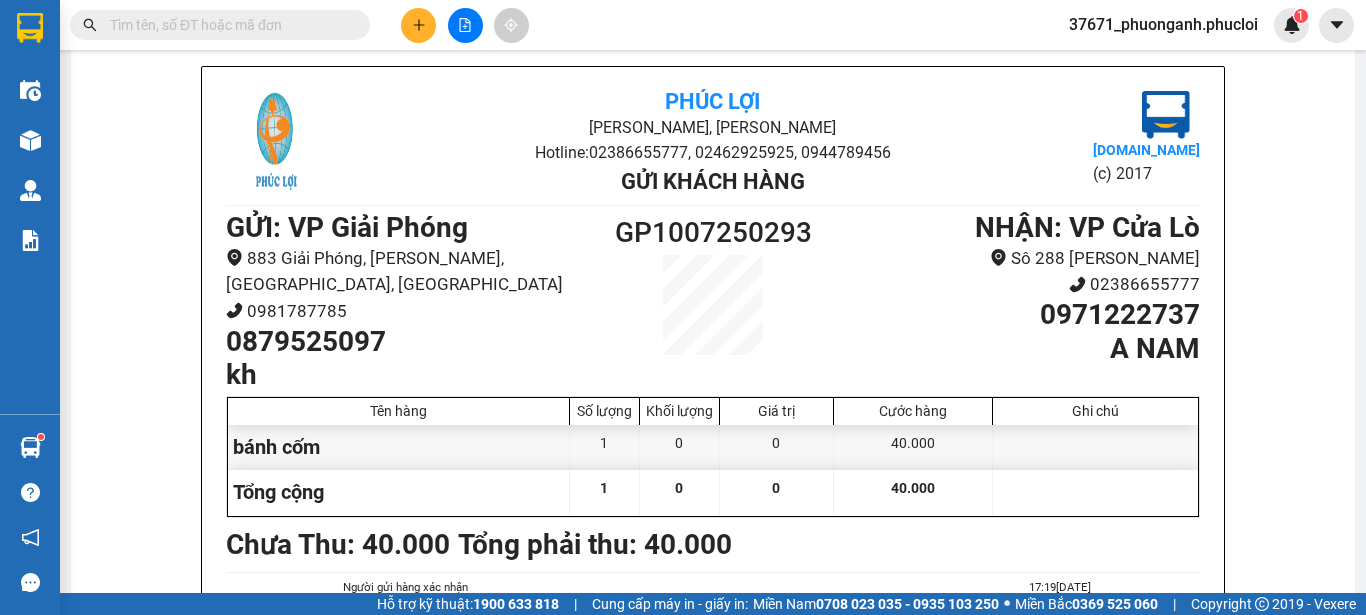 click on "0879525097" at bounding box center (408, 342) 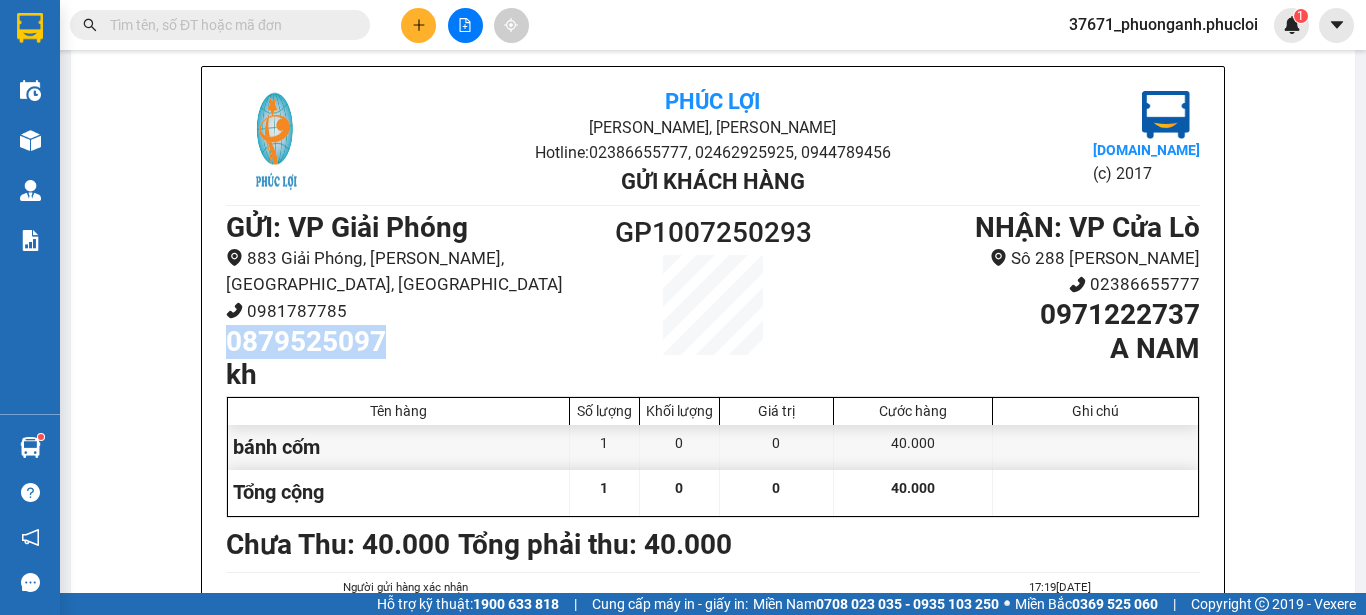 click on "0879525097" at bounding box center [408, 342] 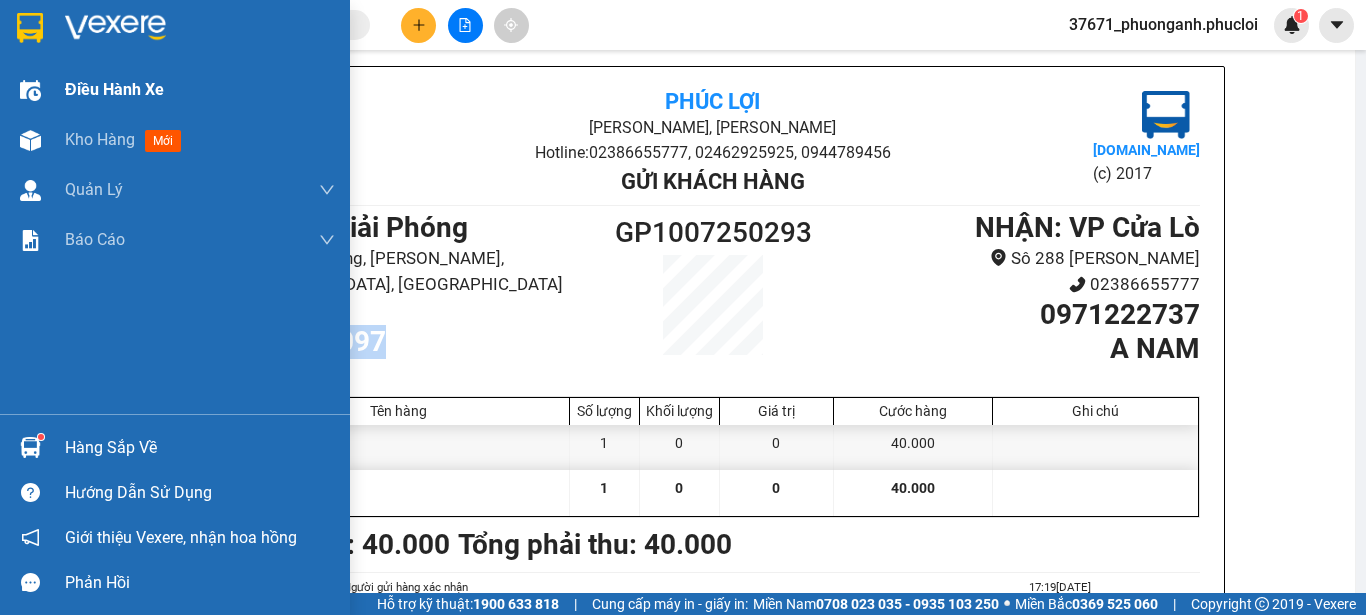 drag, startPoint x: 81, startPoint y: 136, endPoint x: 123, endPoint y: 98, distance: 56.63921 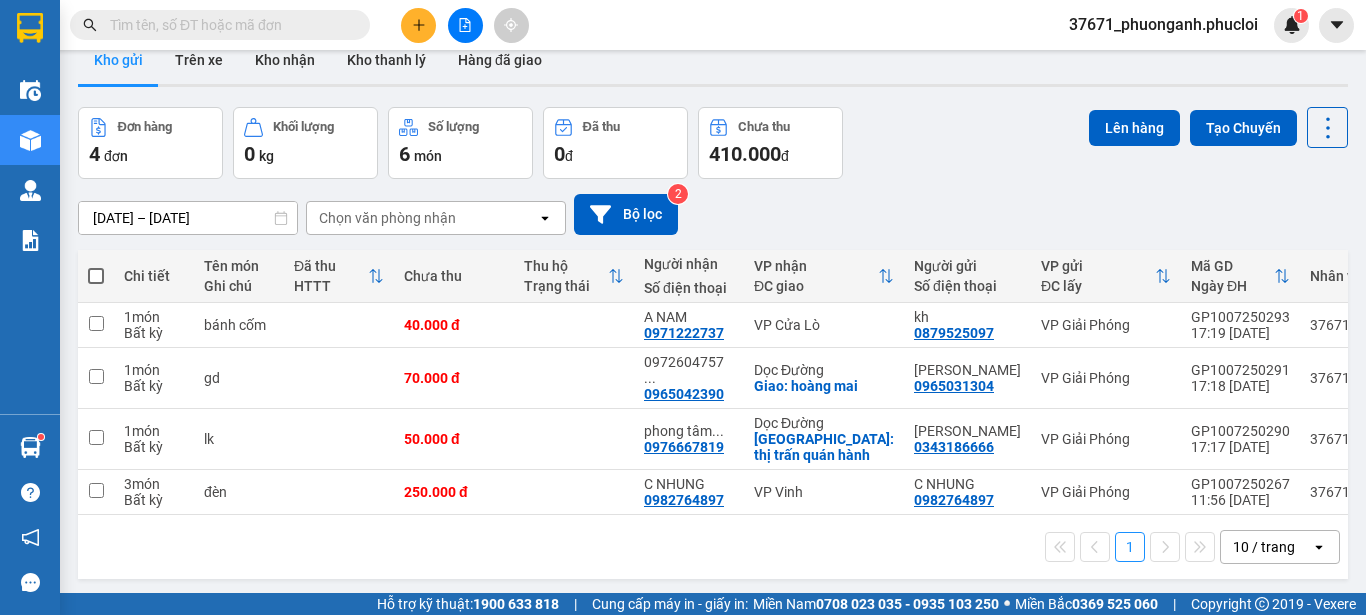 scroll, scrollTop: 0, scrollLeft: 0, axis: both 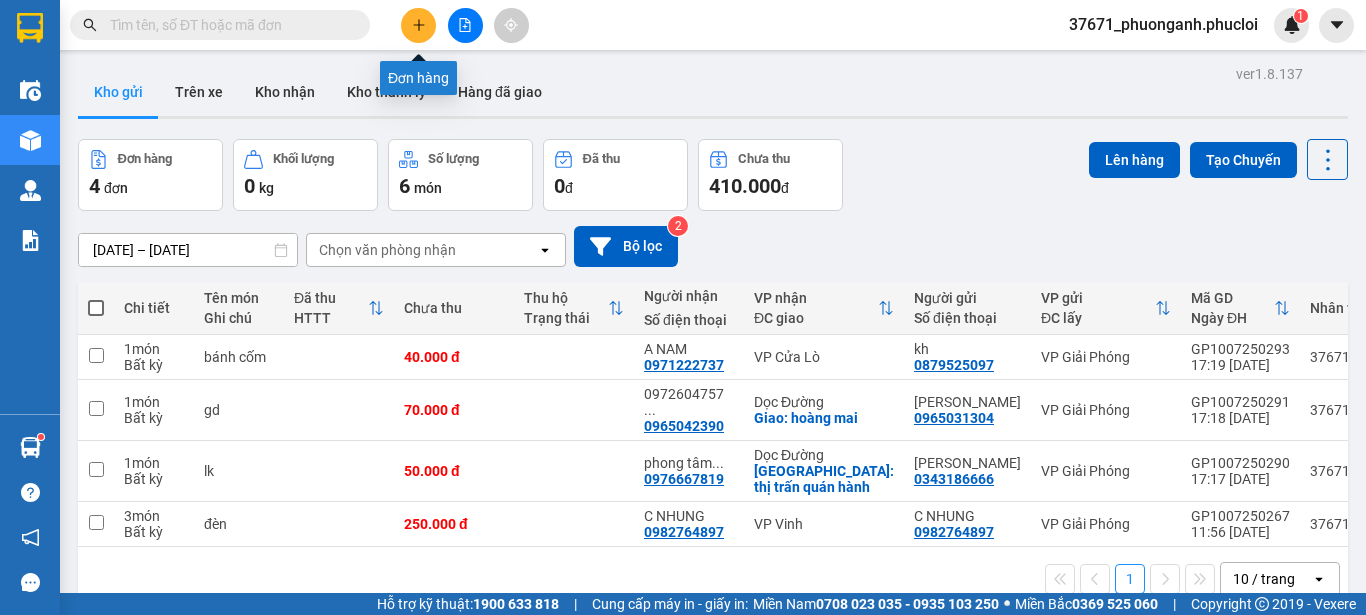 click at bounding box center [418, 25] 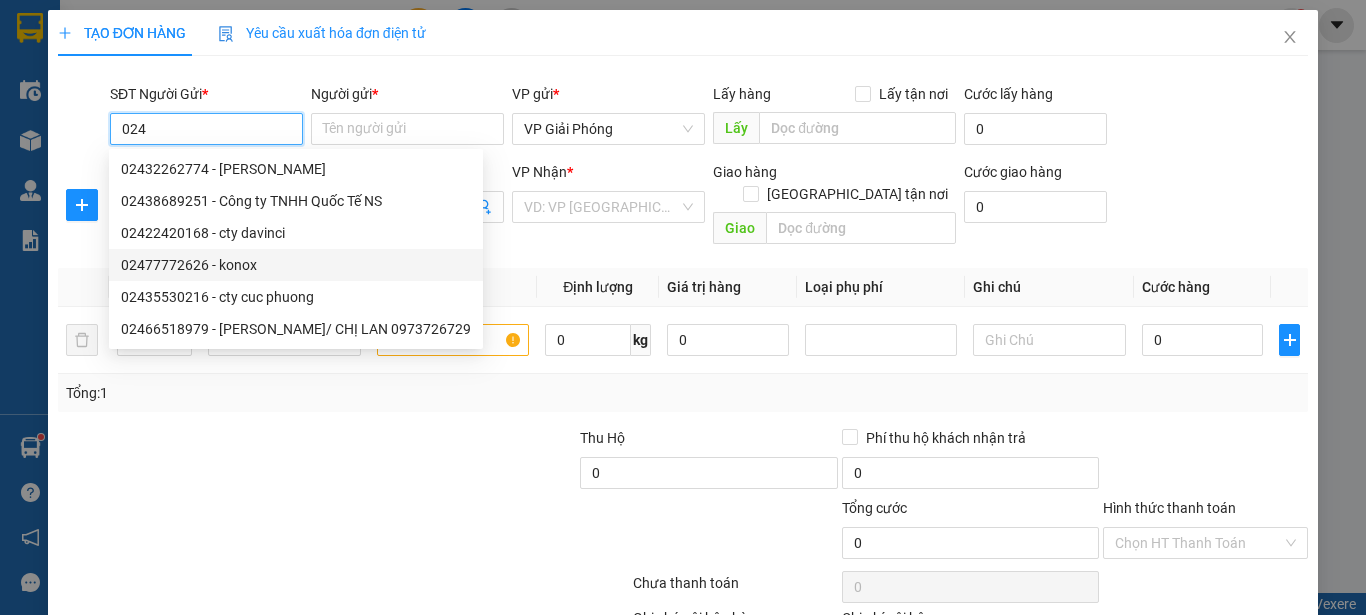 click on "02477772626 - konox" at bounding box center [296, 265] 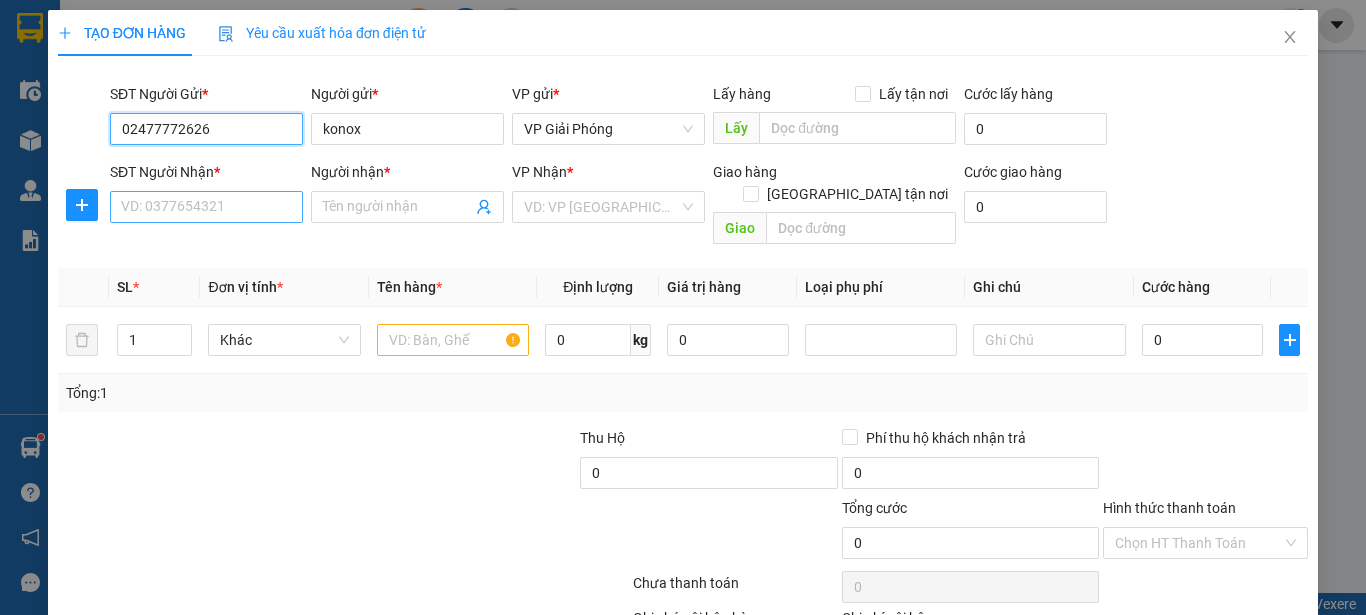type on "02477772626" 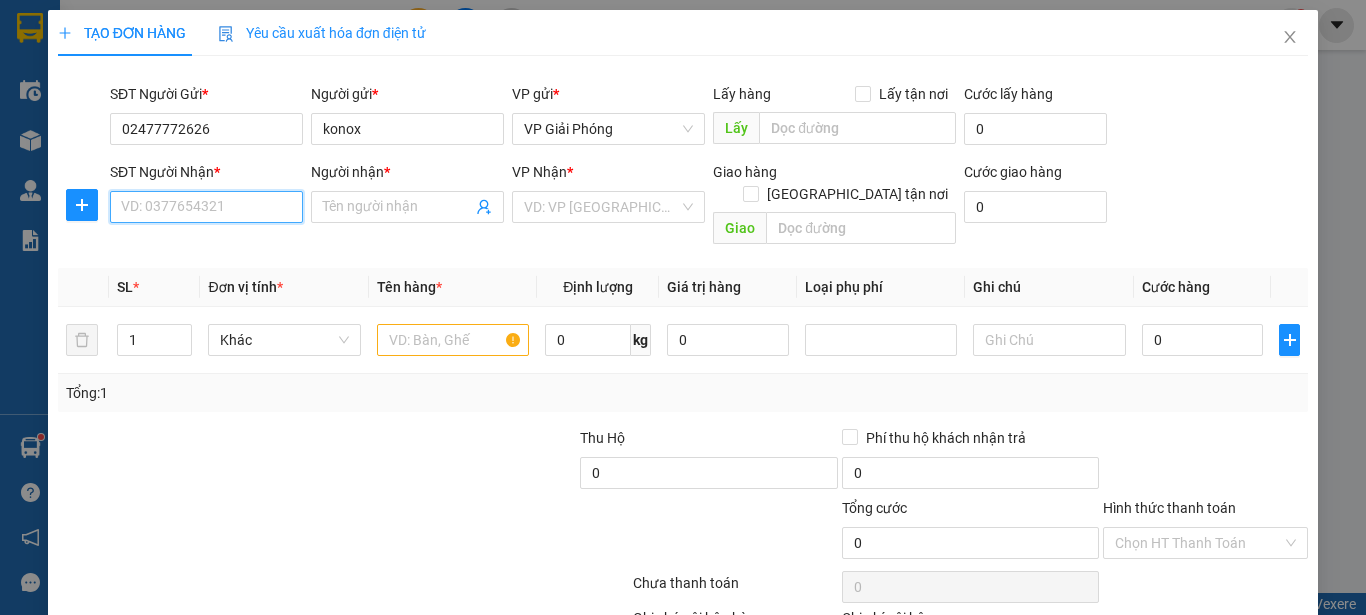 click on "SĐT Người Nhận  *" at bounding box center (206, 207) 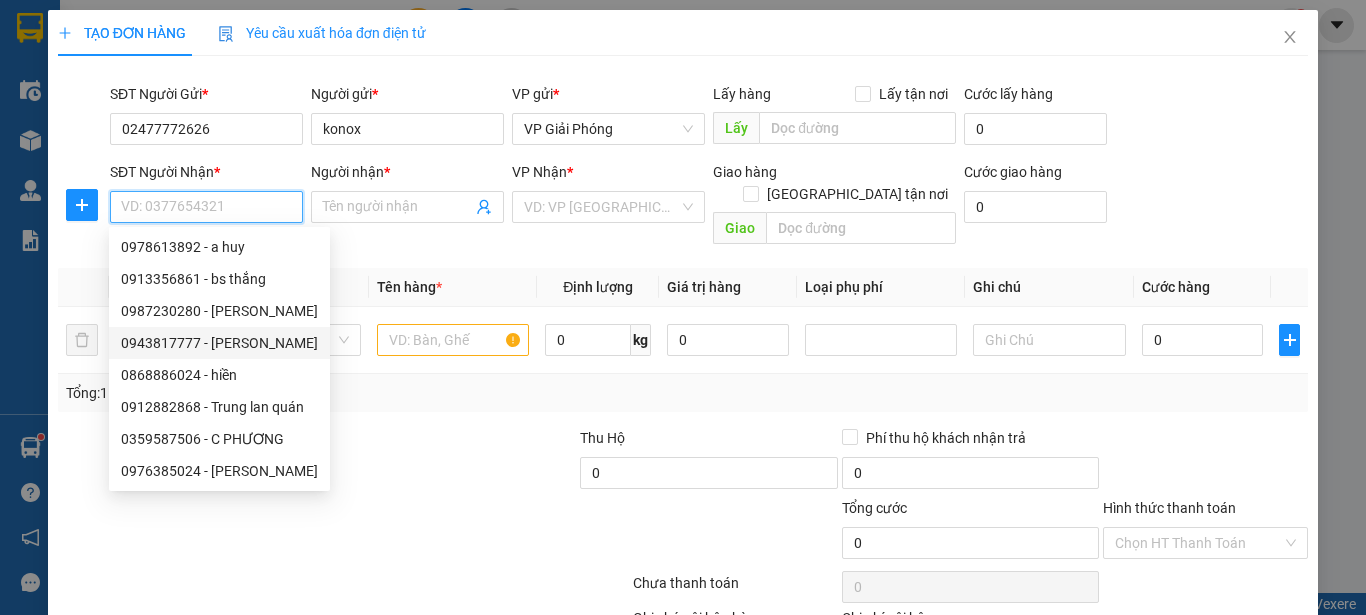 click on "0943817777 - C Linh" at bounding box center [219, 343] 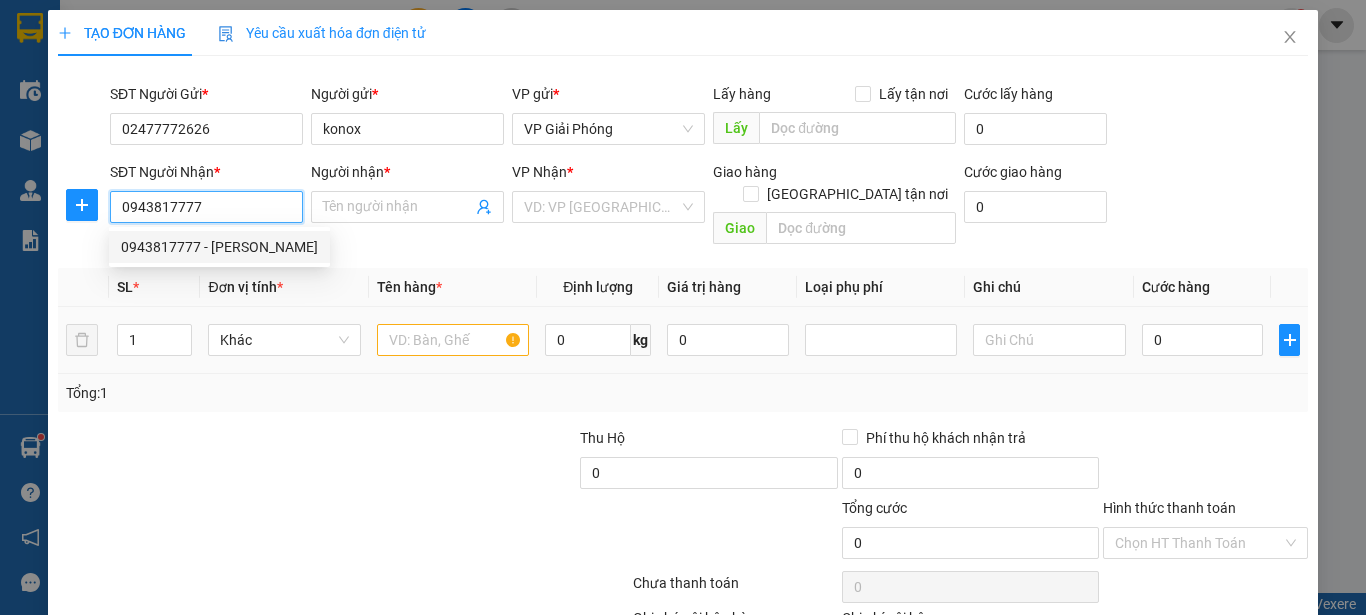 type on "C Linh" 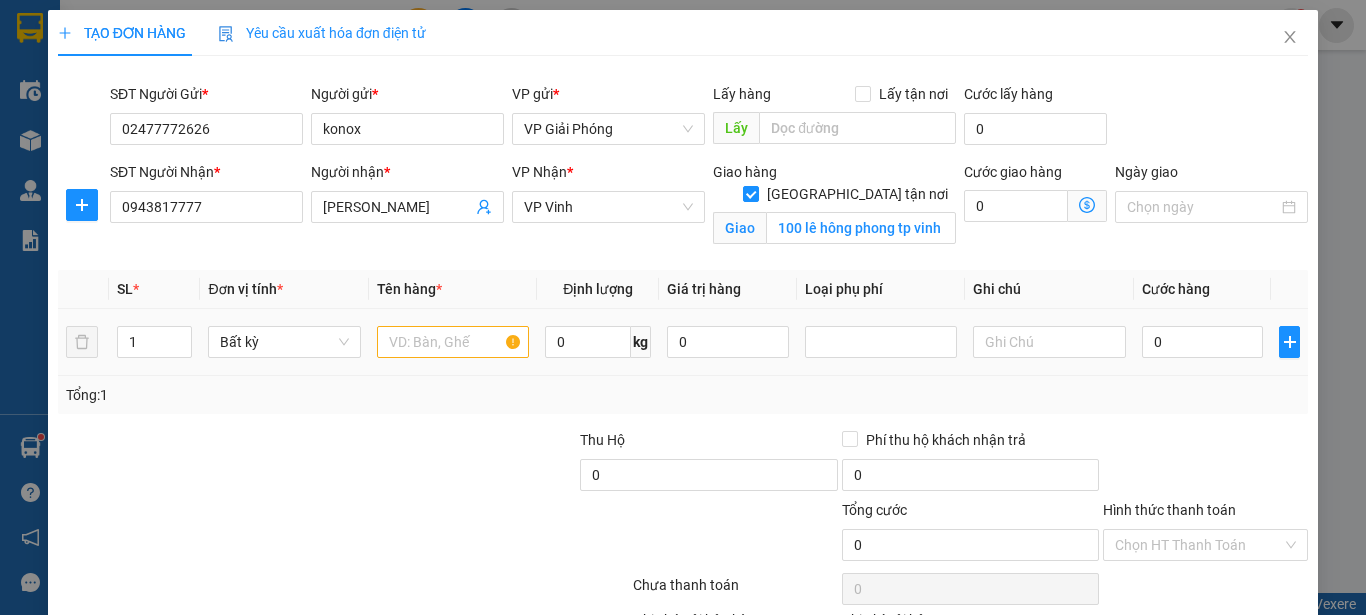 click on "1" at bounding box center (155, 342) 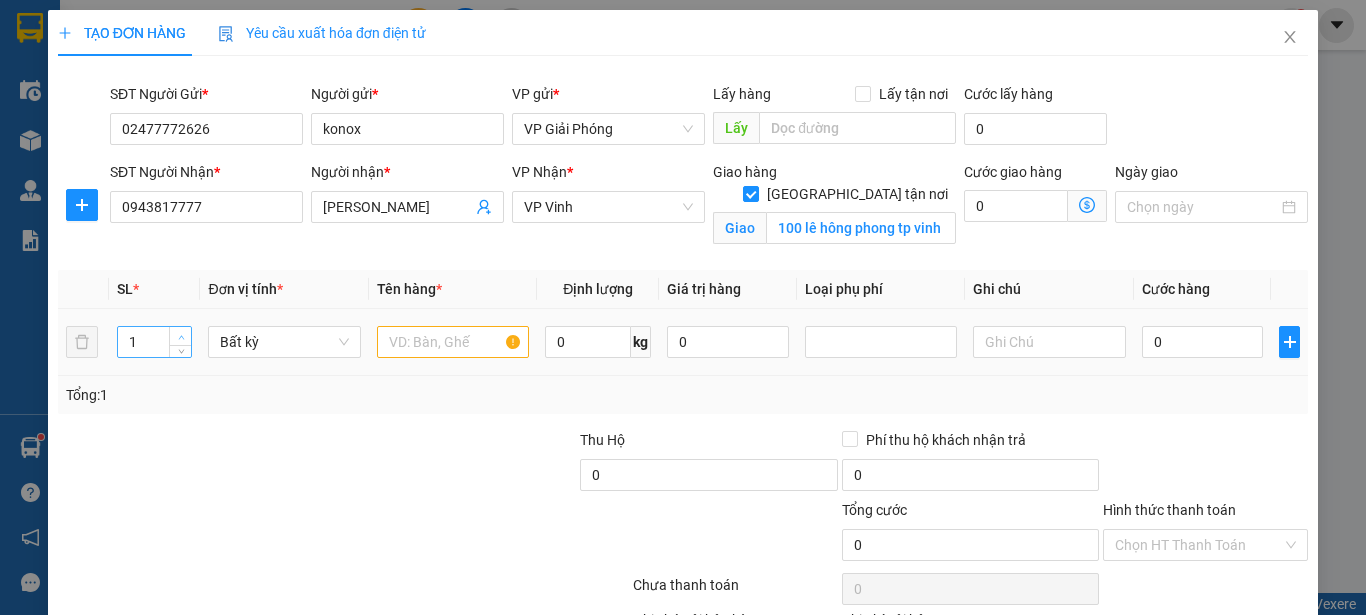 type on "2" 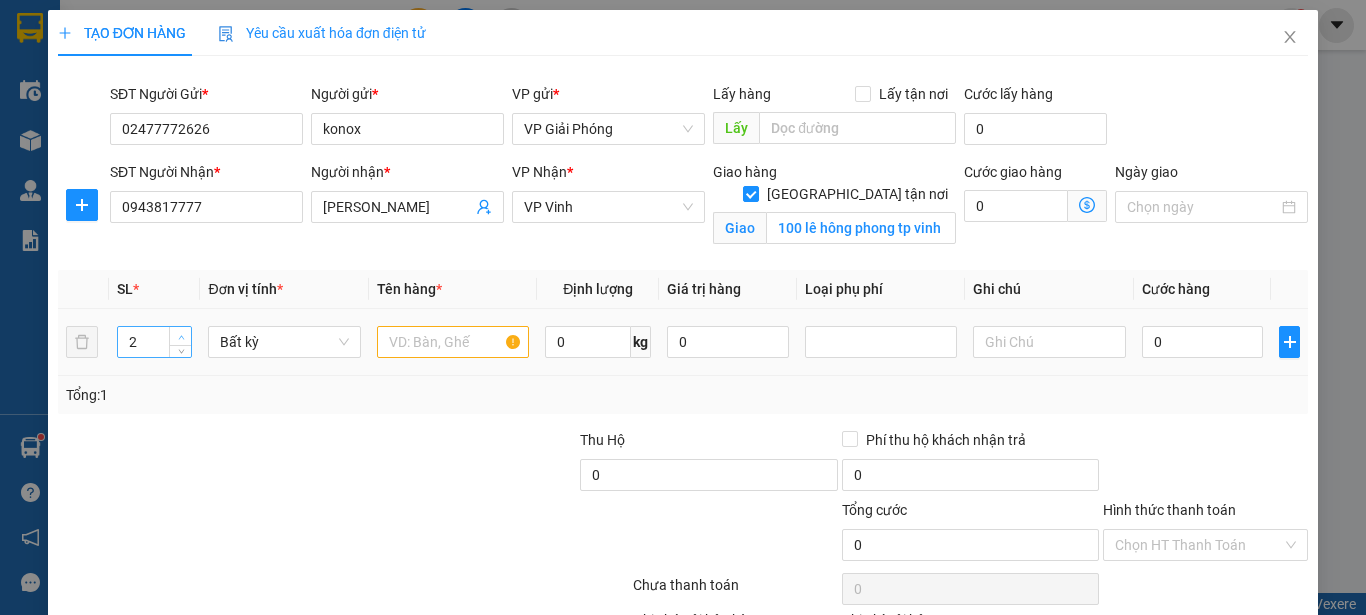 click at bounding box center [180, 336] 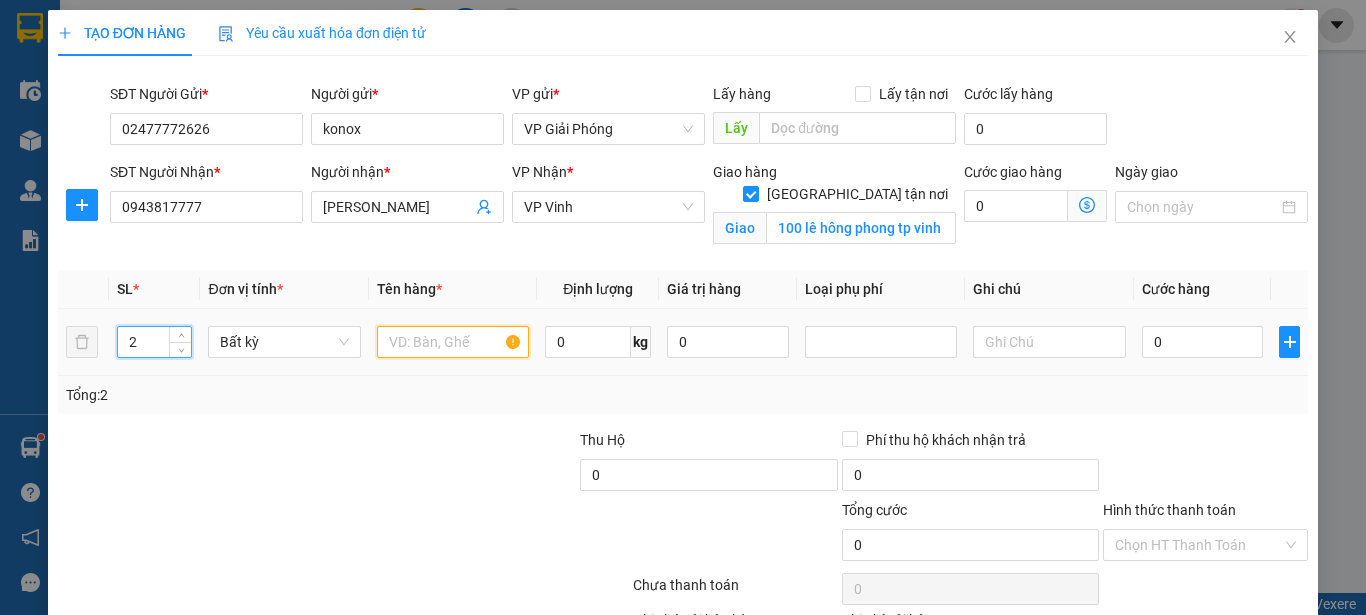 click at bounding box center (453, 342) 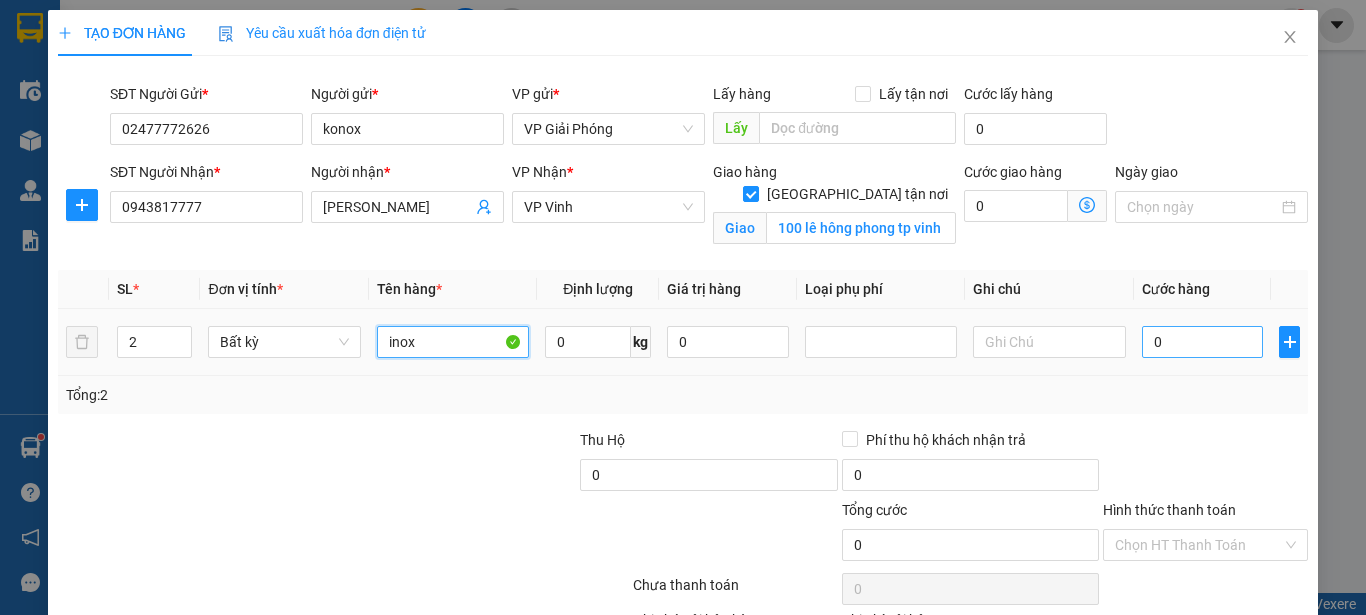 type on "inox" 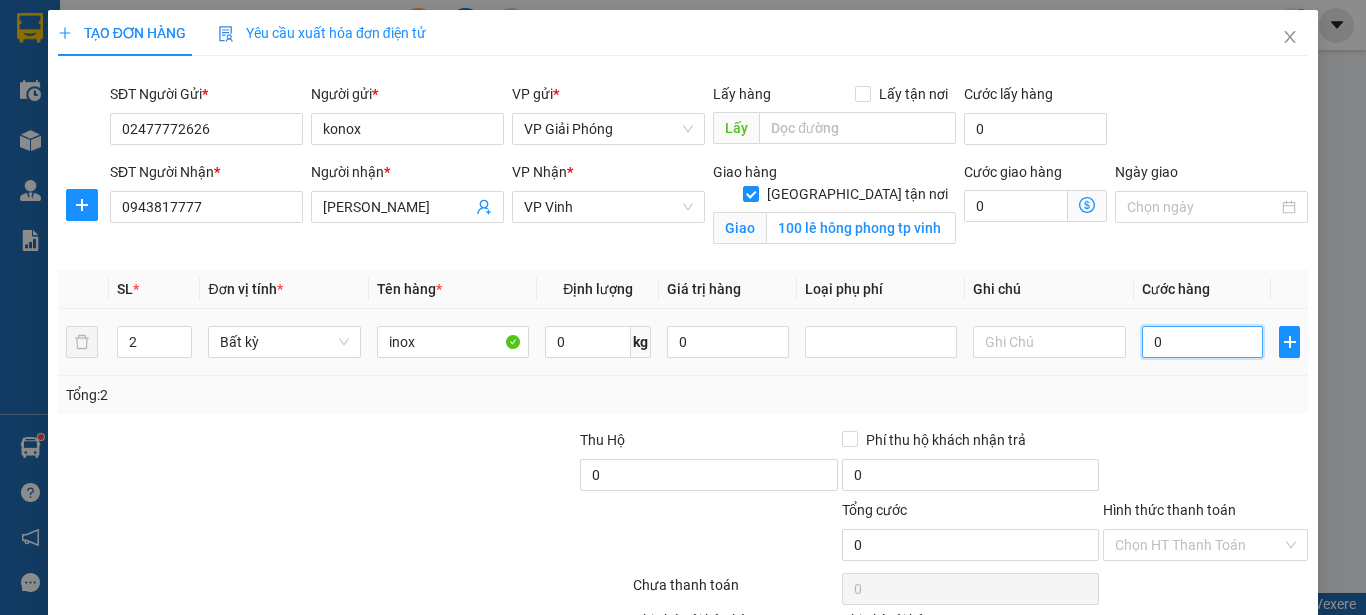 click on "0" at bounding box center [1203, 342] 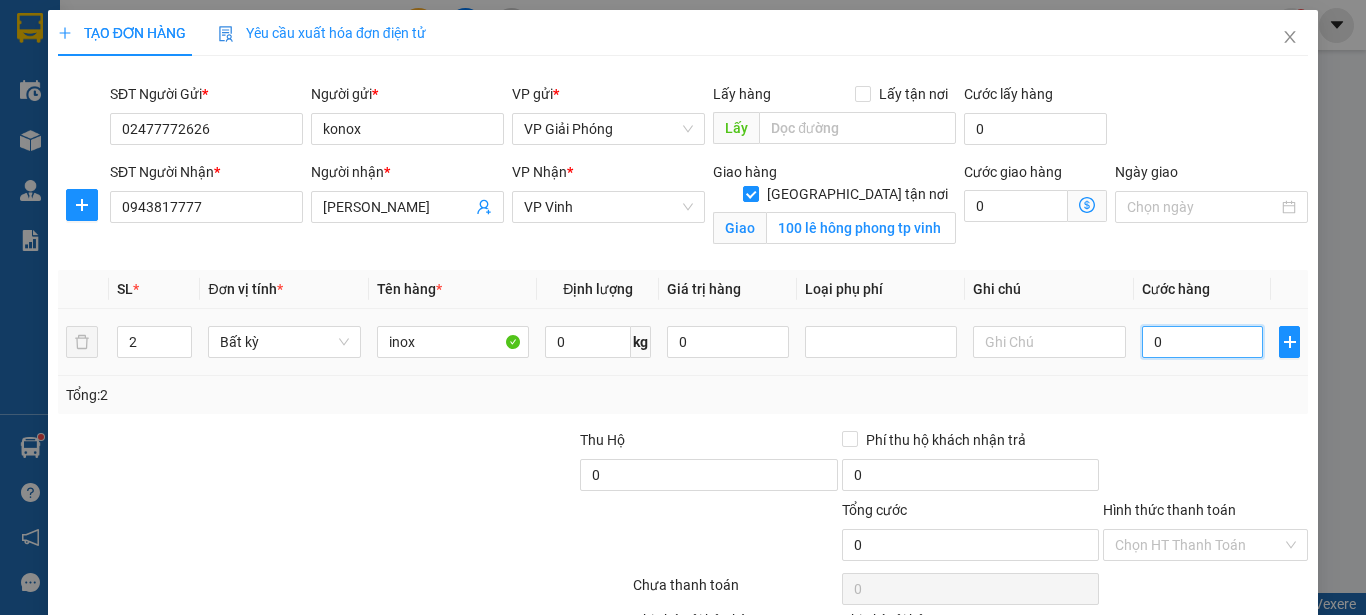type on "8" 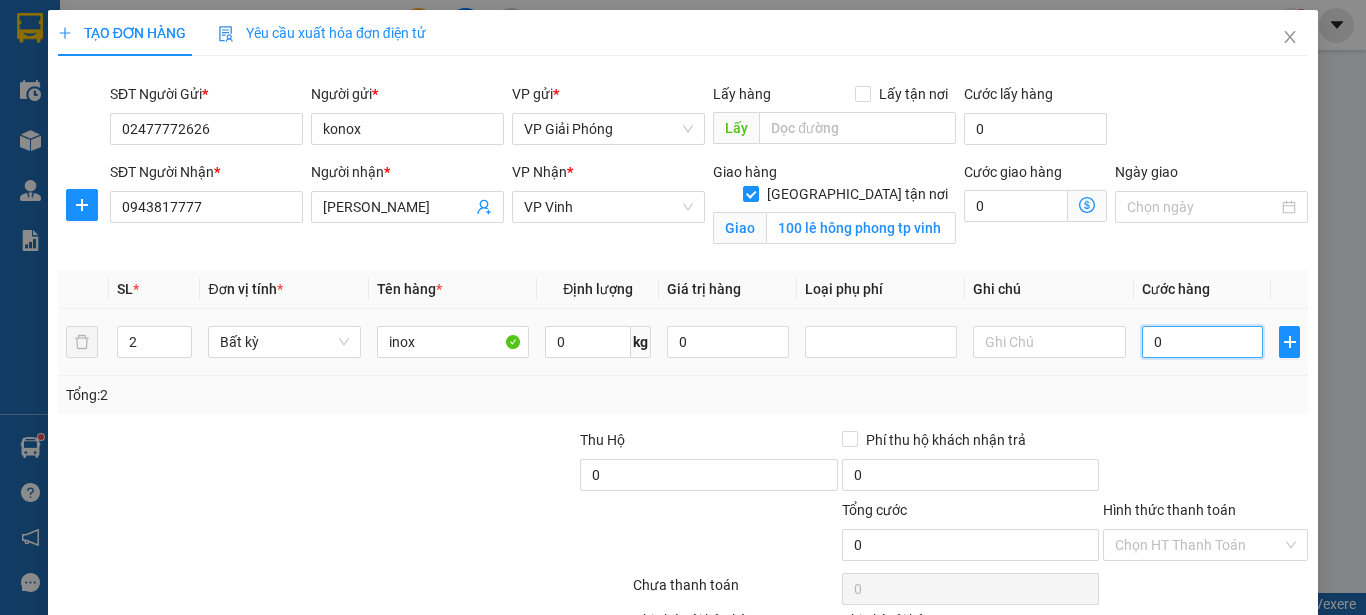type on "8" 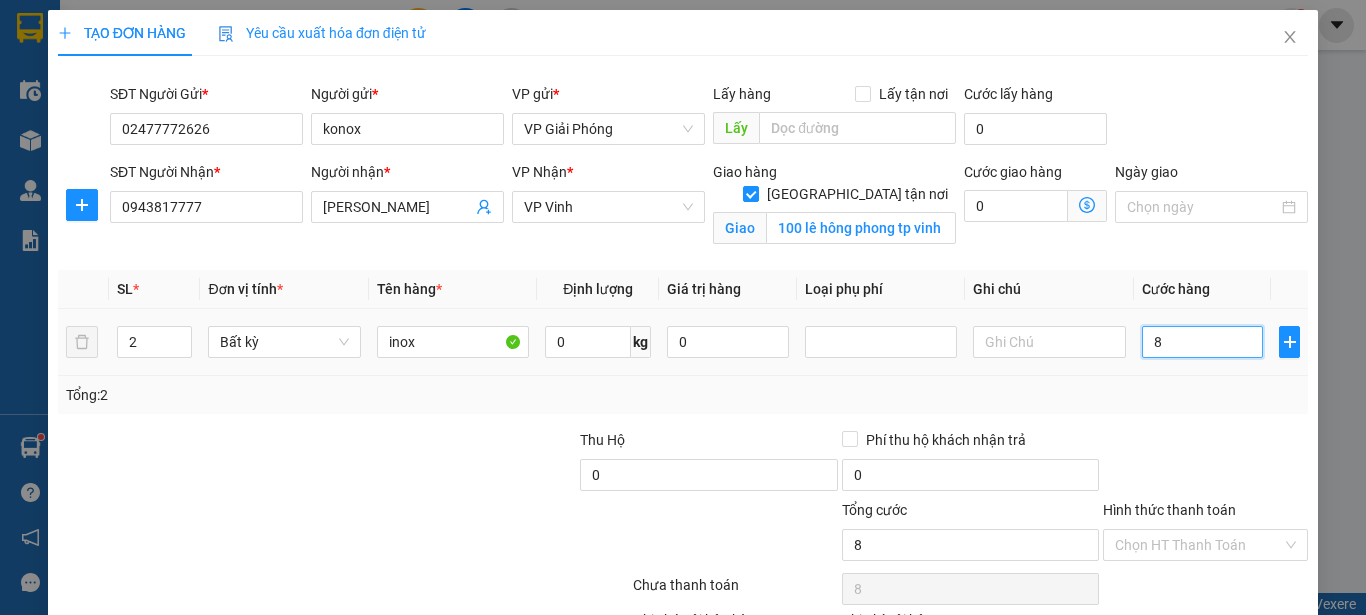 type on "80" 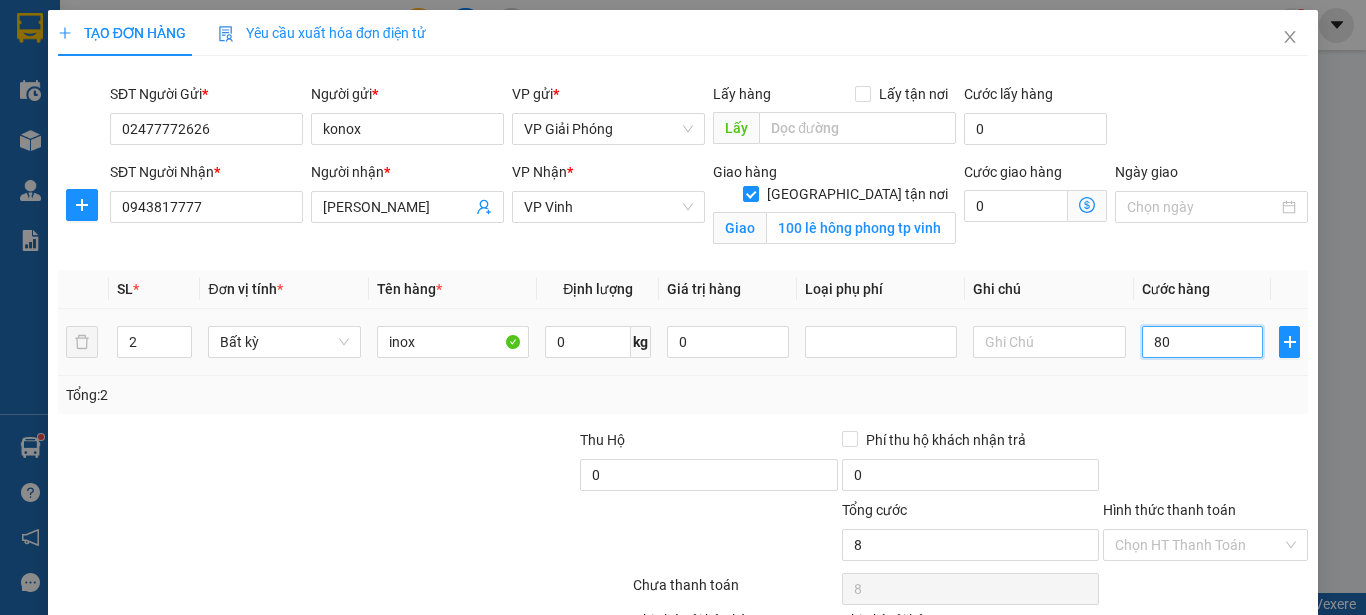 type on "80" 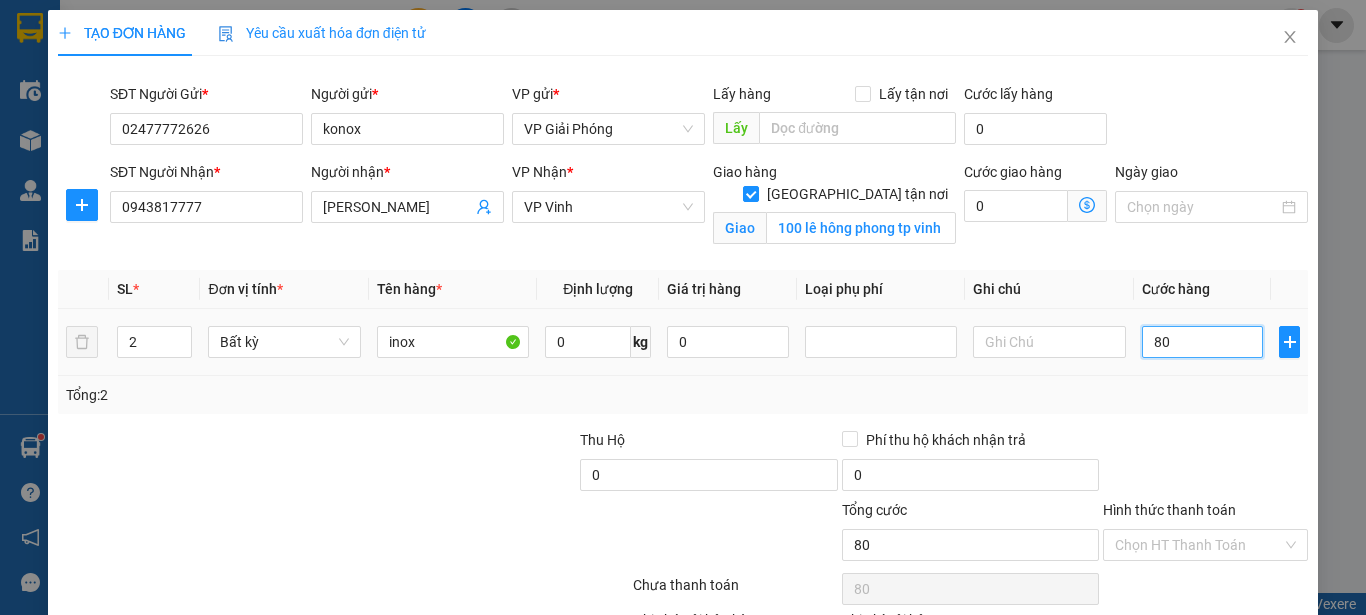type on "800" 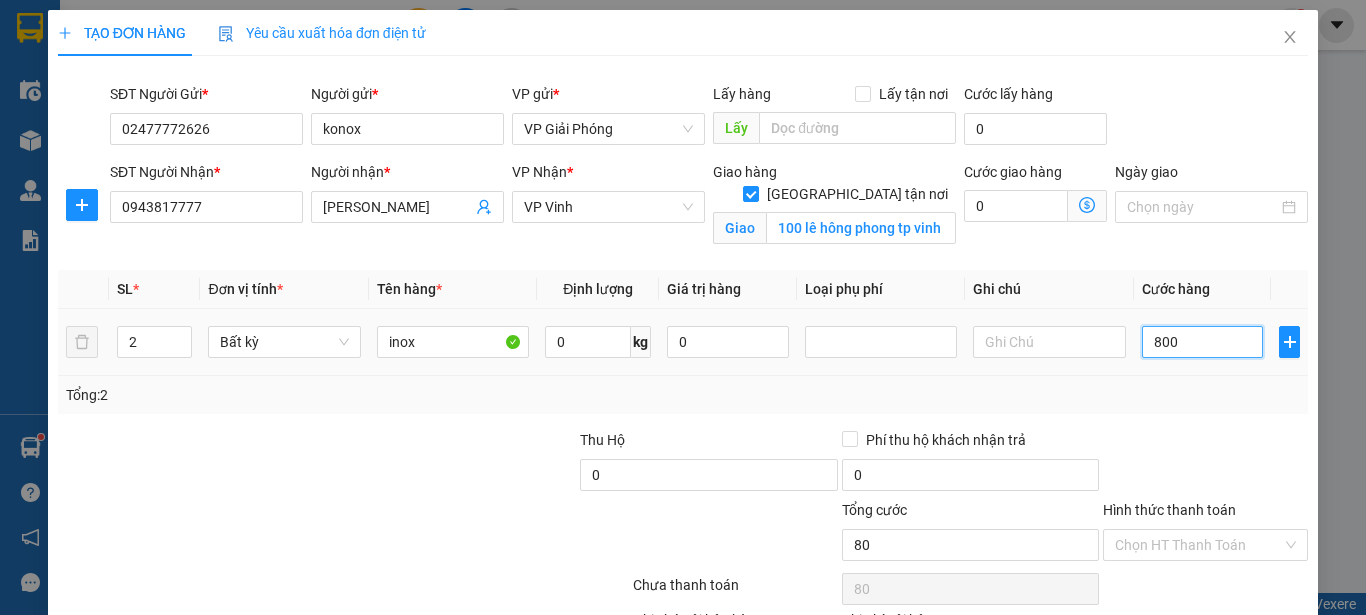 type on "800" 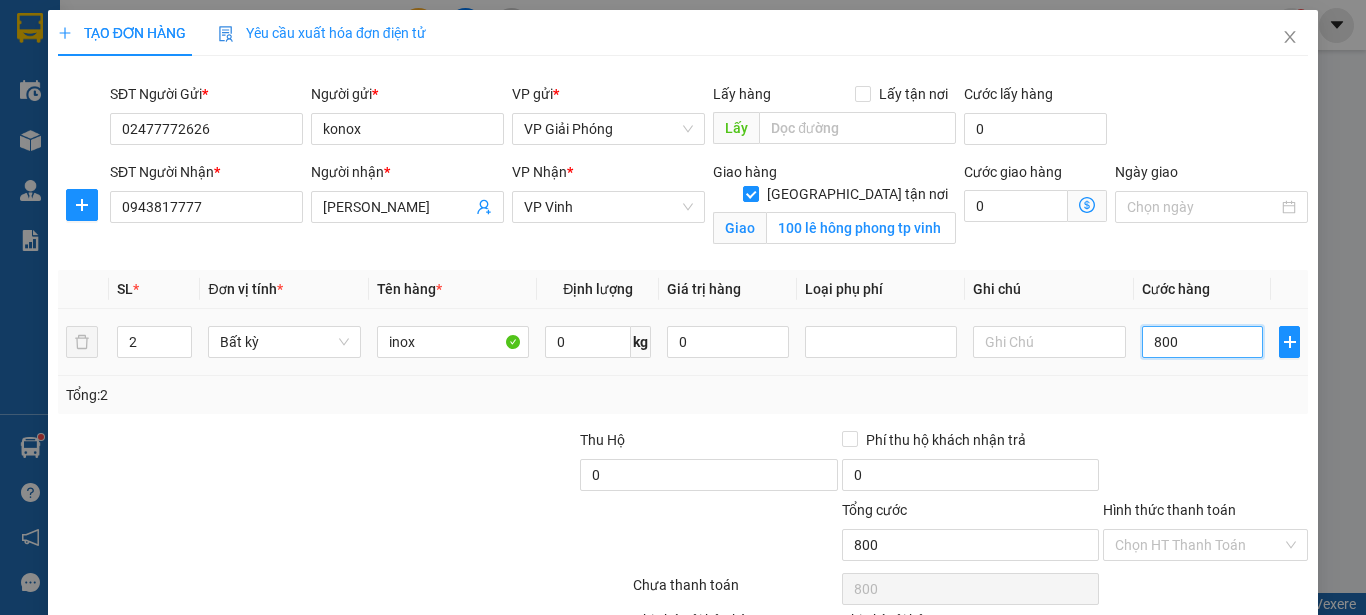 type on "8.000" 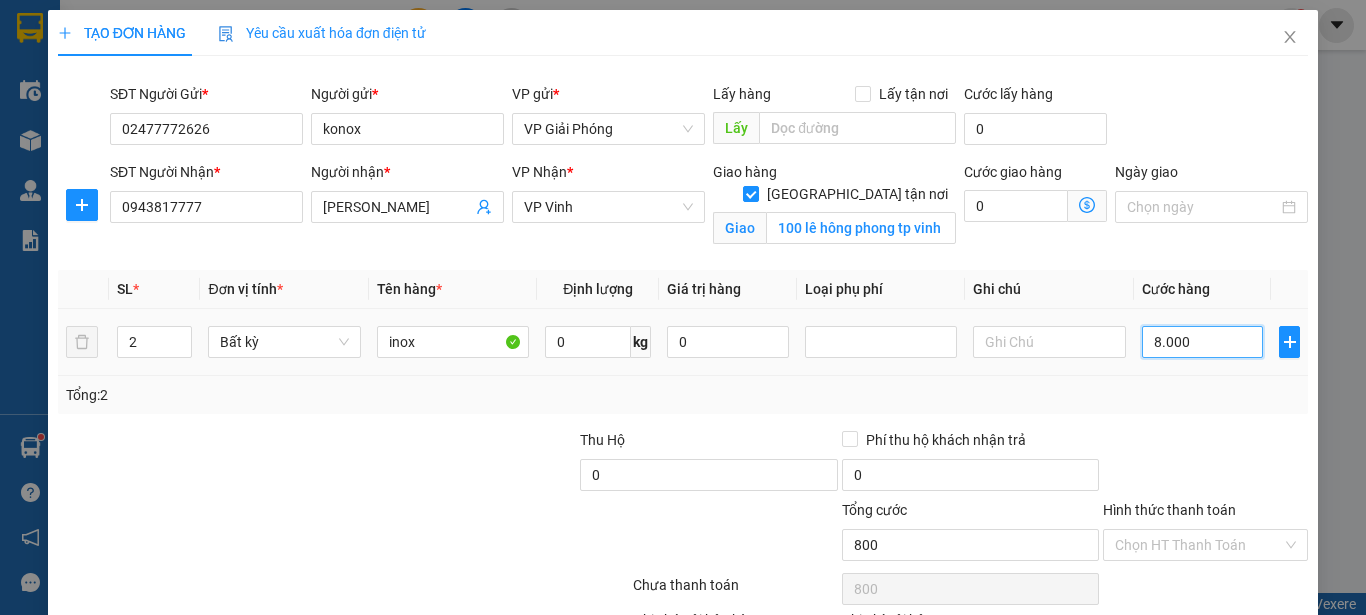 type on "8.000" 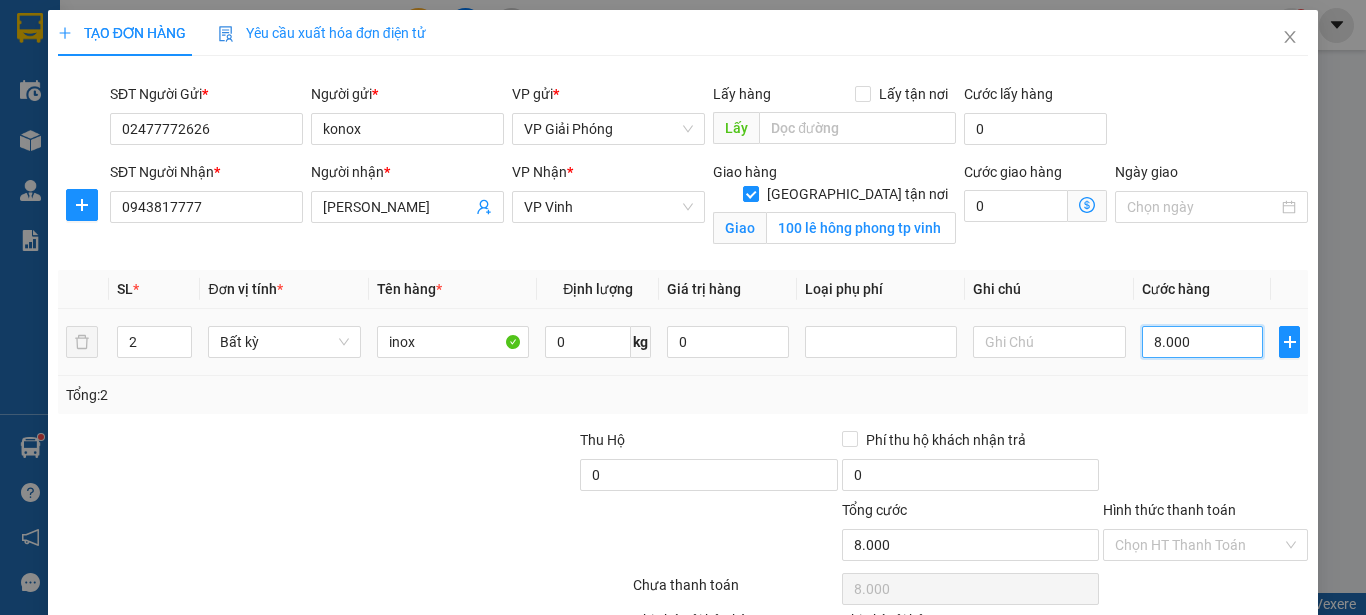 type on "80.000" 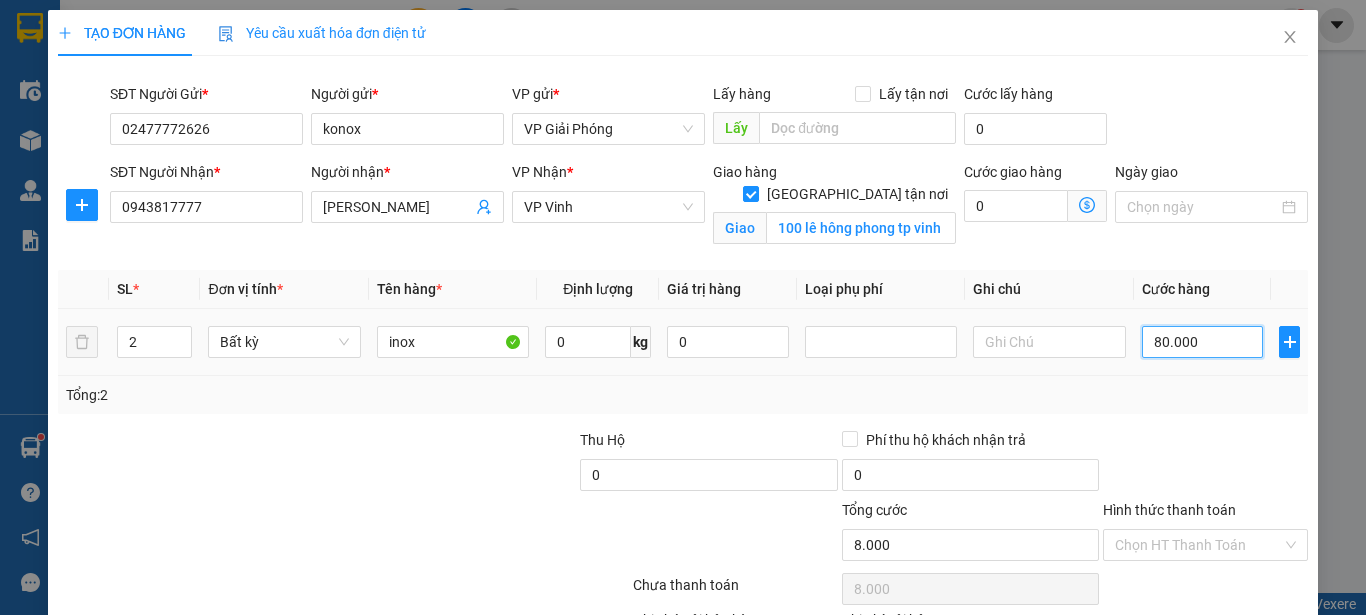 type on "80.000" 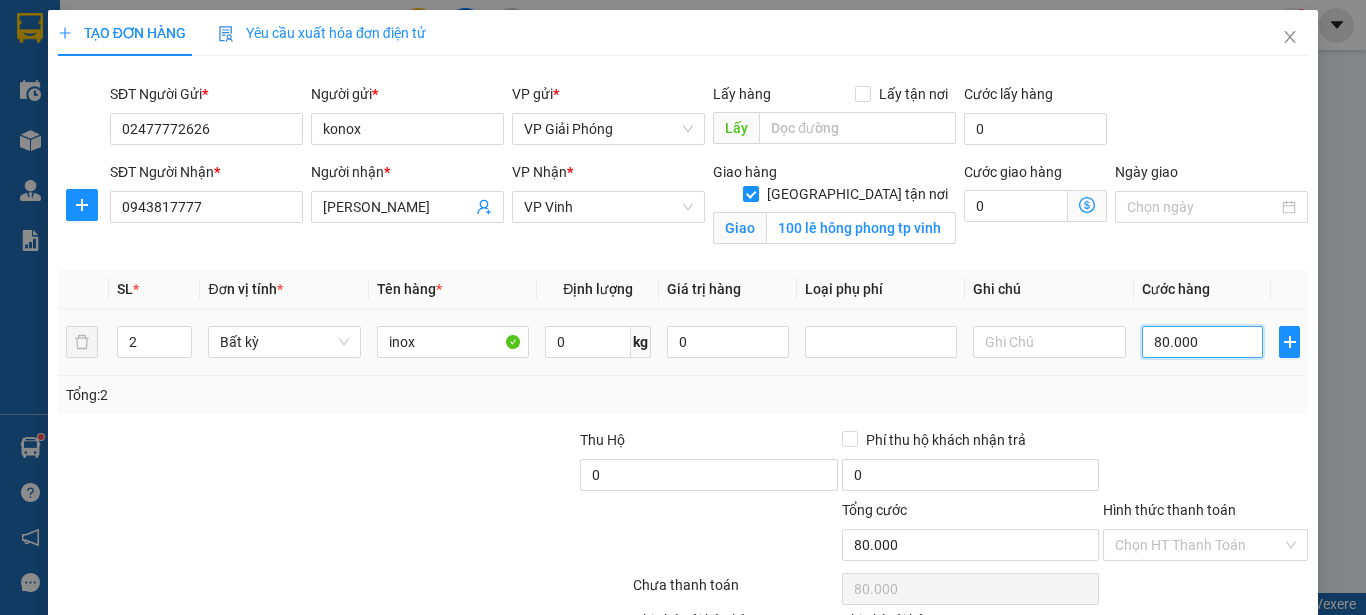 scroll, scrollTop: 142, scrollLeft: 0, axis: vertical 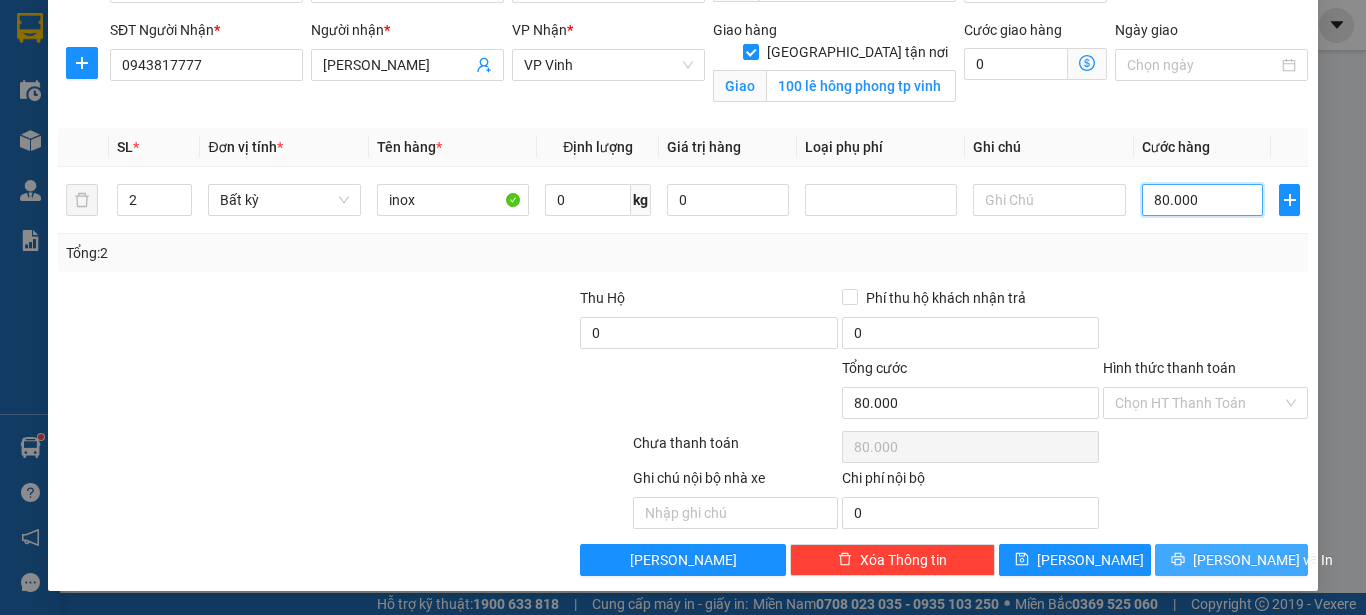 type on "80.000" 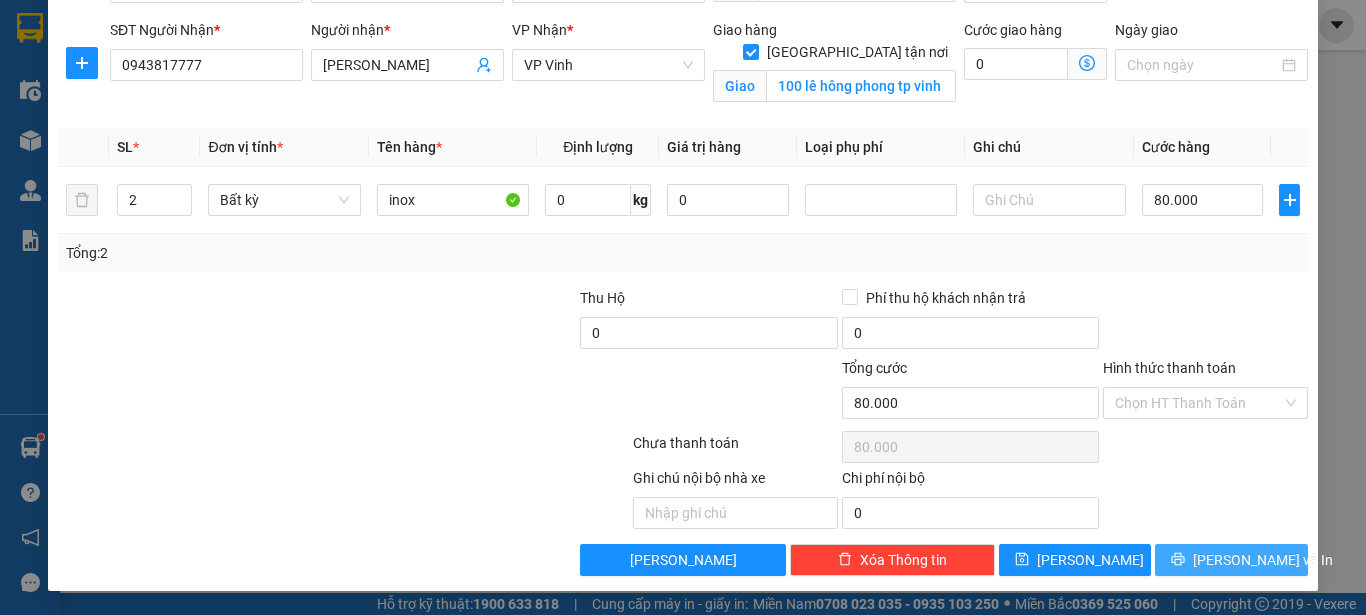 click on "Lưu và In" at bounding box center (1231, 560) 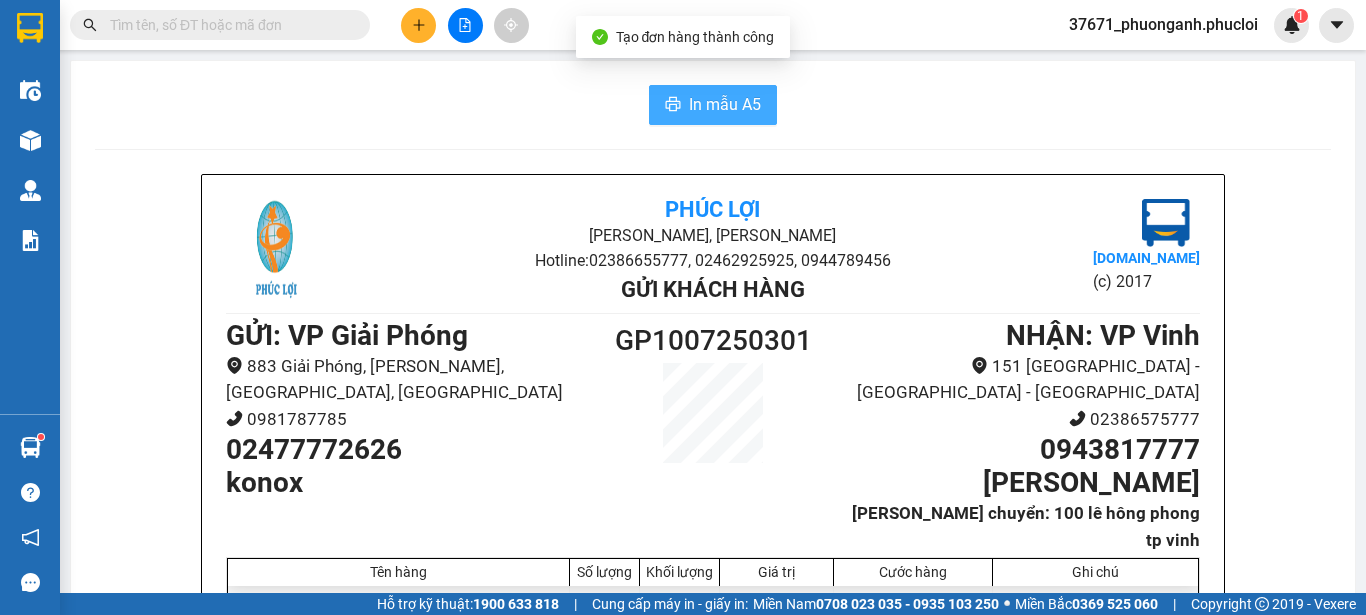 click on "In mẫu A5" at bounding box center (725, 104) 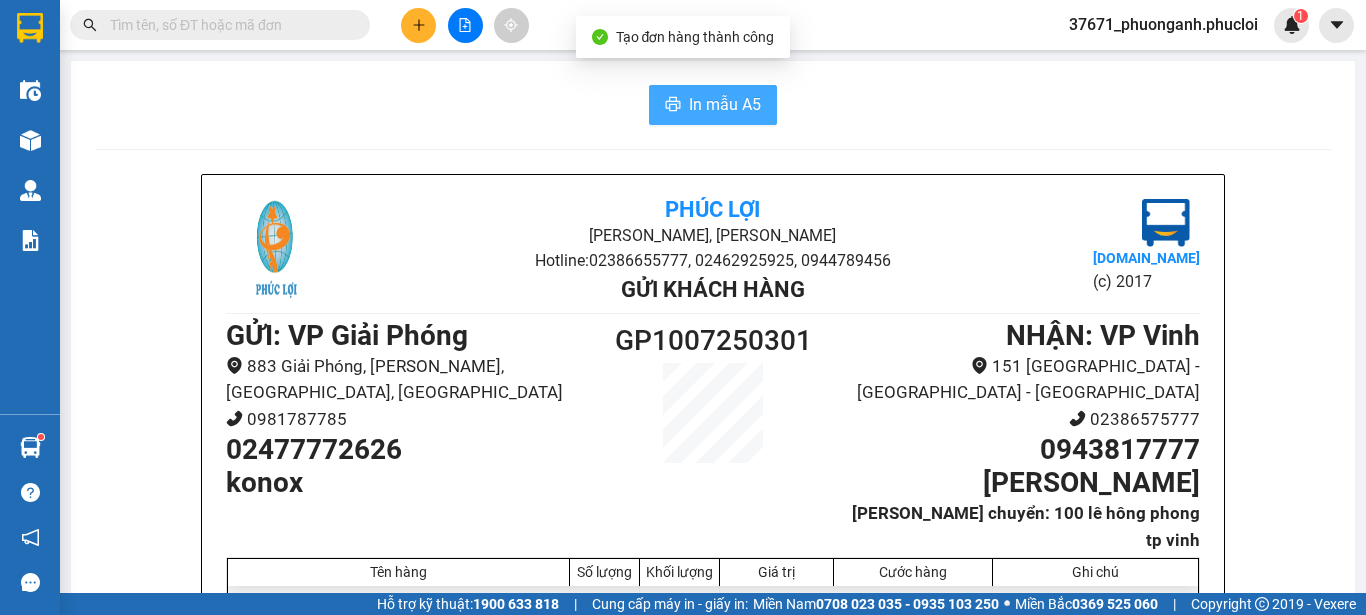 scroll, scrollTop: 0, scrollLeft: 0, axis: both 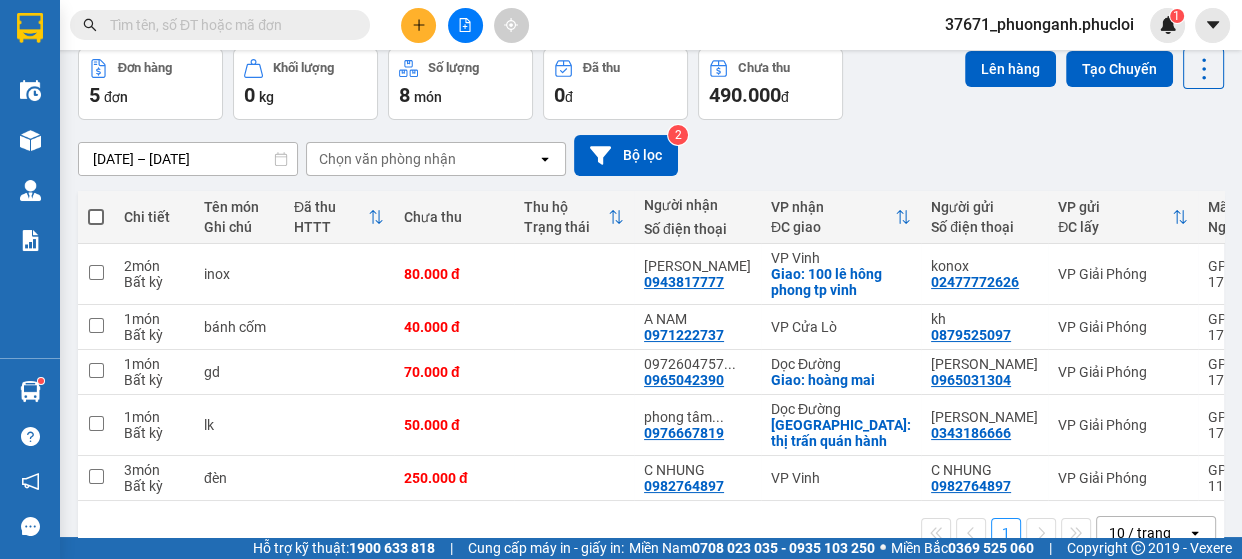 click on "06/07/2025 – 10/07/2025 Press the down arrow key to interact with the calendar and select a date. Press the escape button to close the calendar. Selected date range is from 06/07/2025 to 10/07/2025. Chọn văn phòng nhận open Bộ lọc 2" at bounding box center [651, 155] 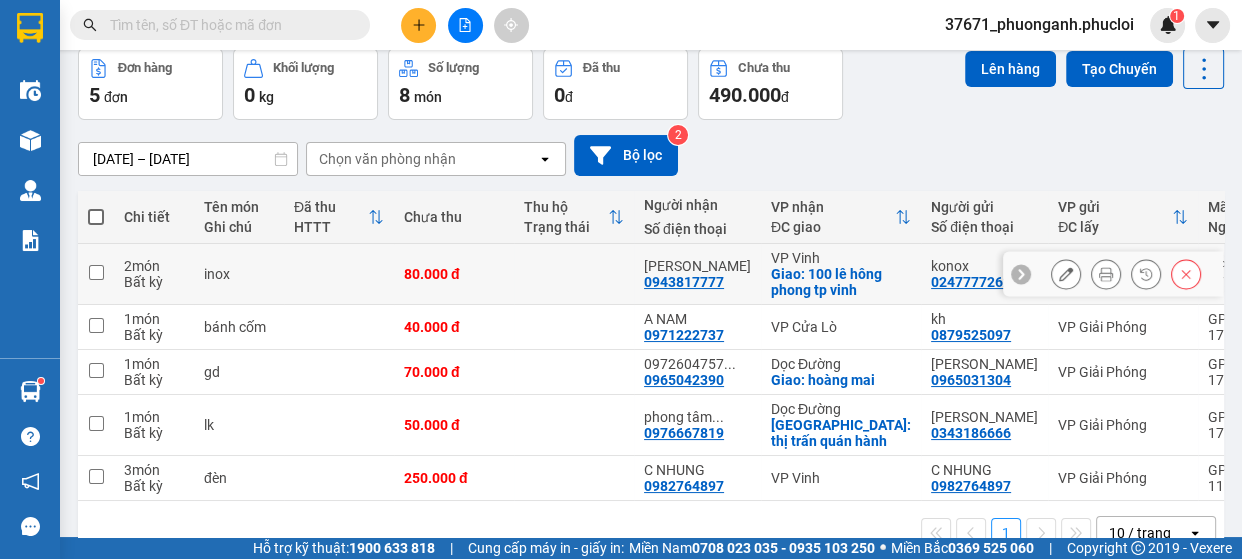 click 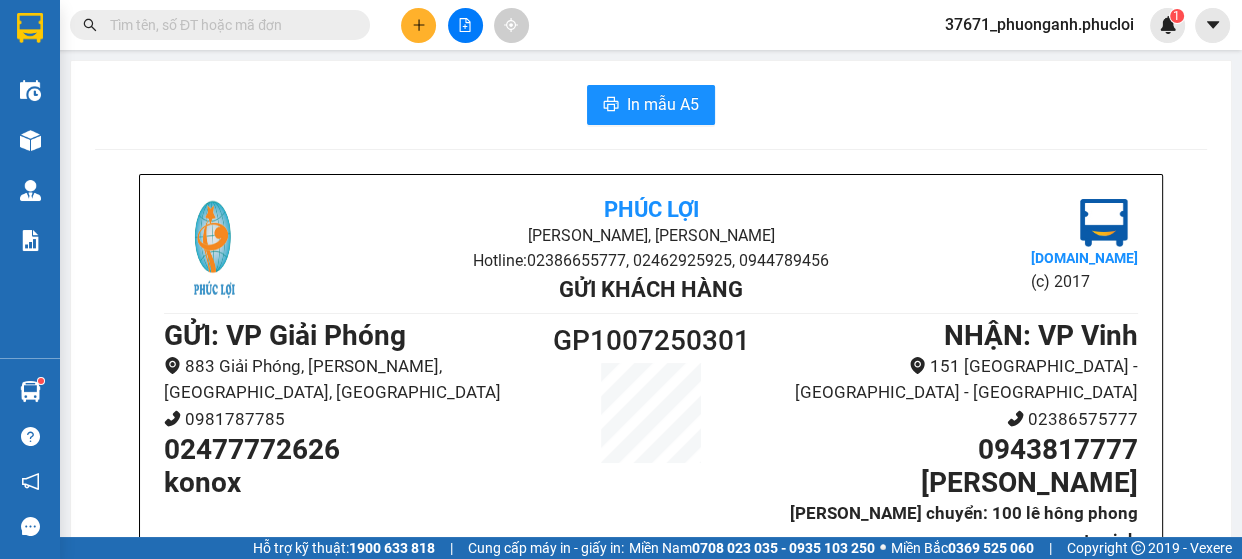 scroll, scrollTop: 0, scrollLeft: 0, axis: both 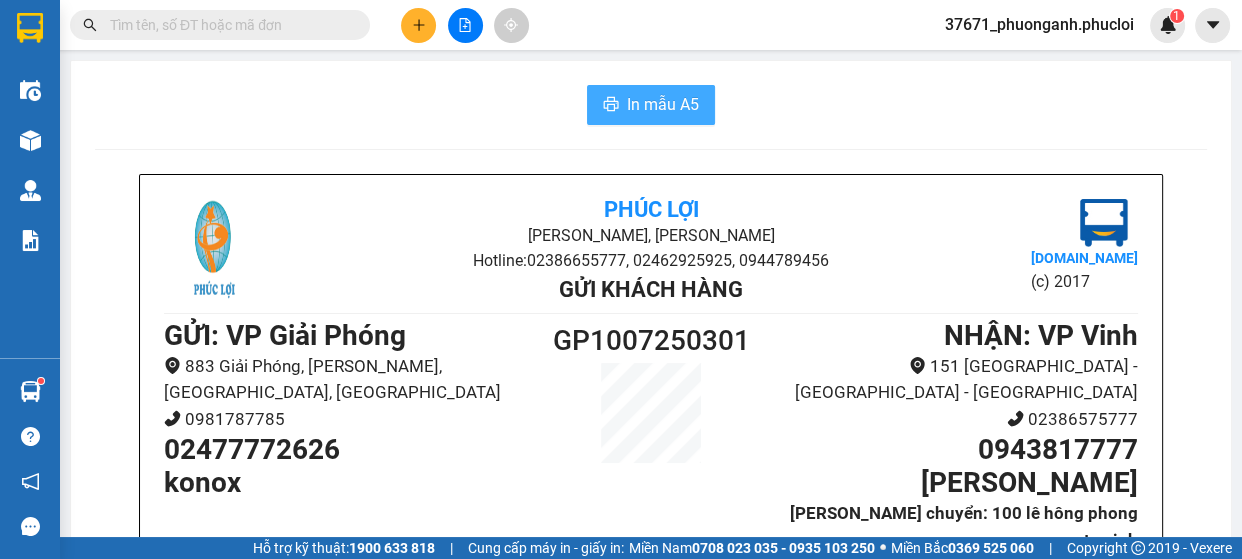 click on "In mẫu A5" at bounding box center (663, 104) 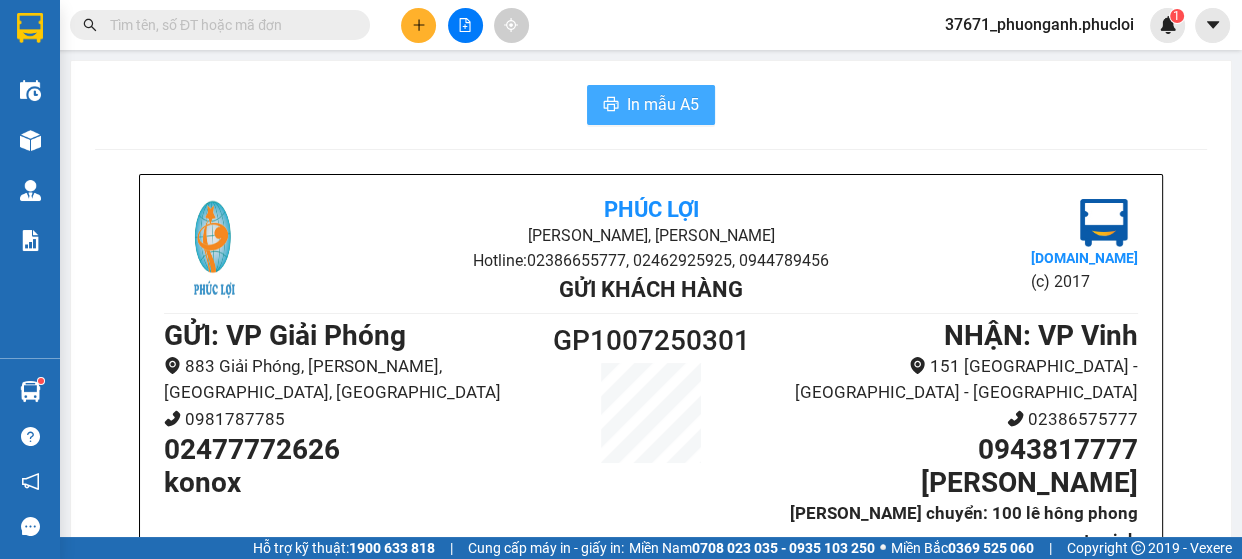 scroll, scrollTop: 0, scrollLeft: 0, axis: both 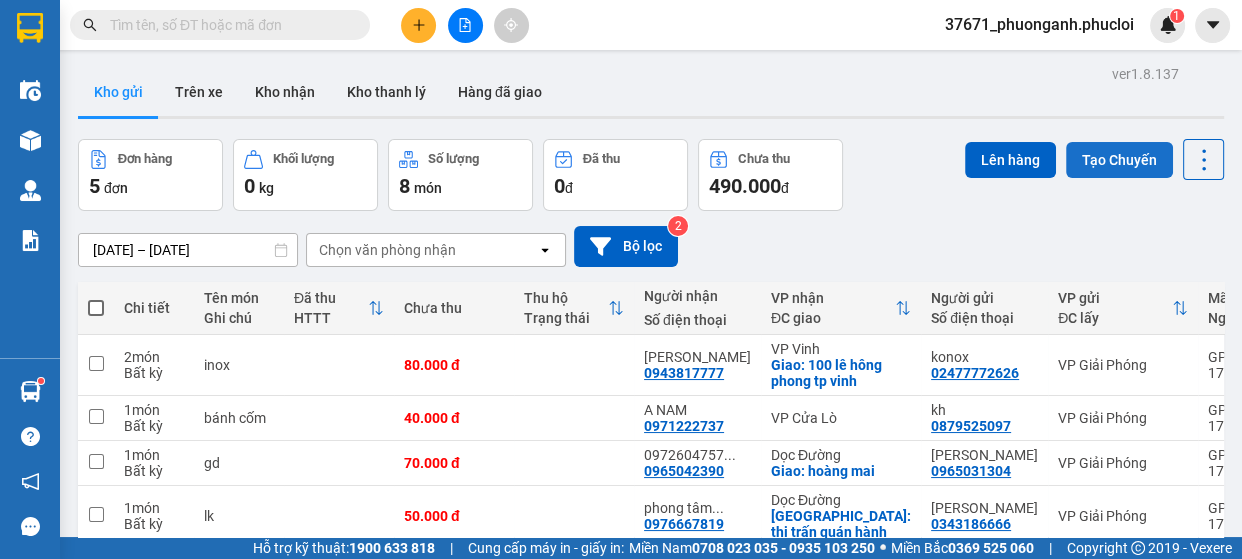 click on "Tạo Chuyến" at bounding box center (1119, 160) 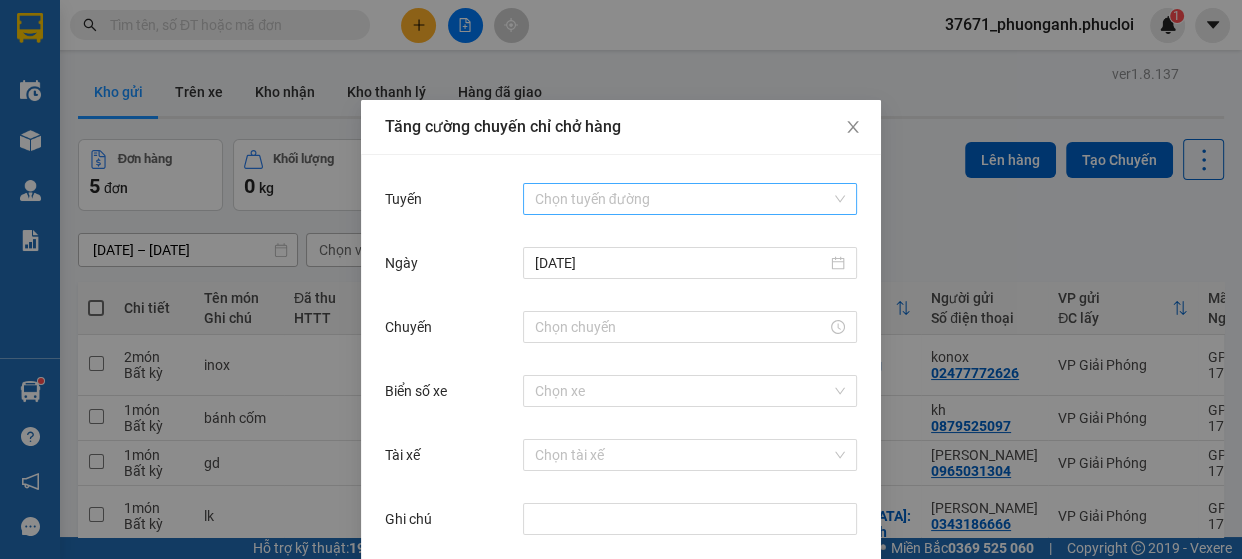click on "Tuyến" at bounding box center (683, 199) 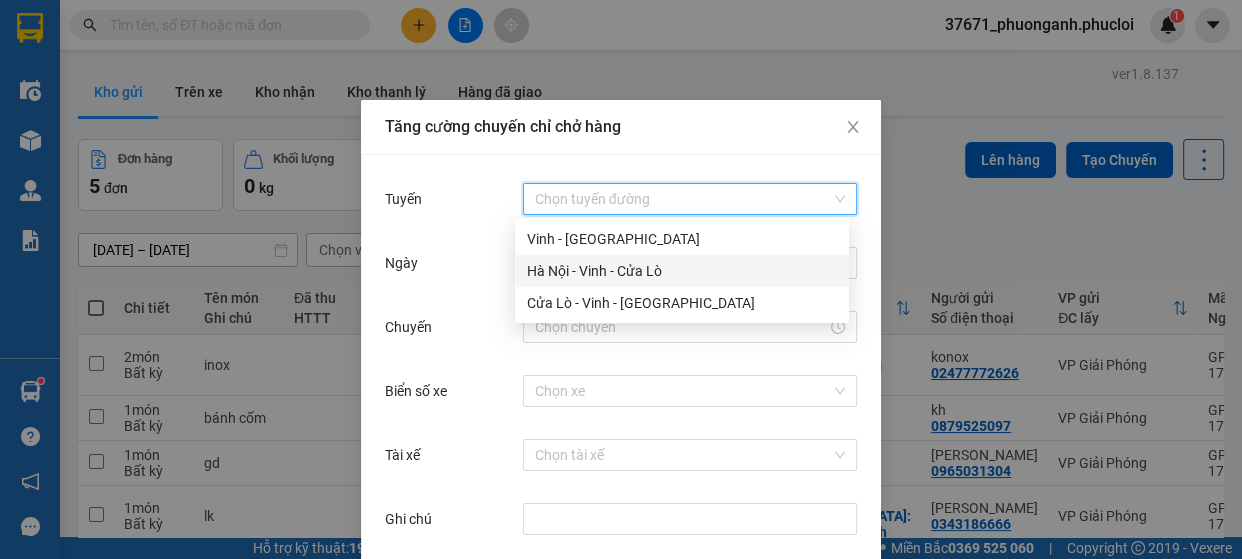 drag, startPoint x: 718, startPoint y: 273, endPoint x: 700, endPoint y: 304, distance: 35.846897 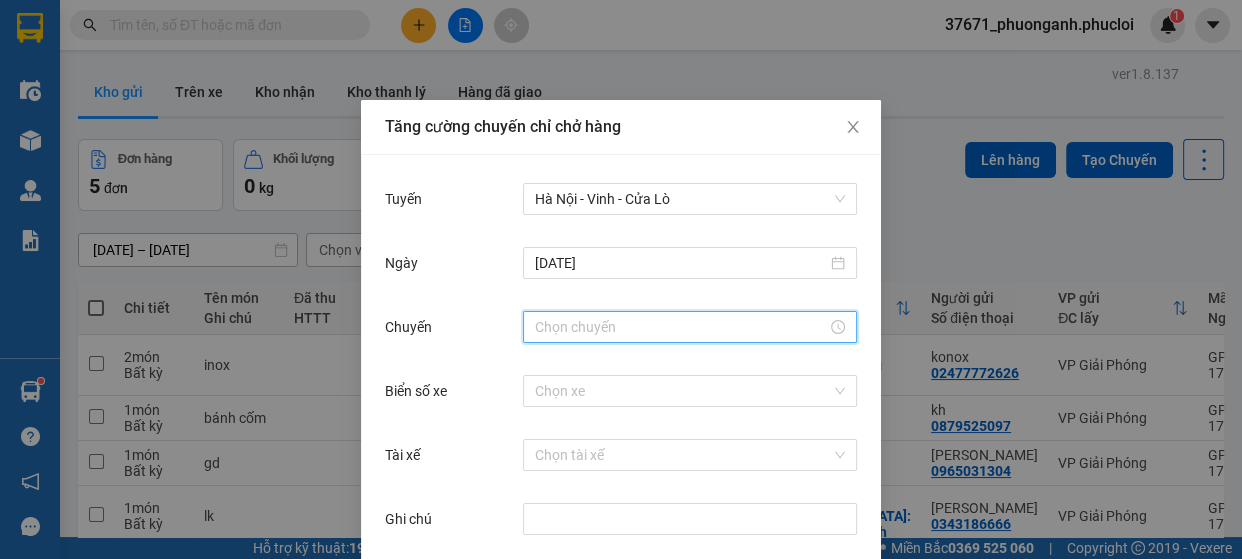 drag, startPoint x: 686, startPoint y: 330, endPoint x: 588, endPoint y: 186, distance: 174.1838 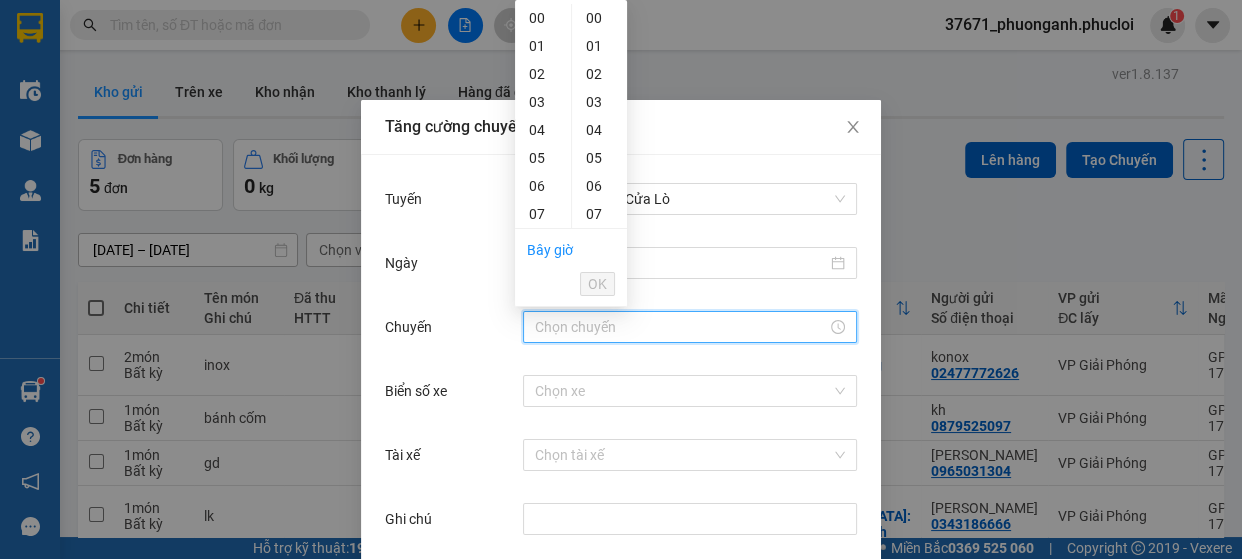 scroll, scrollTop: 83, scrollLeft: 0, axis: vertical 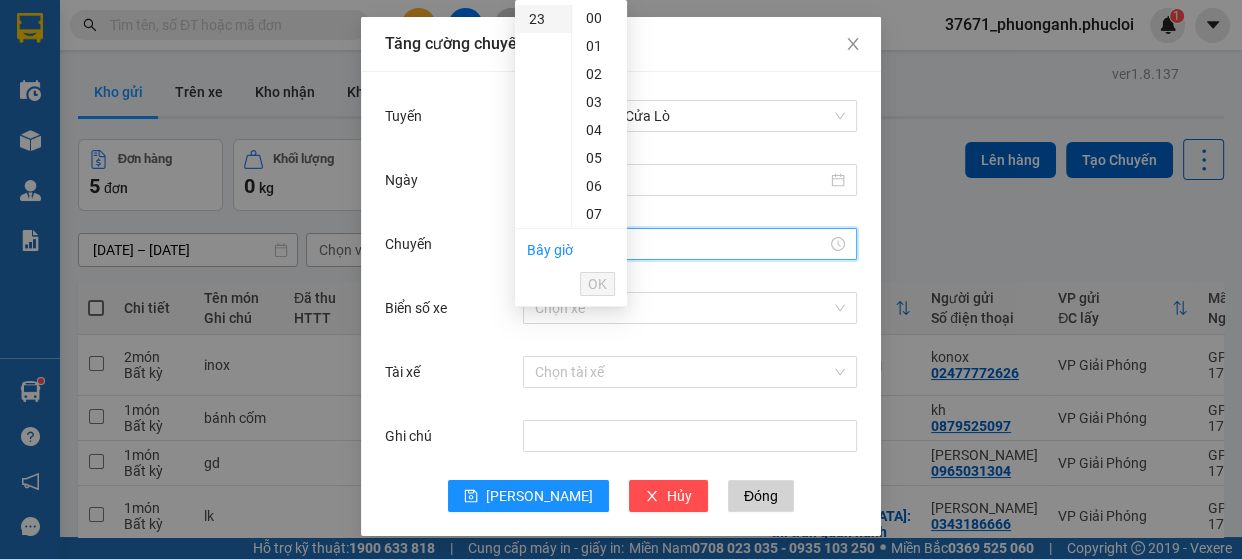 click on "23" at bounding box center [543, 19] 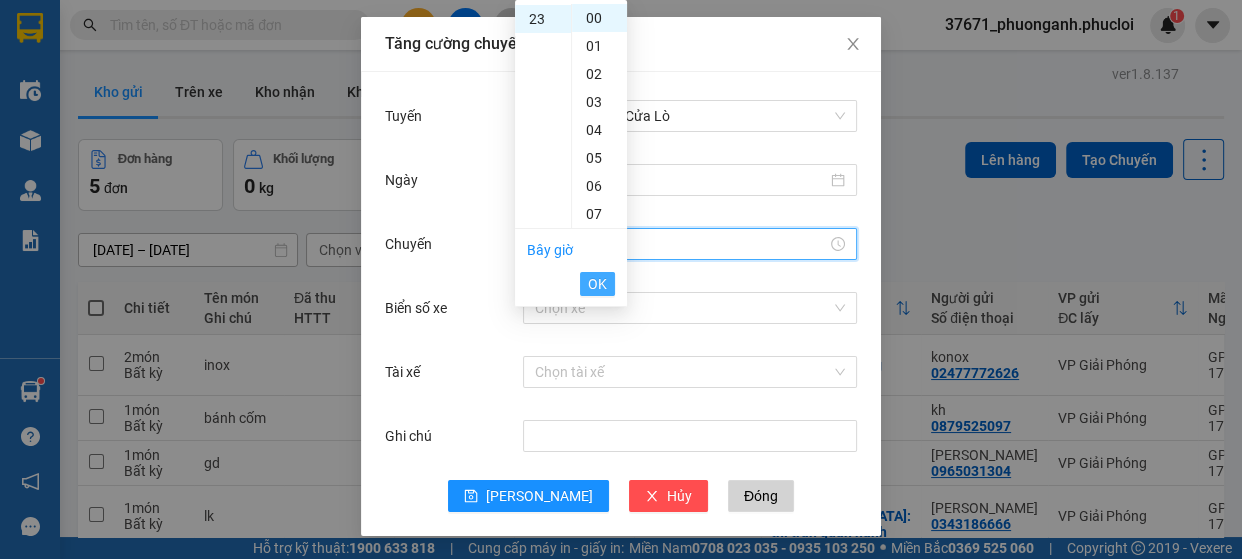 click on "OK" at bounding box center (597, 284) 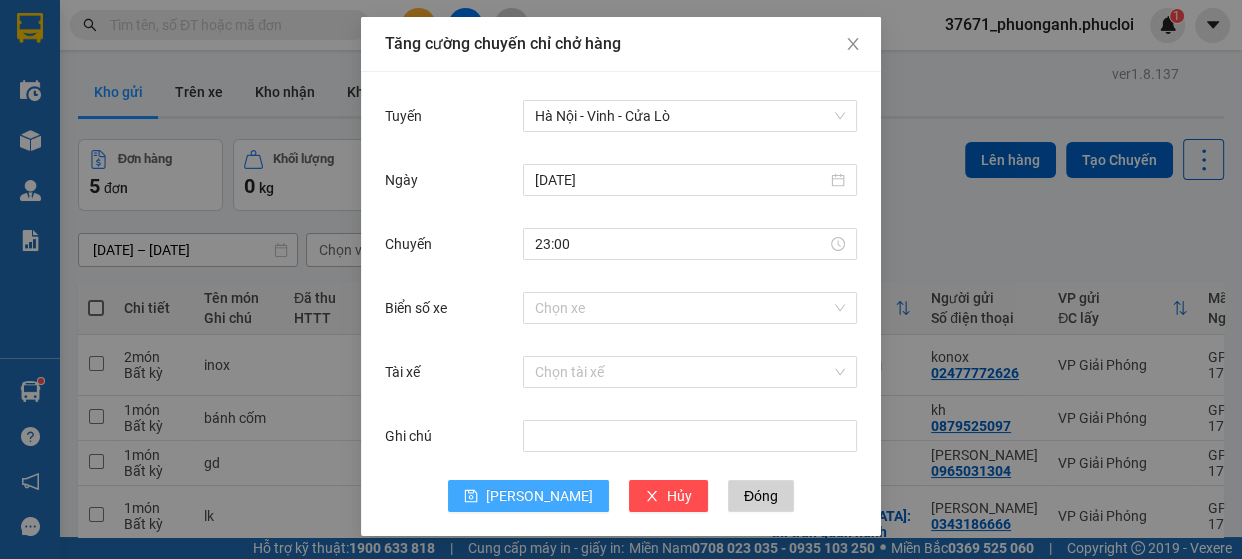 click on "Lưu" at bounding box center [539, 496] 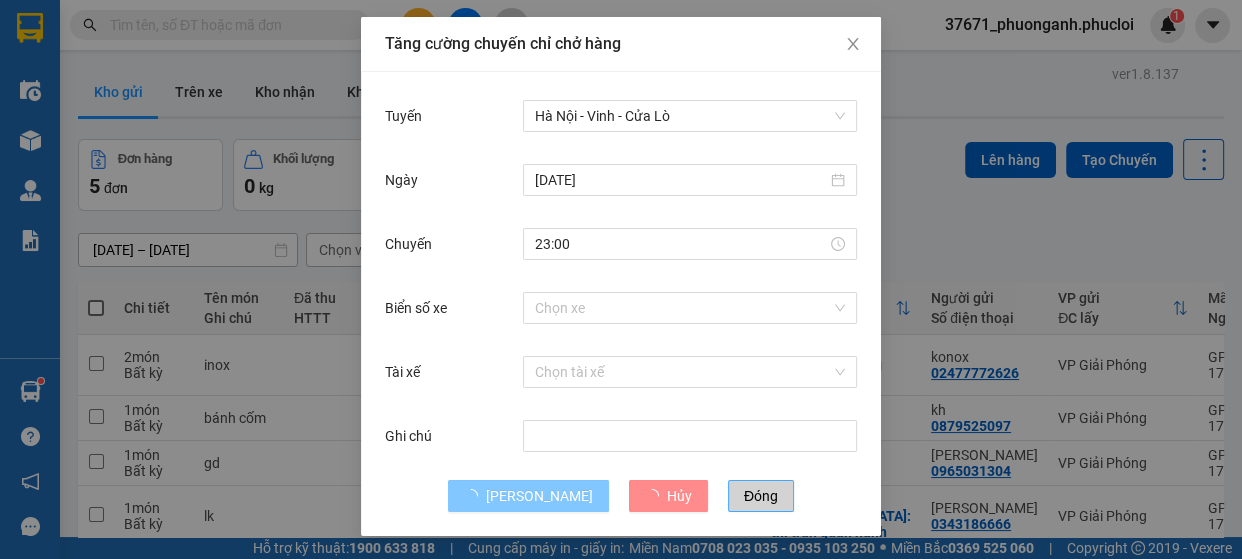 type 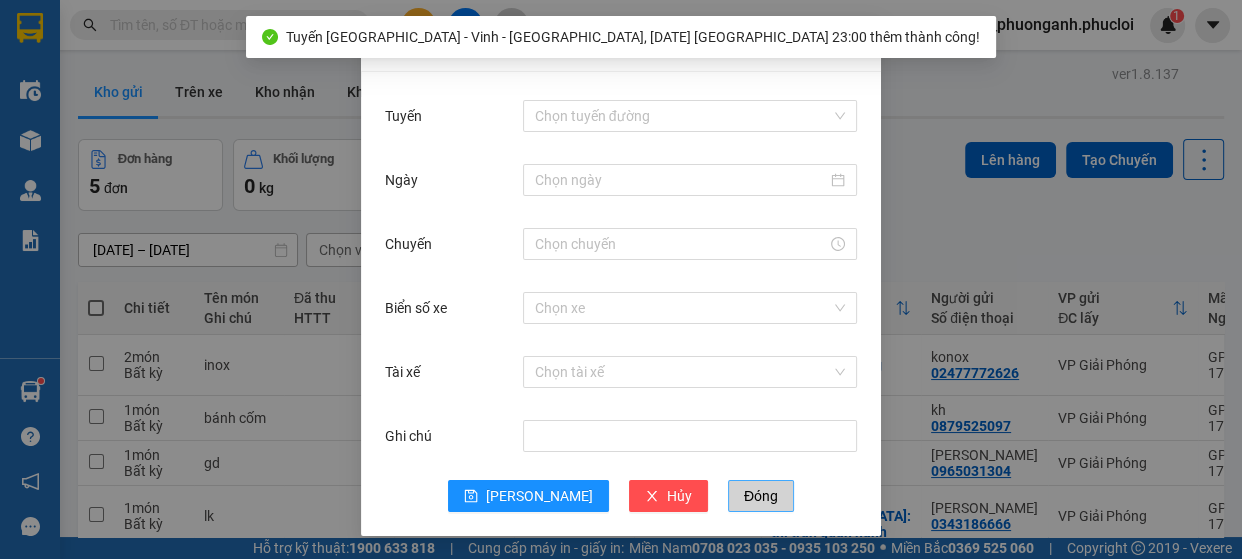 click on "Đóng" at bounding box center [761, 496] 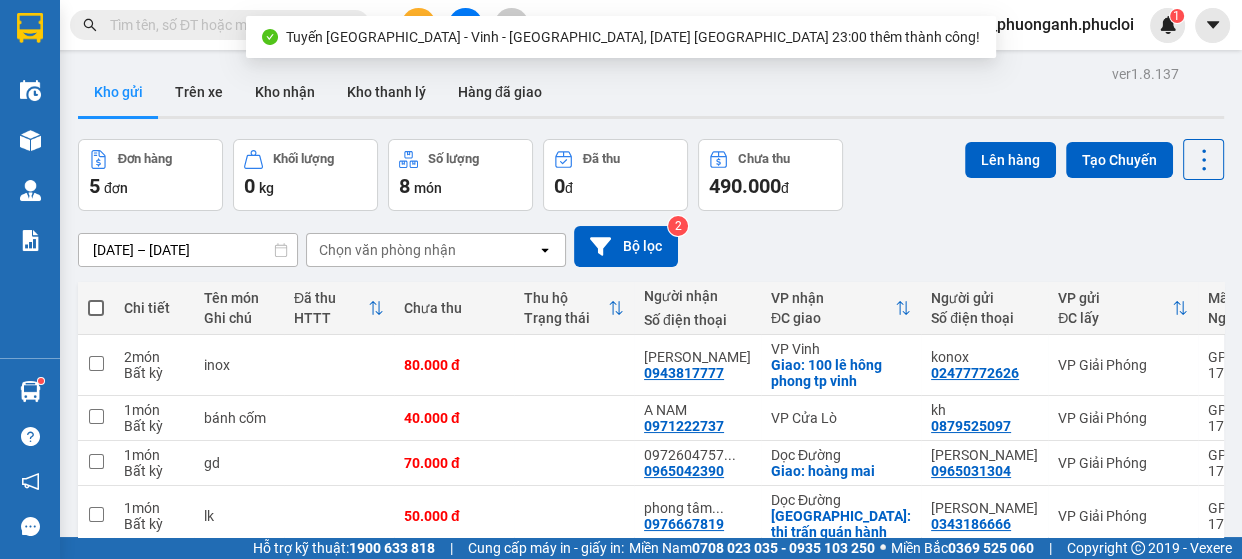 scroll, scrollTop: 0, scrollLeft: 0, axis: both 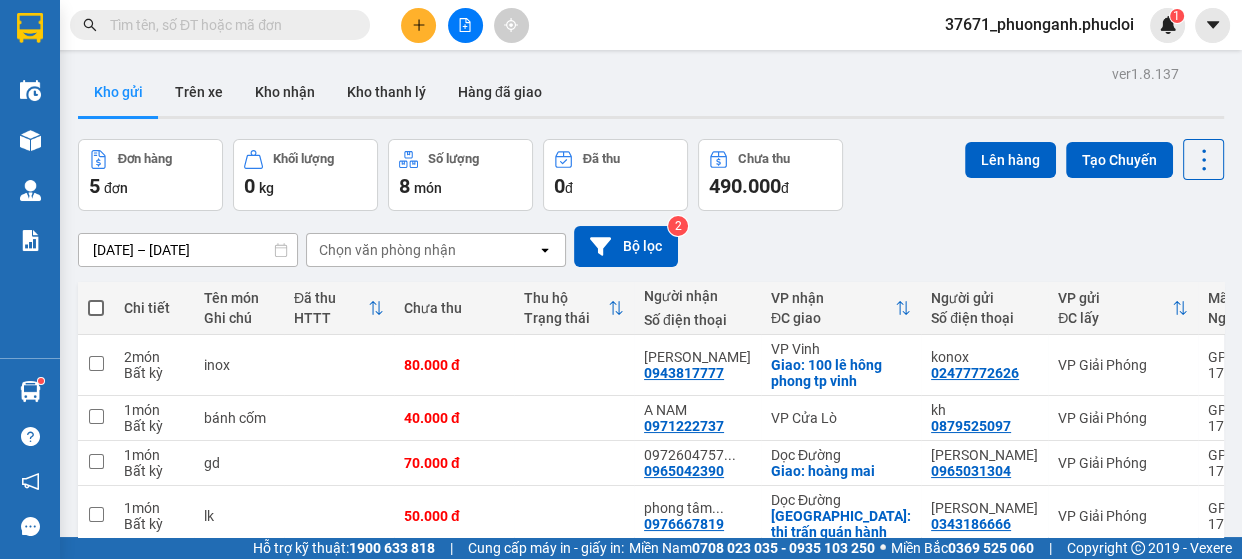 click on "37671_phuonganh.phucloi" at bounding box center (1039, 24) 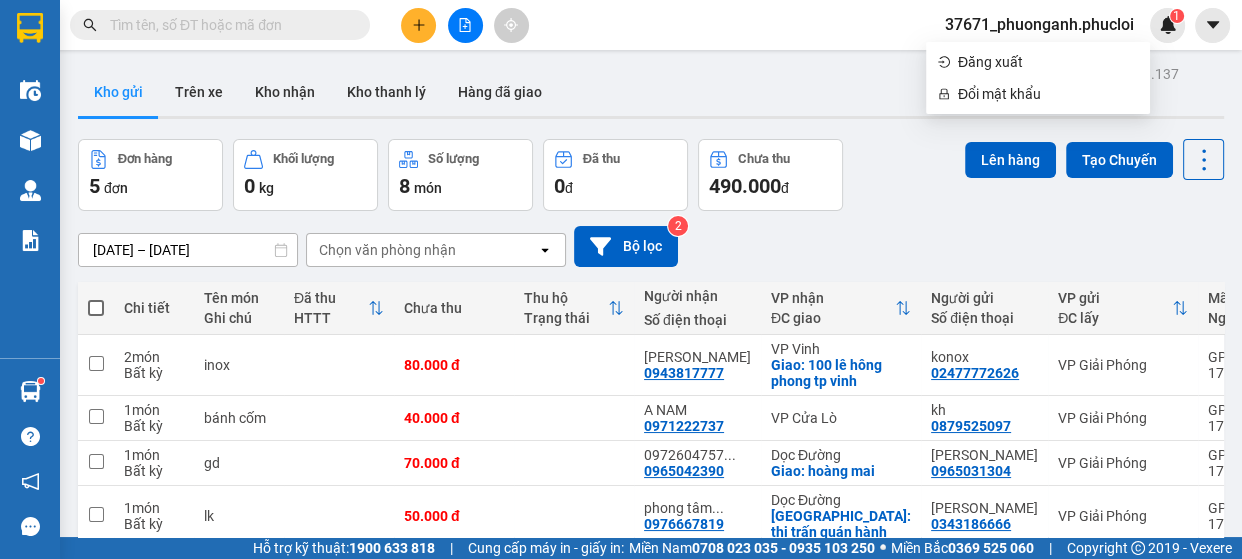 click on "Kho gửi Trên xe Kho nhận Kho thanh lý Hàng đã giao" at bounding box center (651, 94) 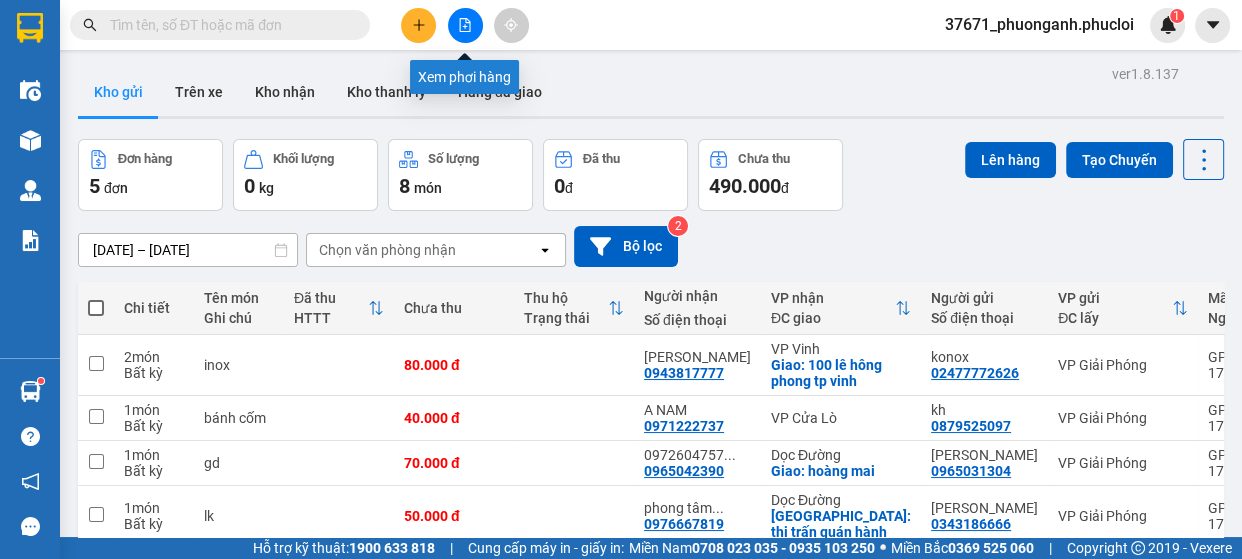 click 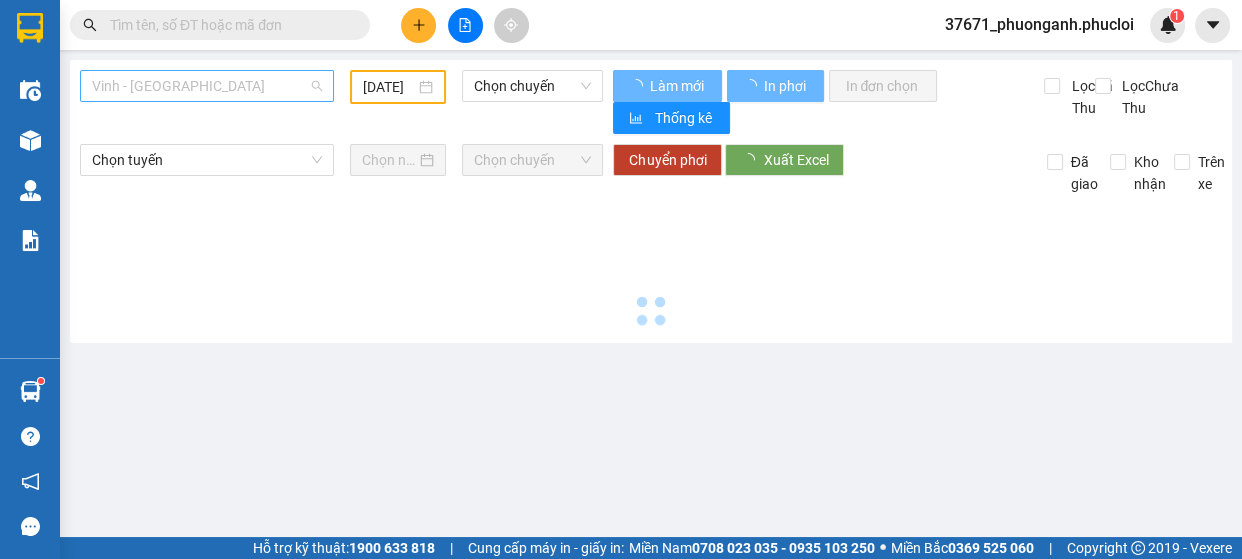 drag, startPoint x: 284, startPoint y: 87, endPoint x: 298, endPoint y: 151, distance: 65.51336 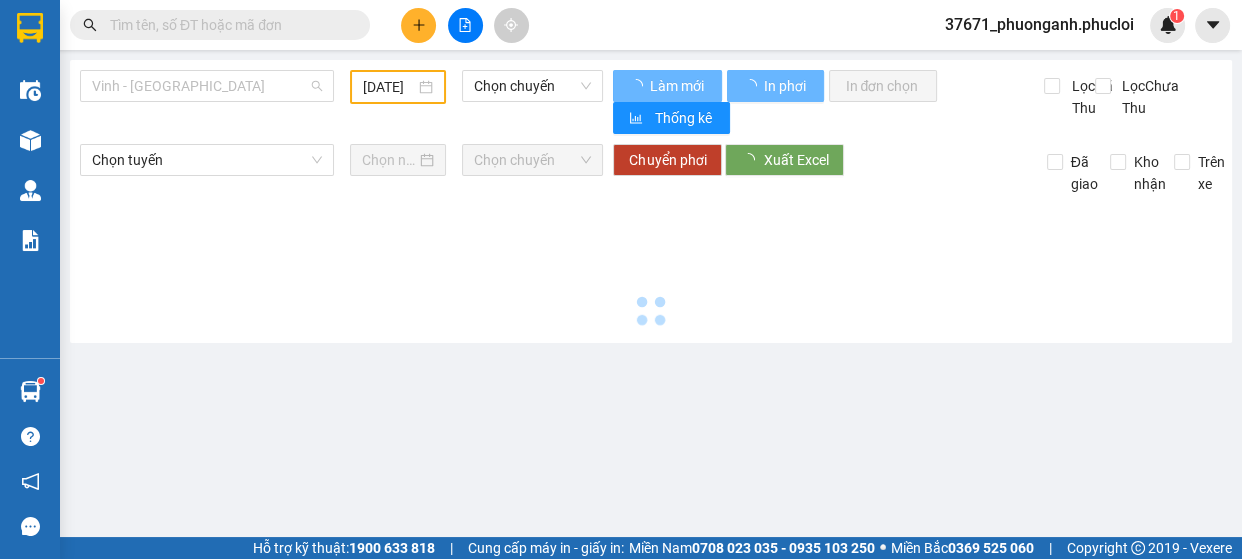 click on "Vinh - Hà Tĩnh" at bounding box center (207, 86) 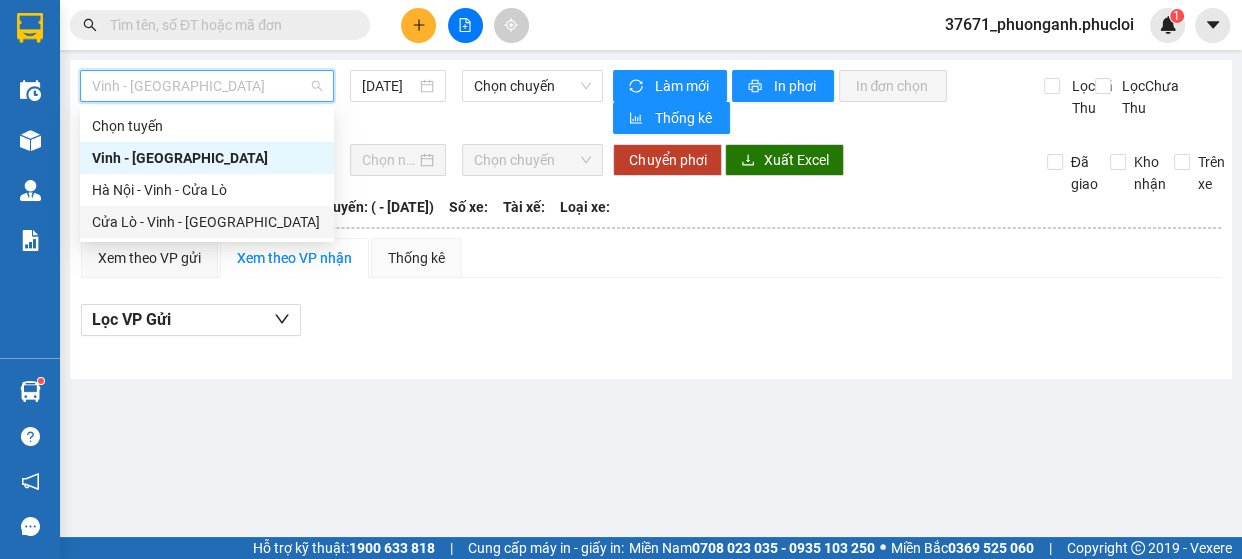 click on "Cửa Lò - Vinh - Hà Nội" at bounding box center [207, 222] 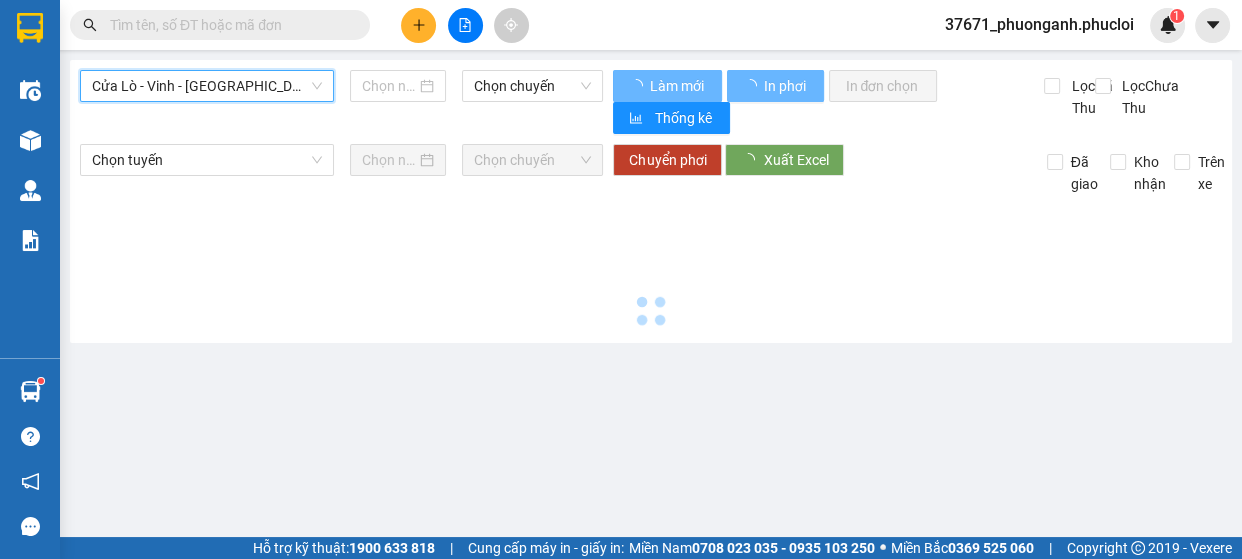 type on "10/07/2025" 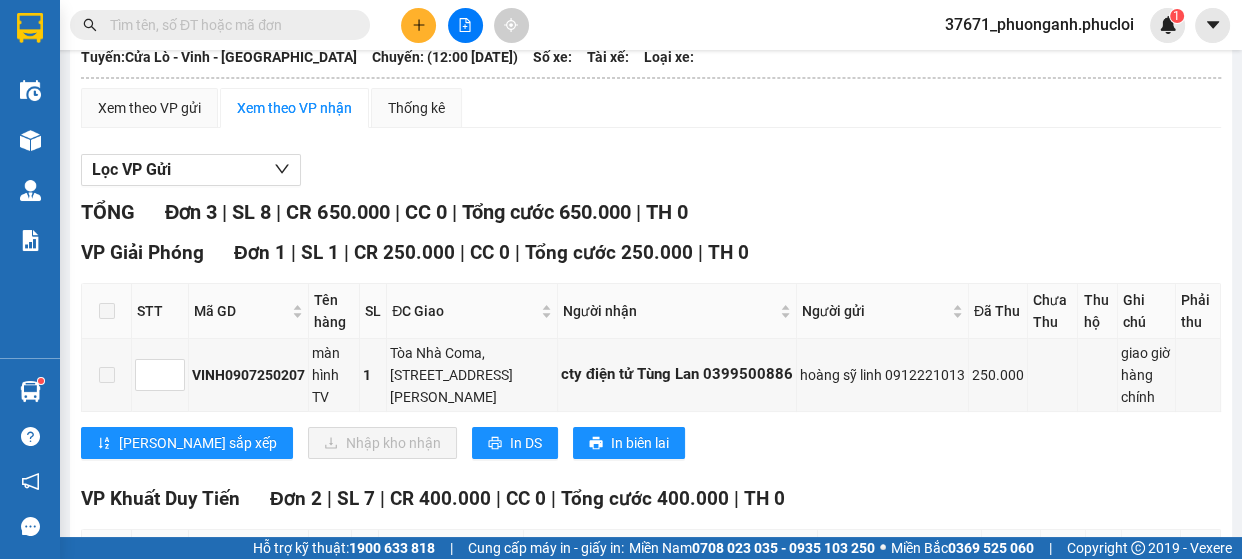 scroll, scrollTop: 181, scrollLeft: 0, axis: vertical 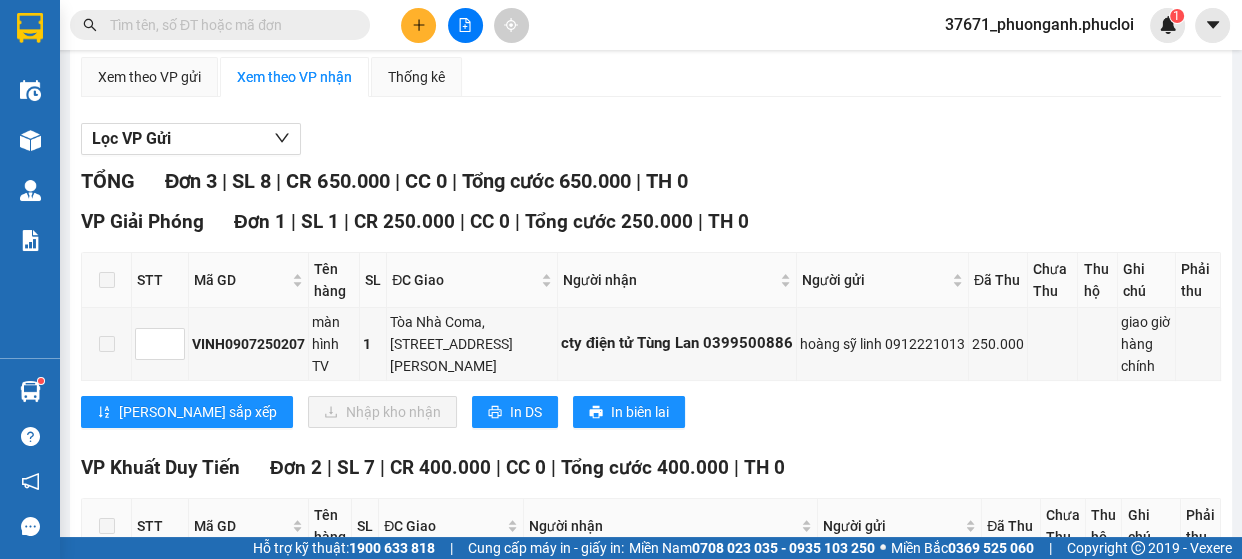 click on "Lưu sắp xếp Nhập kho nhận In DS In biên lai" at bounding box center (651, 412) 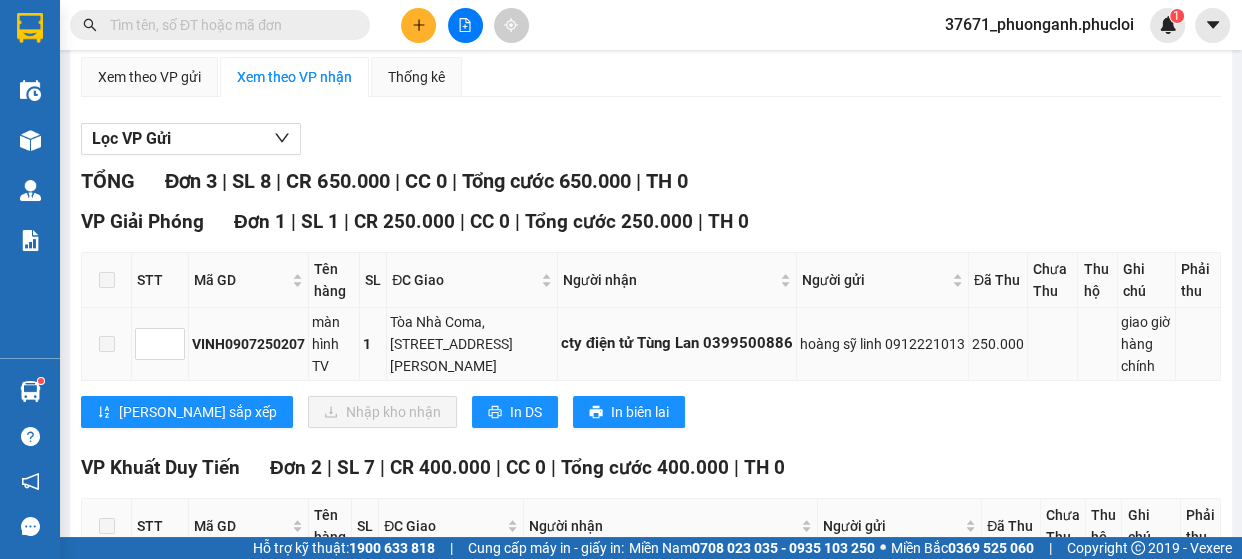click on "VINH0907250207" at bounding box center (248, 344) 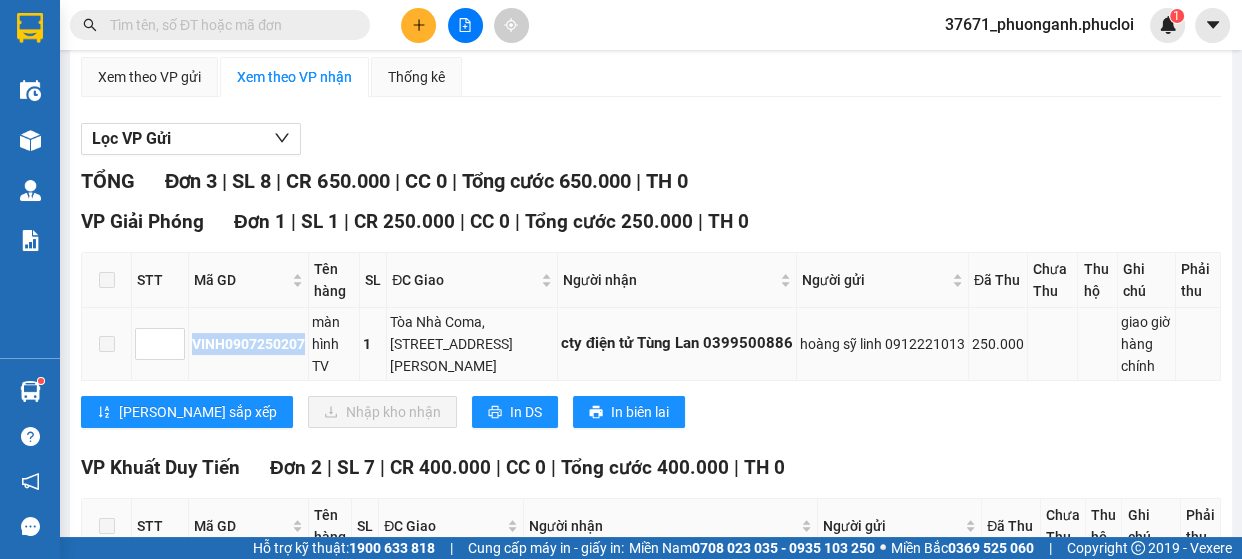click on "VINH0907250207" at bounding box center (248, 344) 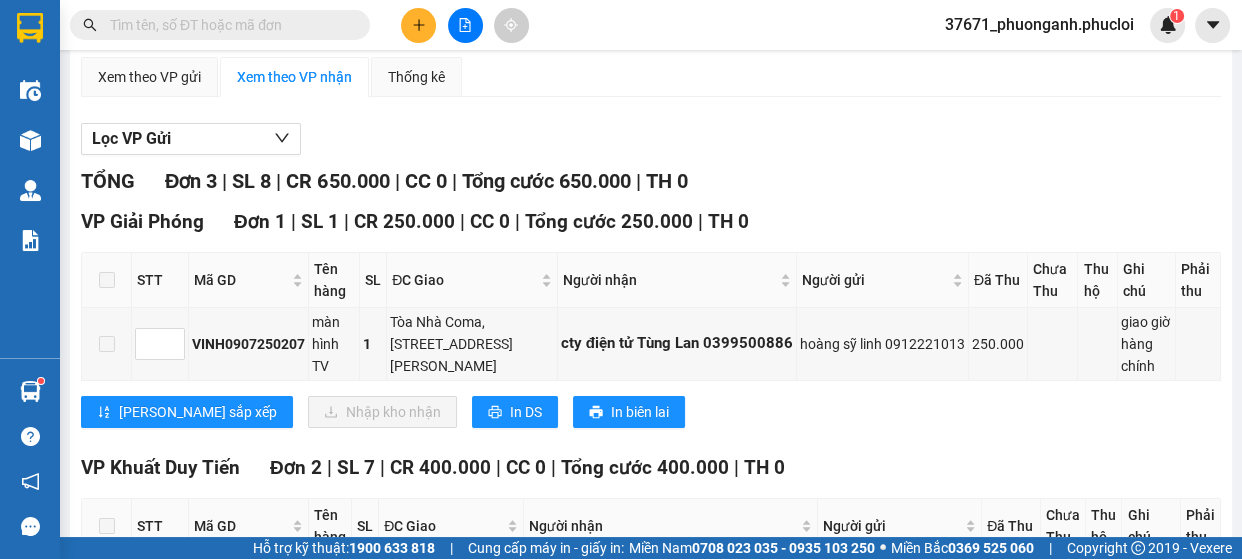 click at bounding box center [228, 25] 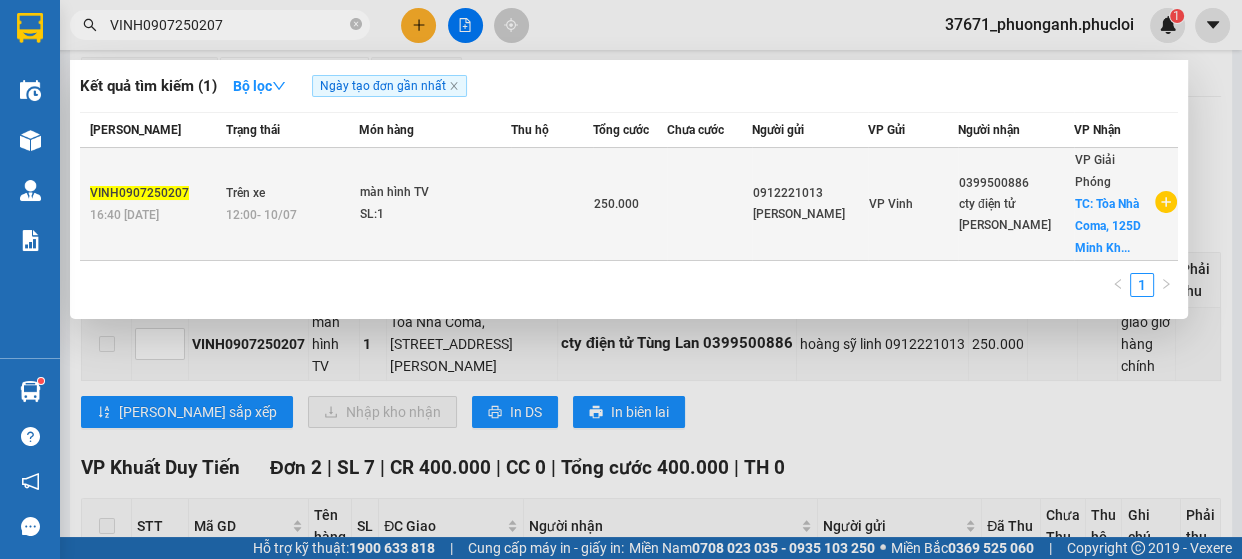 type on "VINH0907250207" 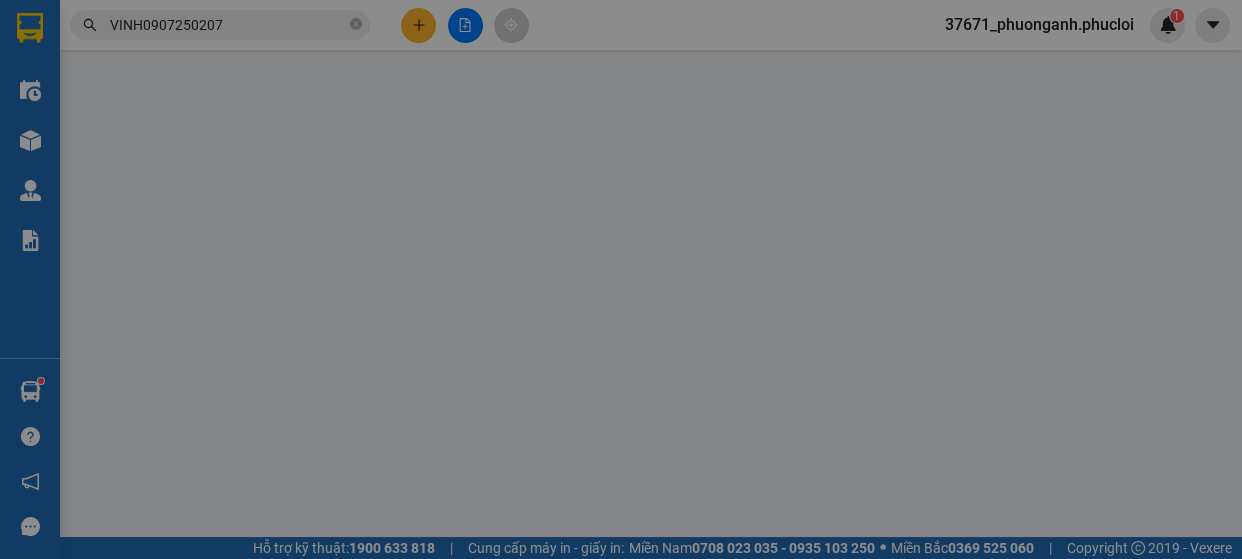 scroll, scrollTop: 0, scrollLeft: 0, axis: both 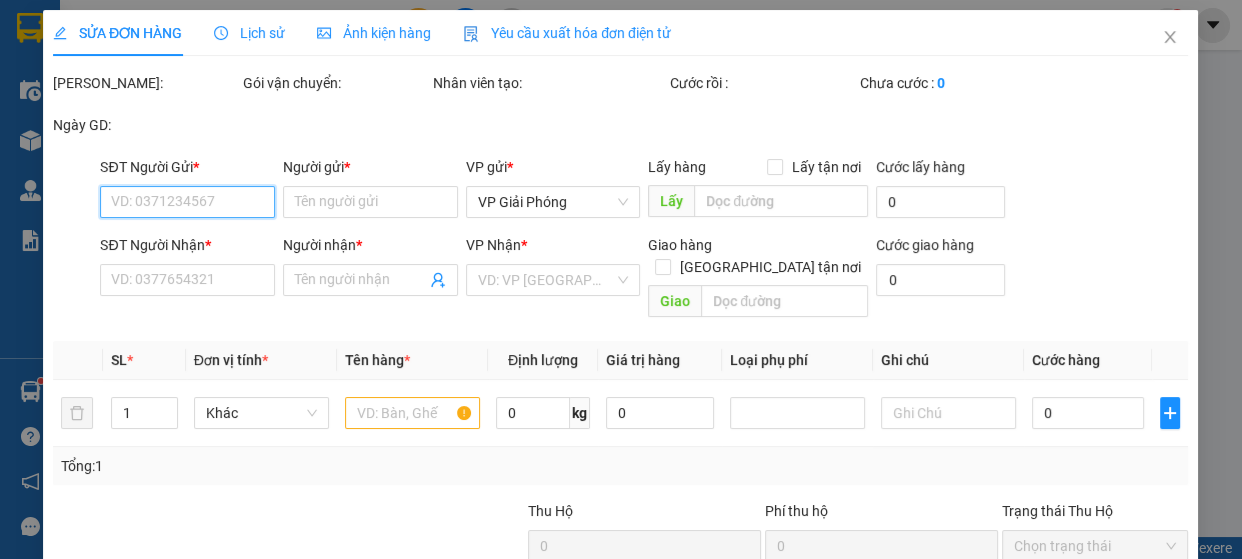 type on "0912221013" 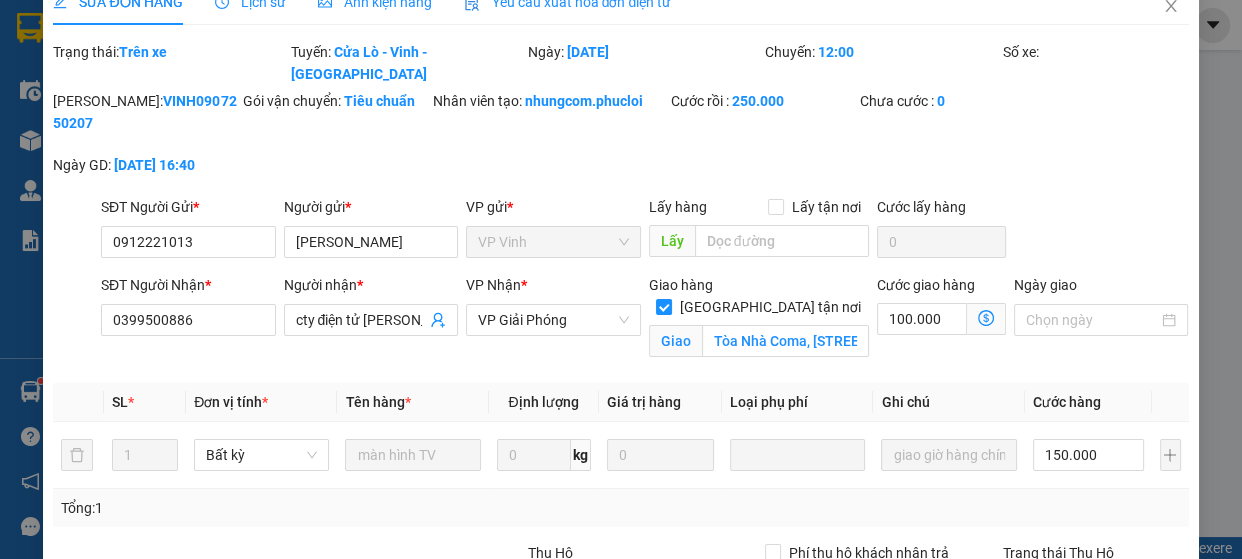 scroll, scrollTop: 0, scrollLeft: 0, axis: both 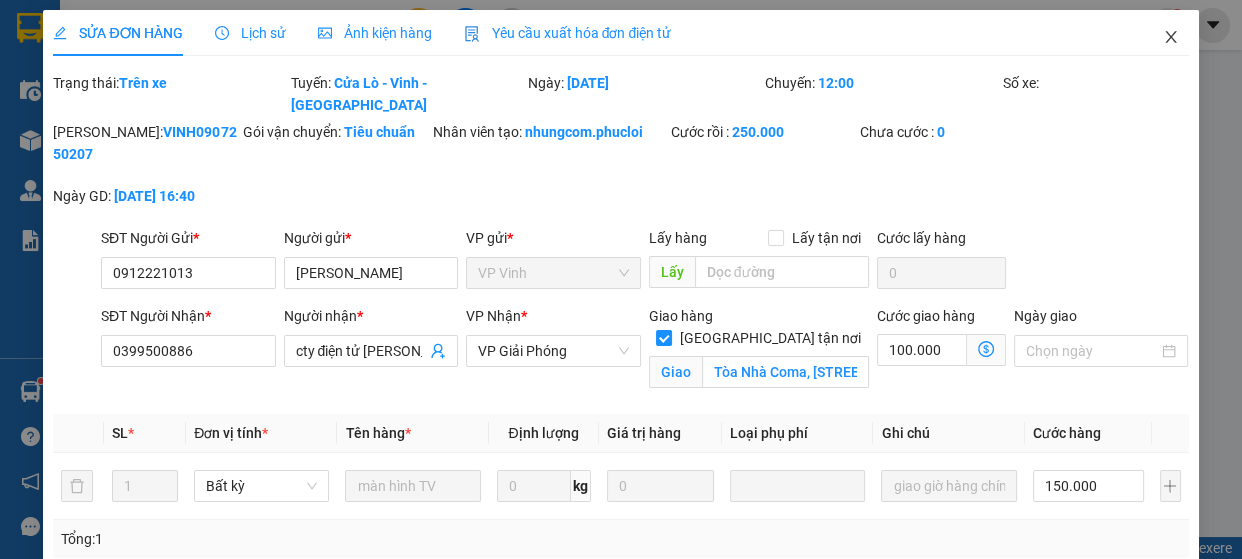 click at bounding box center (1171, 38) 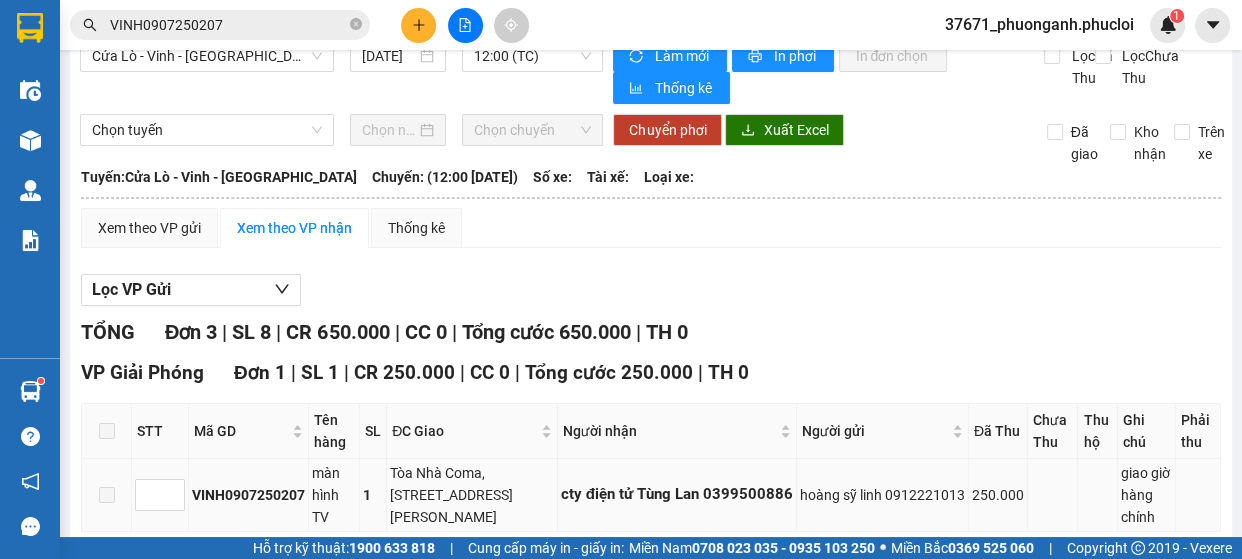 scroll, scrollTop: 0, scrollLeft: 0, axis: both 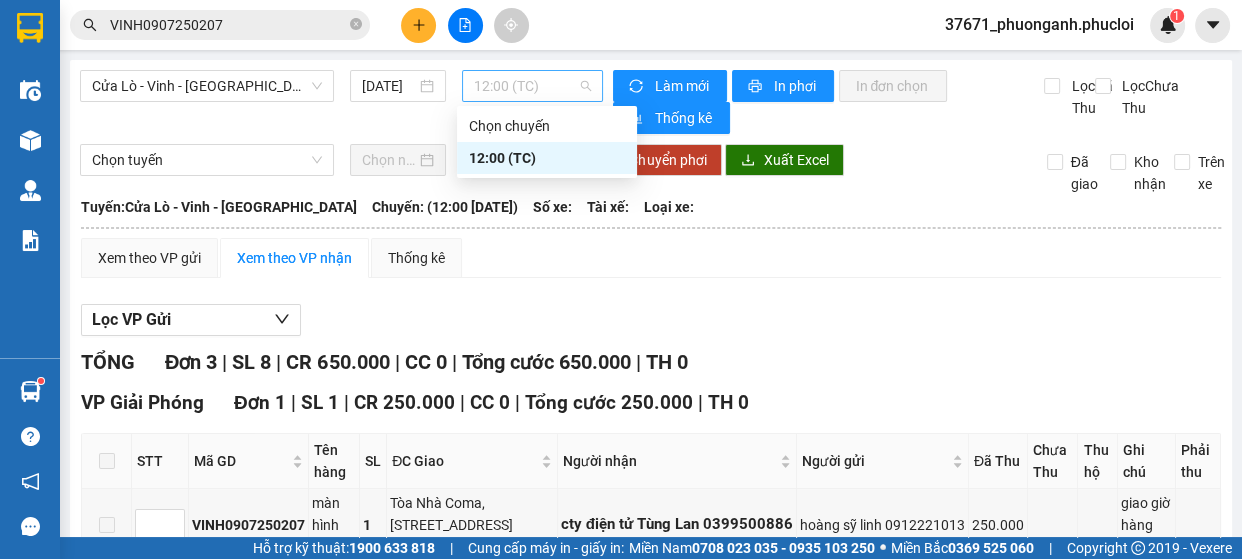 click on "12:00   (TC)" at bounding box center [532, 86] 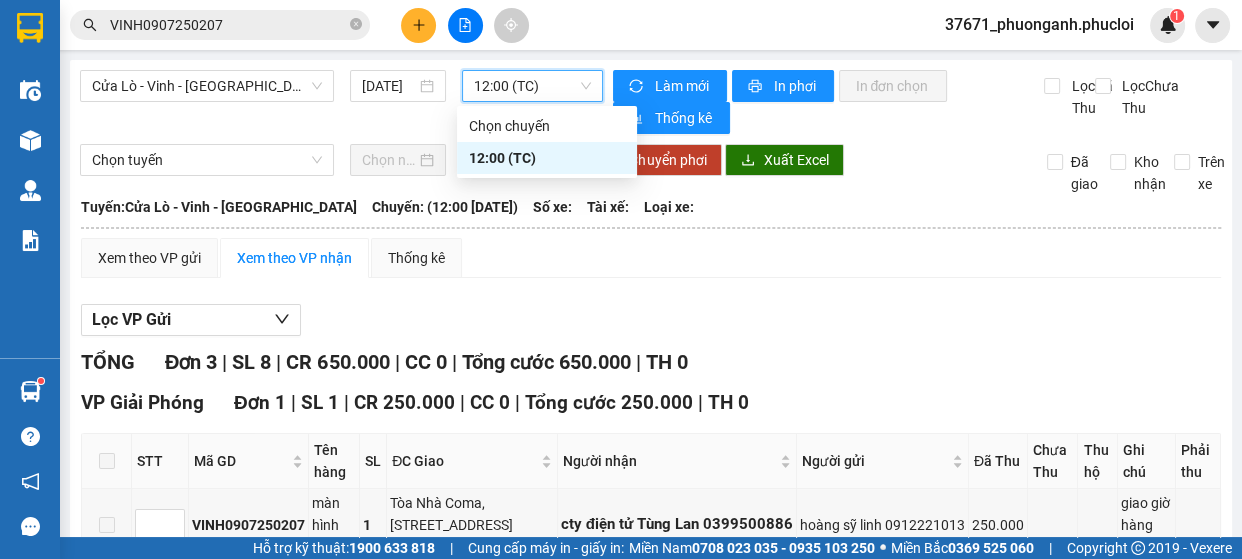 click on "12:00   (TC)" at bounding box center [532, 86] 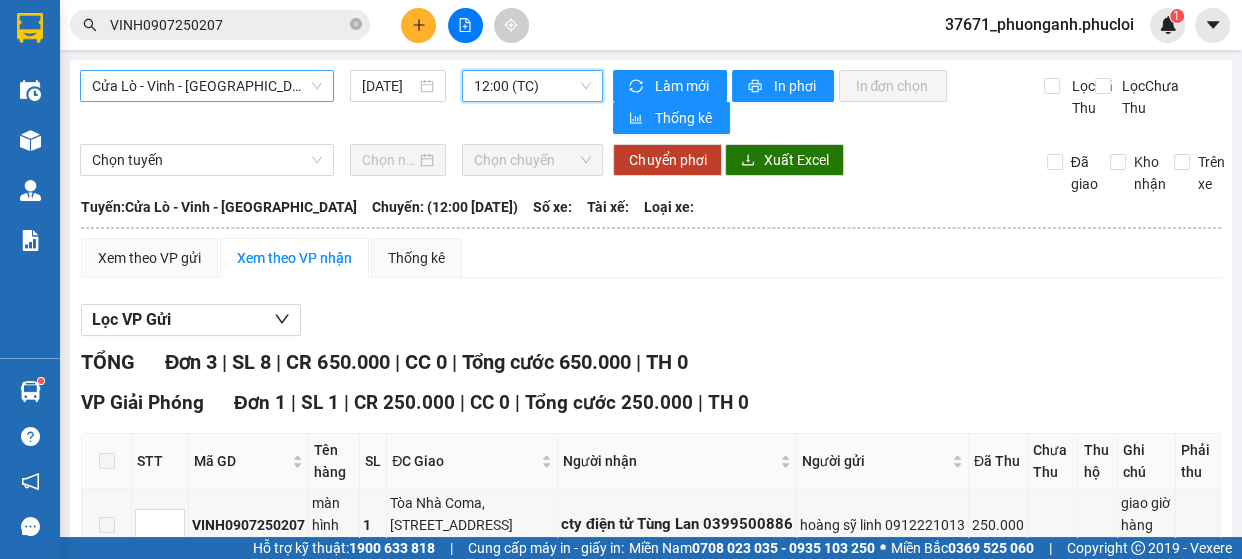 click on "Cửa Lò - Vinh - Hà Nội" at bounding box center (207, 86) 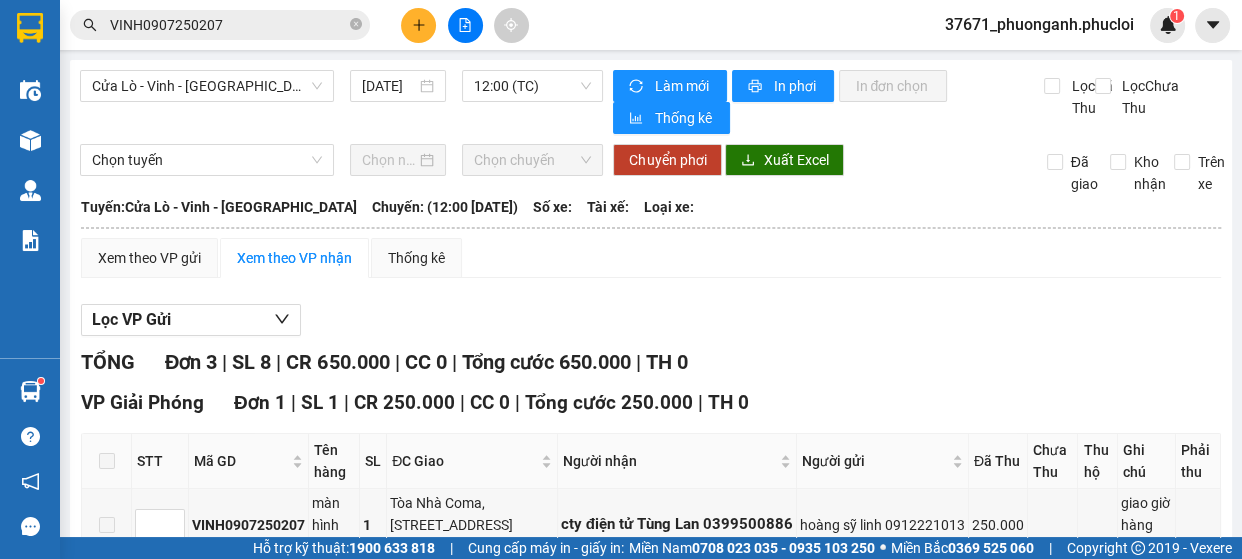 click on "Xem theo VP gửi Xem theo VP nhận Thống kê" at bounding box center [651, 258] 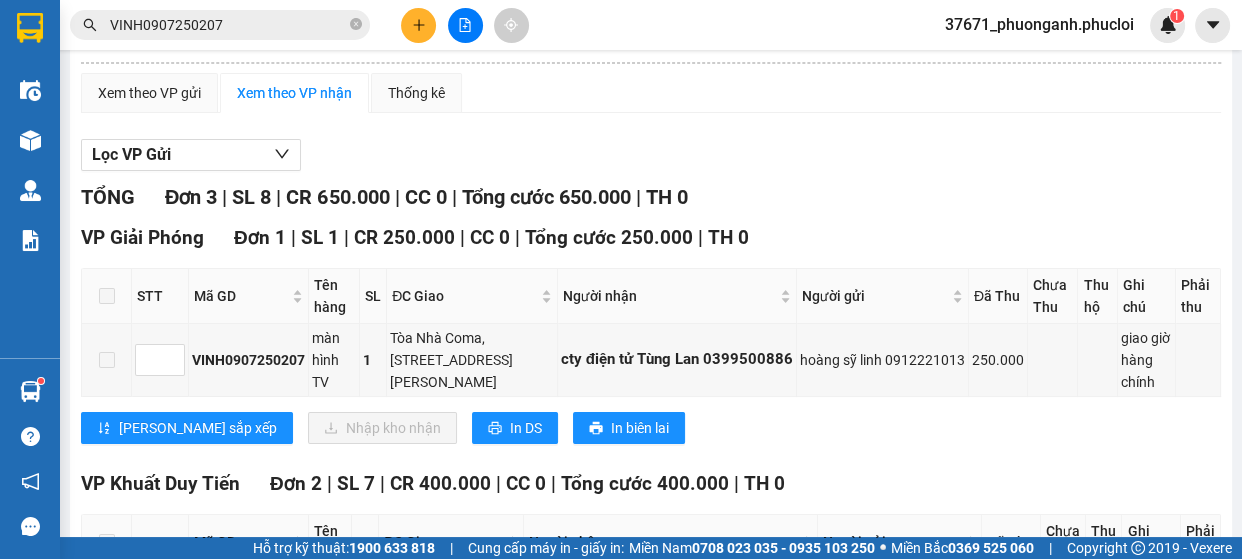 scroll, scrollTop: 181, scrollLeft: 0, axis: vertical 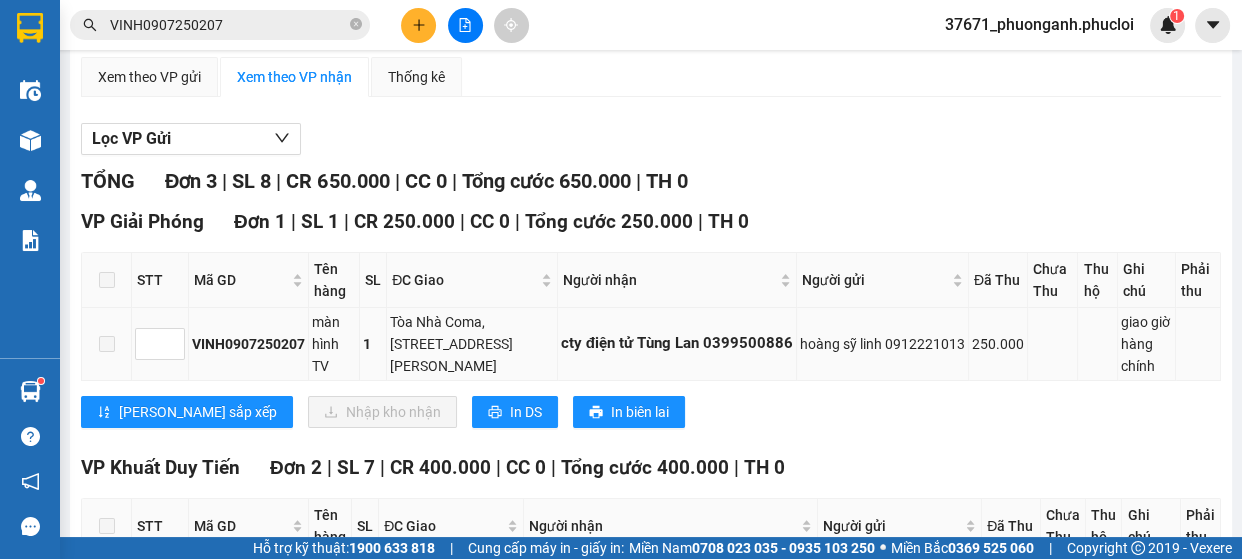 click on "VINH0907250207" at bounding box center [248, 344] 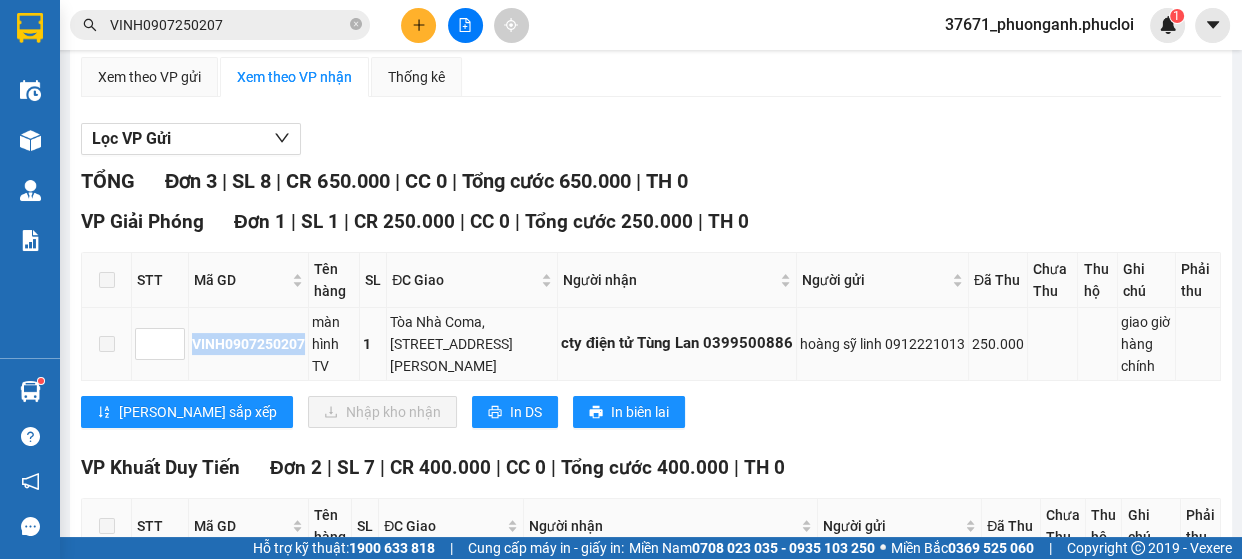 click on "VINH0907250207" at bounding box center [248, 344] 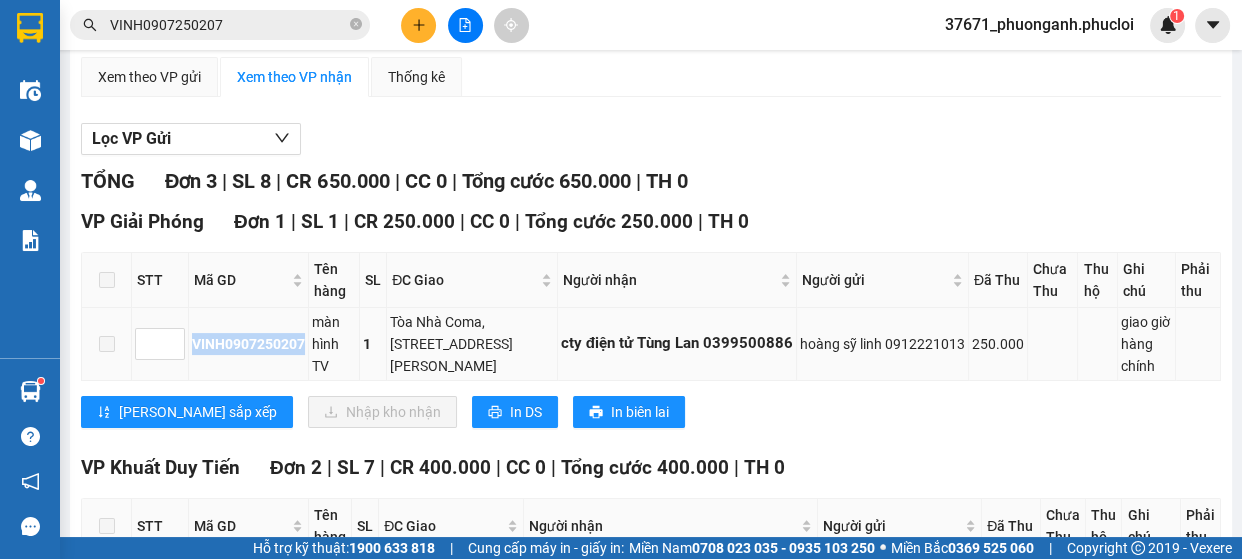copy on "VINH0907250207" 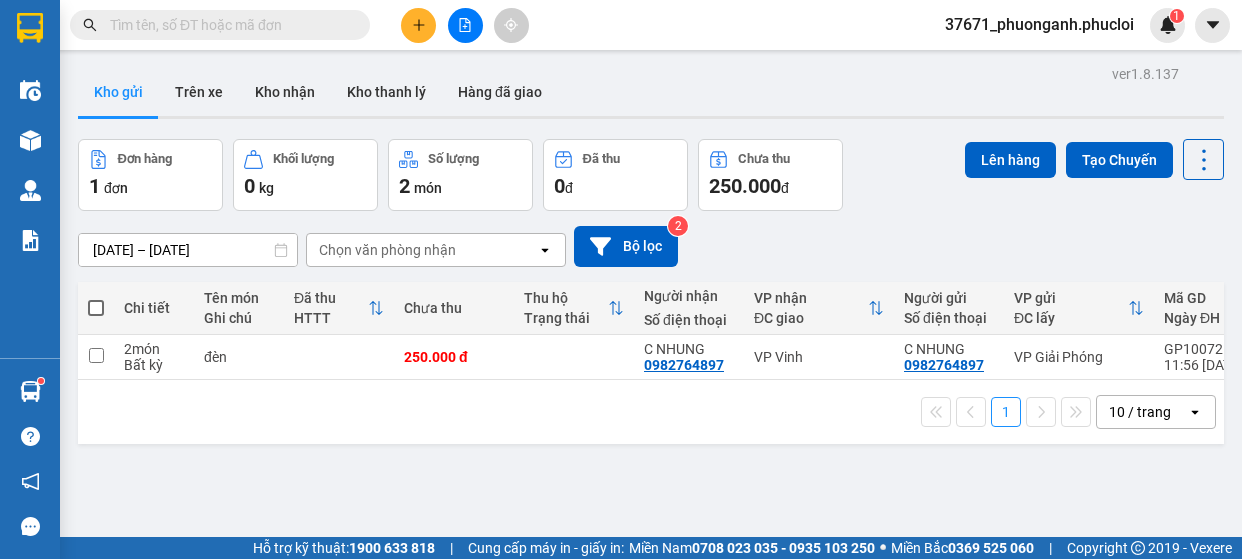 scroll, scrollTop: 0, scrollLeft: 0, axis: both 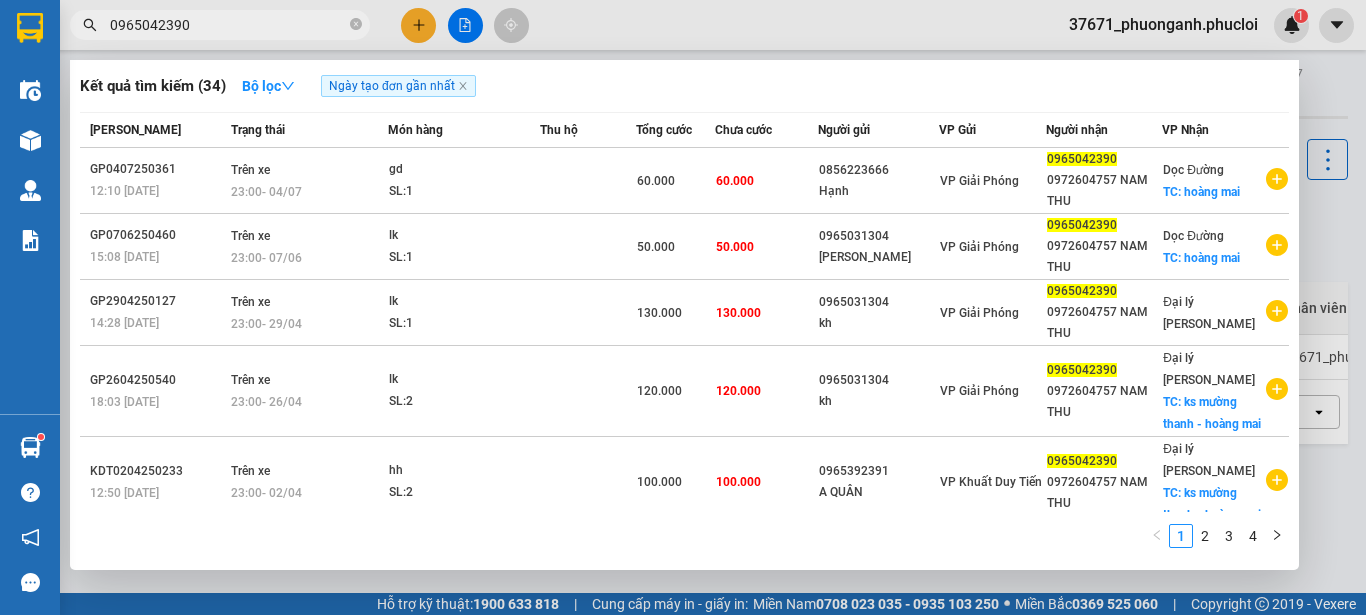 click on "0965042390" at bounding box center [228, 25] 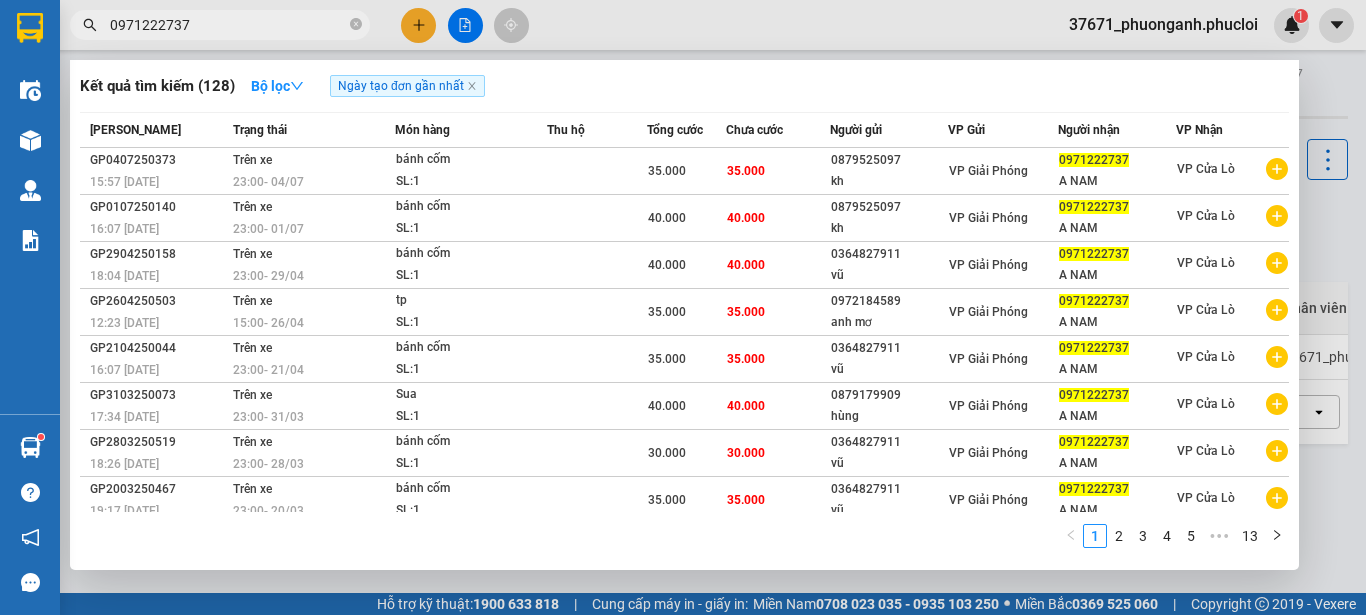 type on "0971222737" 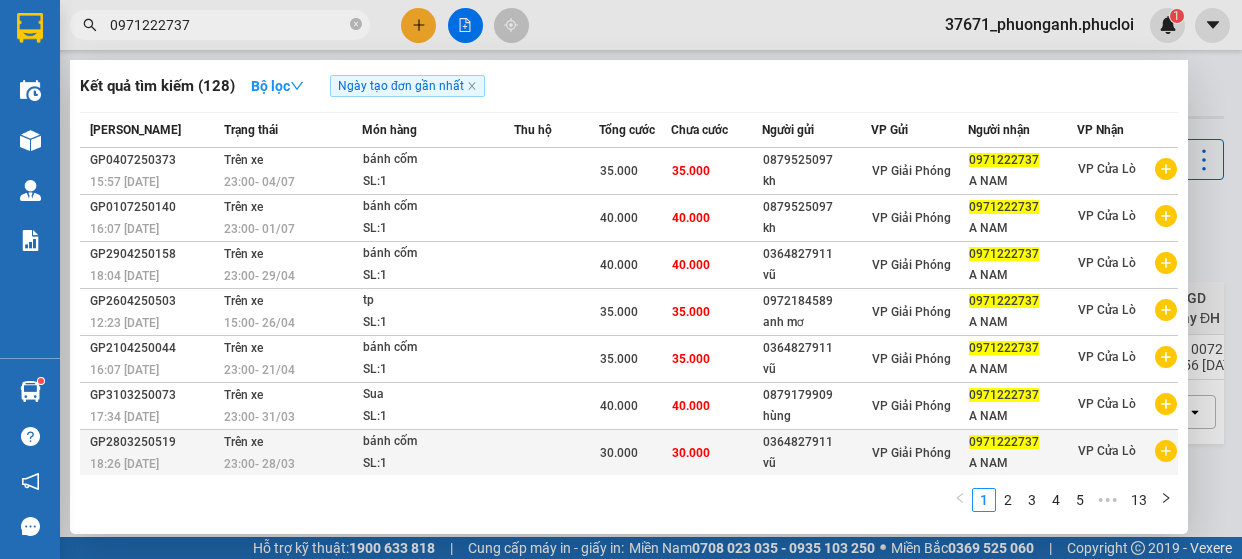 scroll, scrollTop: 0, scrollLeft: 0, axis: both 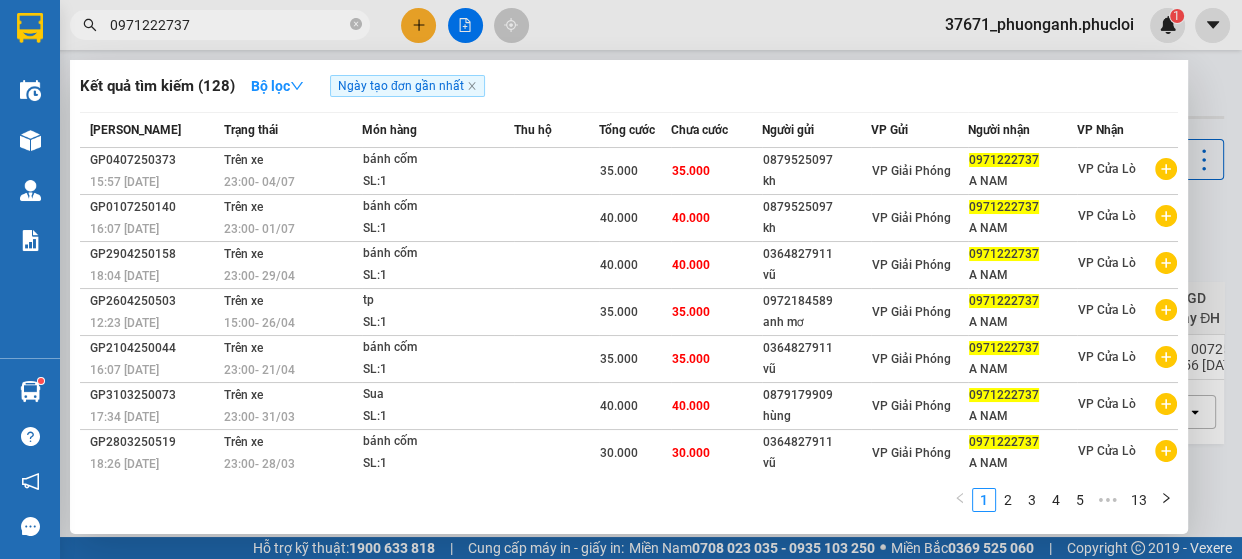 click on "0971222737" at bounding box center (228, 25) 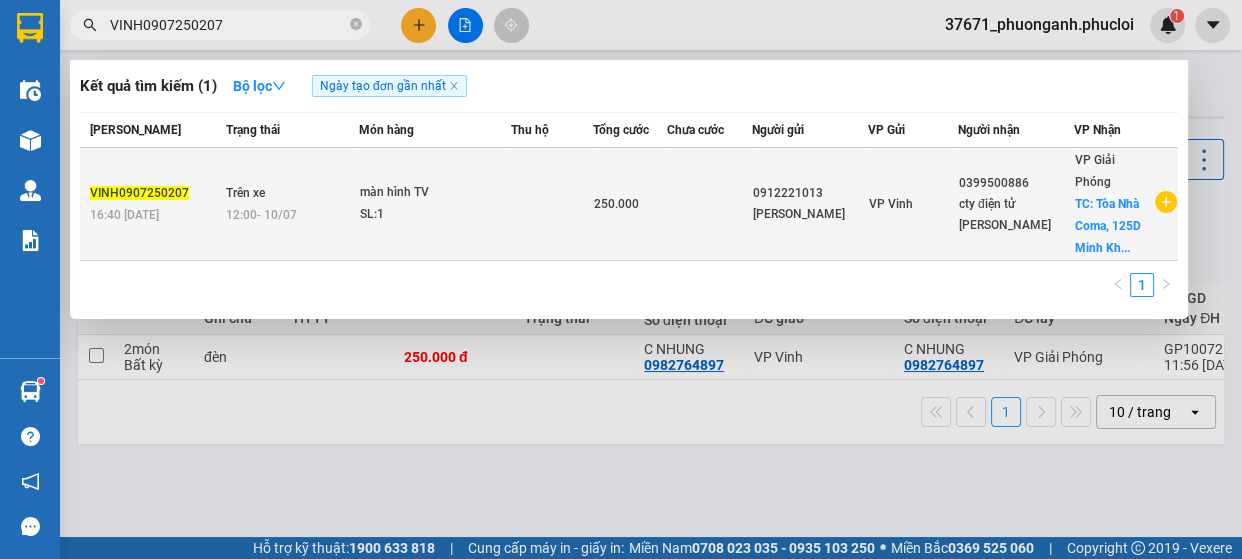 type on "VINH0907250207" 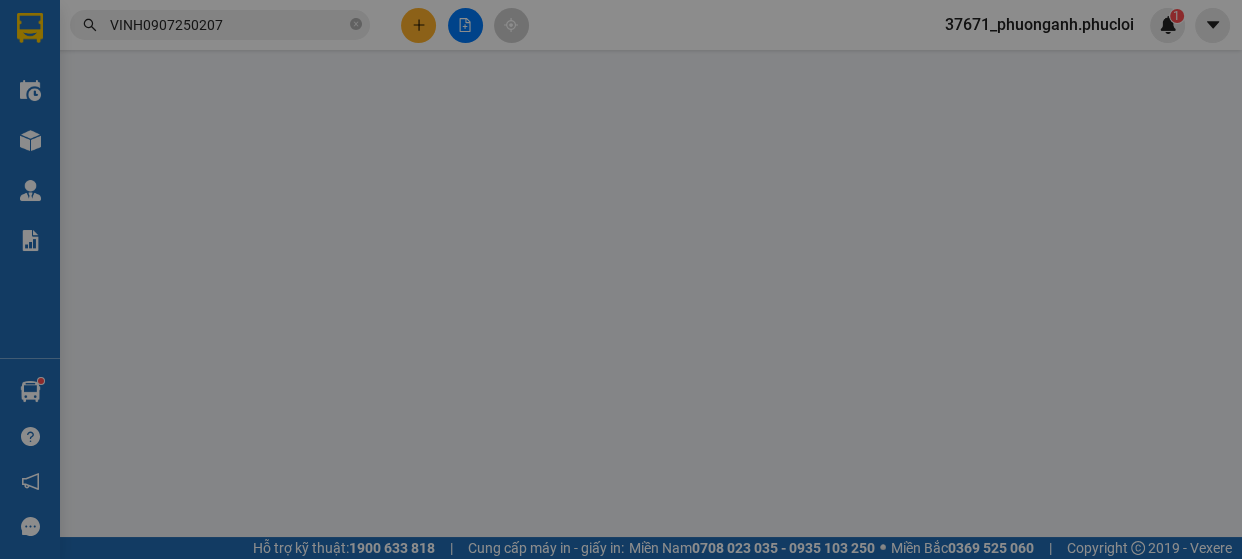 type on "0912221013" 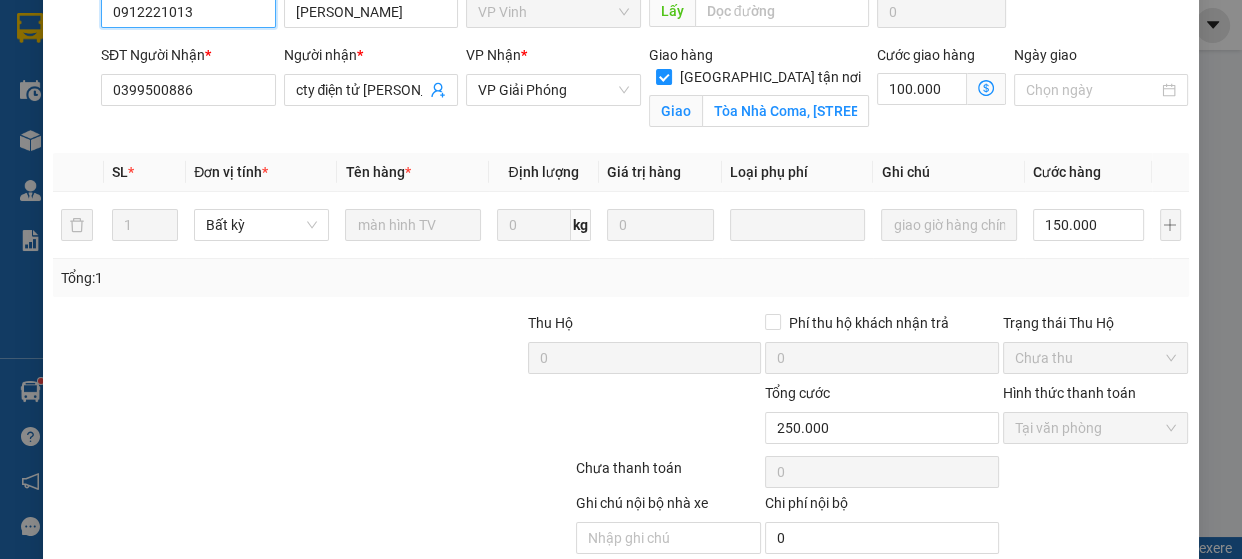 scroll, scrollTop: 319, scrollLeft: 0, axis: vertical 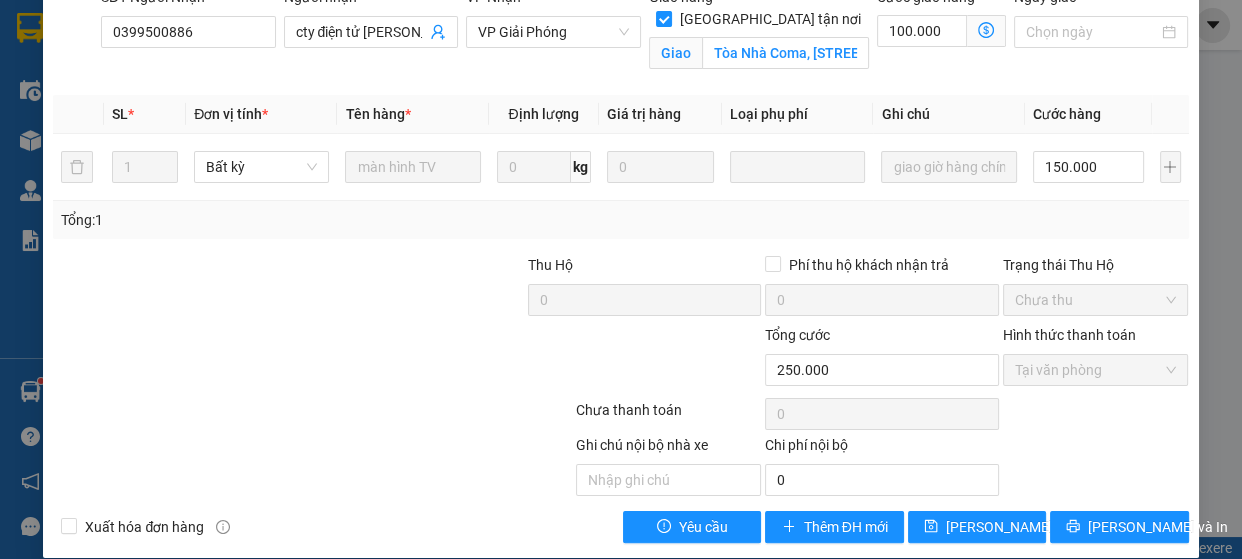 click on "SỬA ĐƠN HÀNG Lịch sử Ảnh kiện hàng Yêu cầu xuất hóa đơn điện tử Total Paid Fee 250.000 Total UnPaid Fee 0 Cash Collection Total Fee Trạng thái:  Trên xe Tuyến:   Cửa Lò - Vinh - Hà Nội Ngày:   10/07/2025 Chuyến:   12:00 Số xe:   Mã ĐH:  VINH0907250207 Gói vận chuyển:   Tiêu chuẩn Nhân viên tạo:   nhungcom.phucloi Cước rồi :   250.000 Chưa cước :   0 Ngày GD:   09-07-2025 lúc 16:40 SĐT Người Gửi  * 0912221013 0912221013 Người gửi  * hoàng sỹ linh VP gửi  * VP Vinh Lấy hàng Lấy tận nơi Lấy Cước lấy hàng 0 SĐT Người Nhận  * 0399500886 Người nhận  * cty điện tử Tùng Lan VP Nhận  * VP Giải Phóng Giao hàng Giao tận nơi Giao Tòa Nhà Coma, 125D Minh Khai ,Ngõ Hòa Bình 6, Hai Bà Trưng Cước giao hàng 100.000 Ngày giao SL  * Đơn vị tính  * Tên hàng  * Định lượng Giá trị hàng Loại phụ phí Ghi chú Cước hàng                     1 Bất kỳ 0 kg 0" at bounding box center [620, 124] 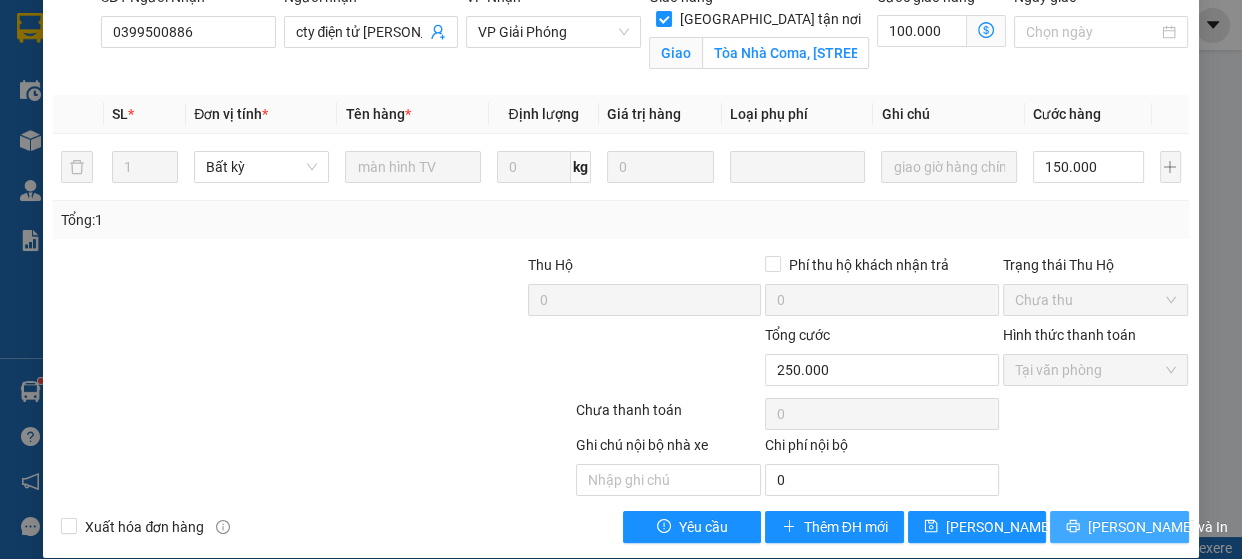 click on "Lưu và In" at bounding box center [1158, 527] 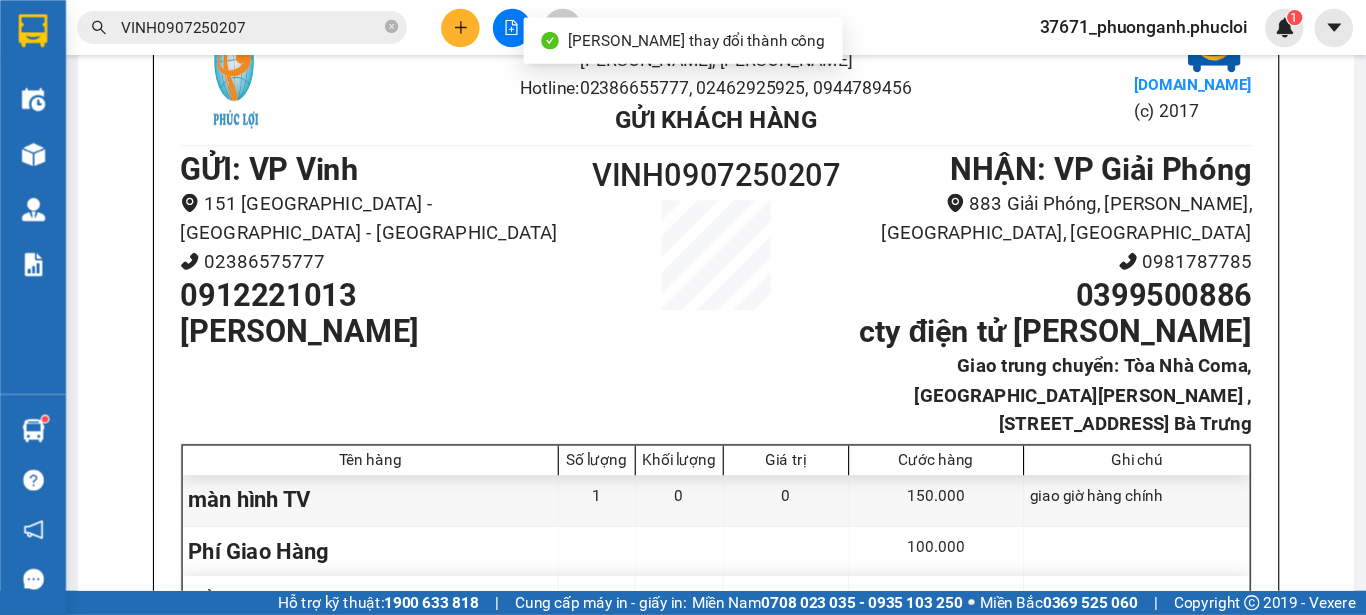 scroll, scrollTop: 182, scrollLeft: 0, axis: vertical 